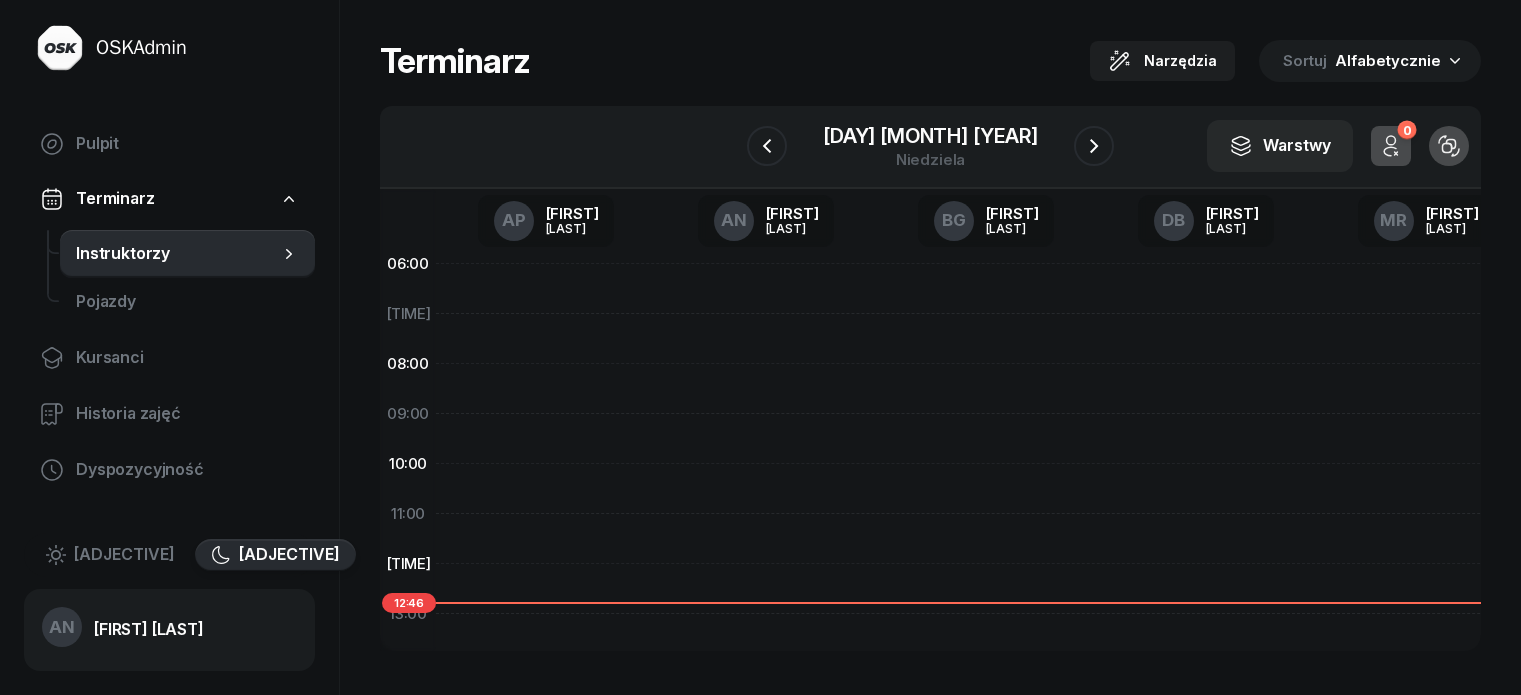scroll, scrollTop: 0, scrollLeft: 0, axis: both 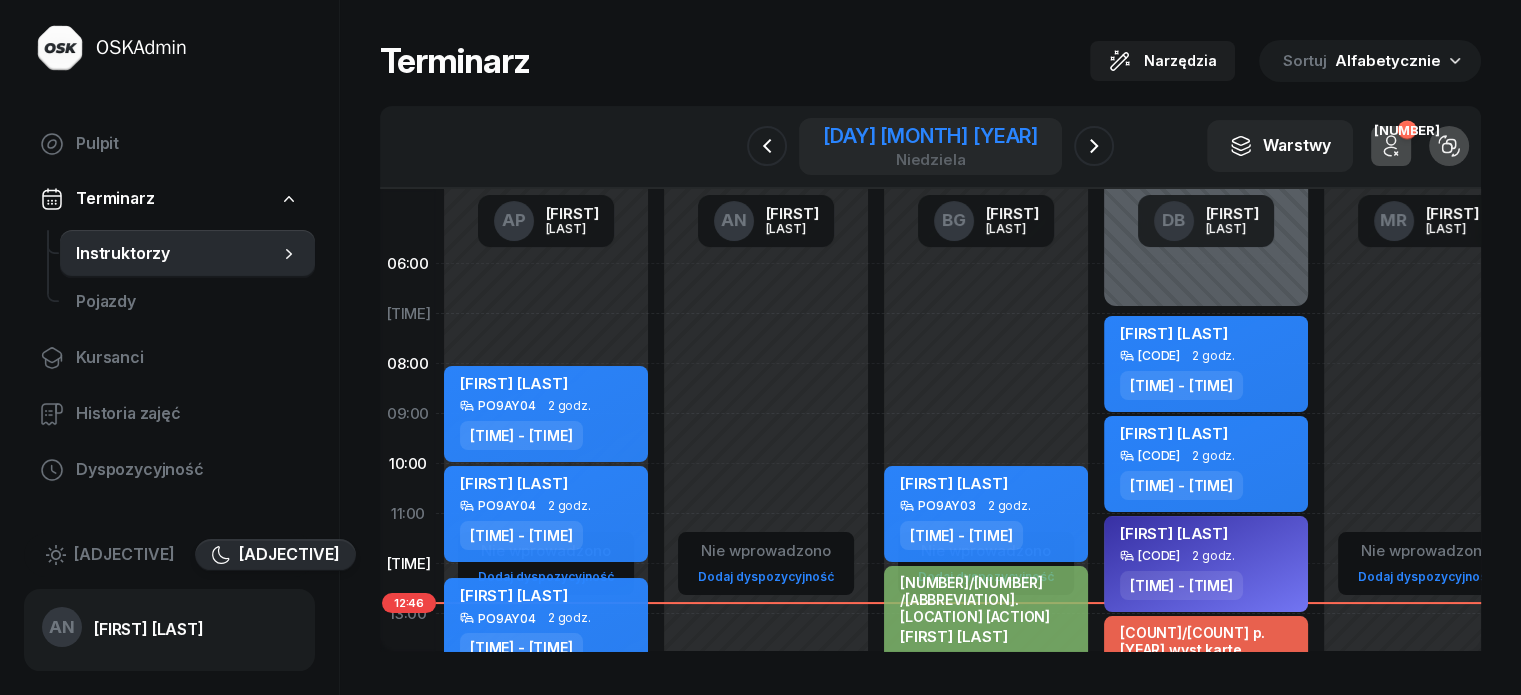 click on "[DAY] [MONTH] [YEAR]" at bounding box center (930, 136) 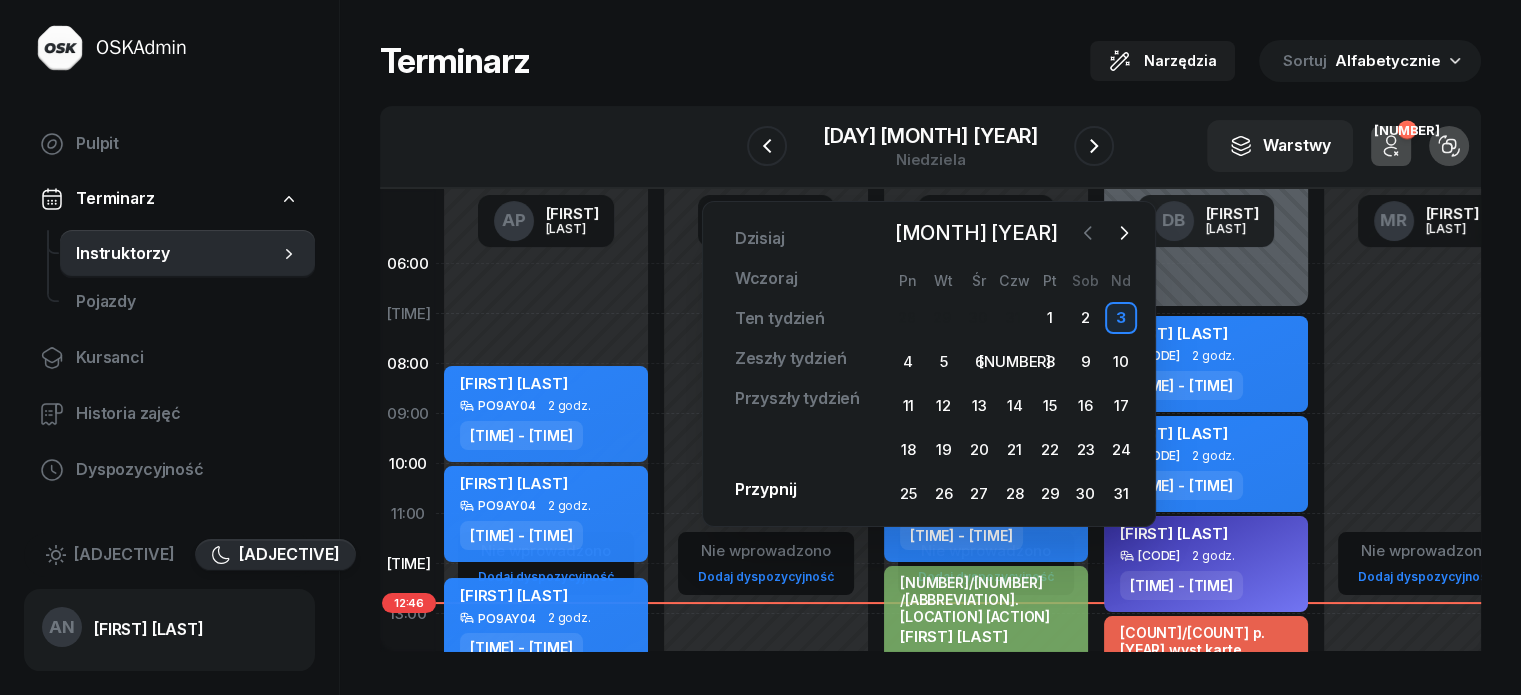 click 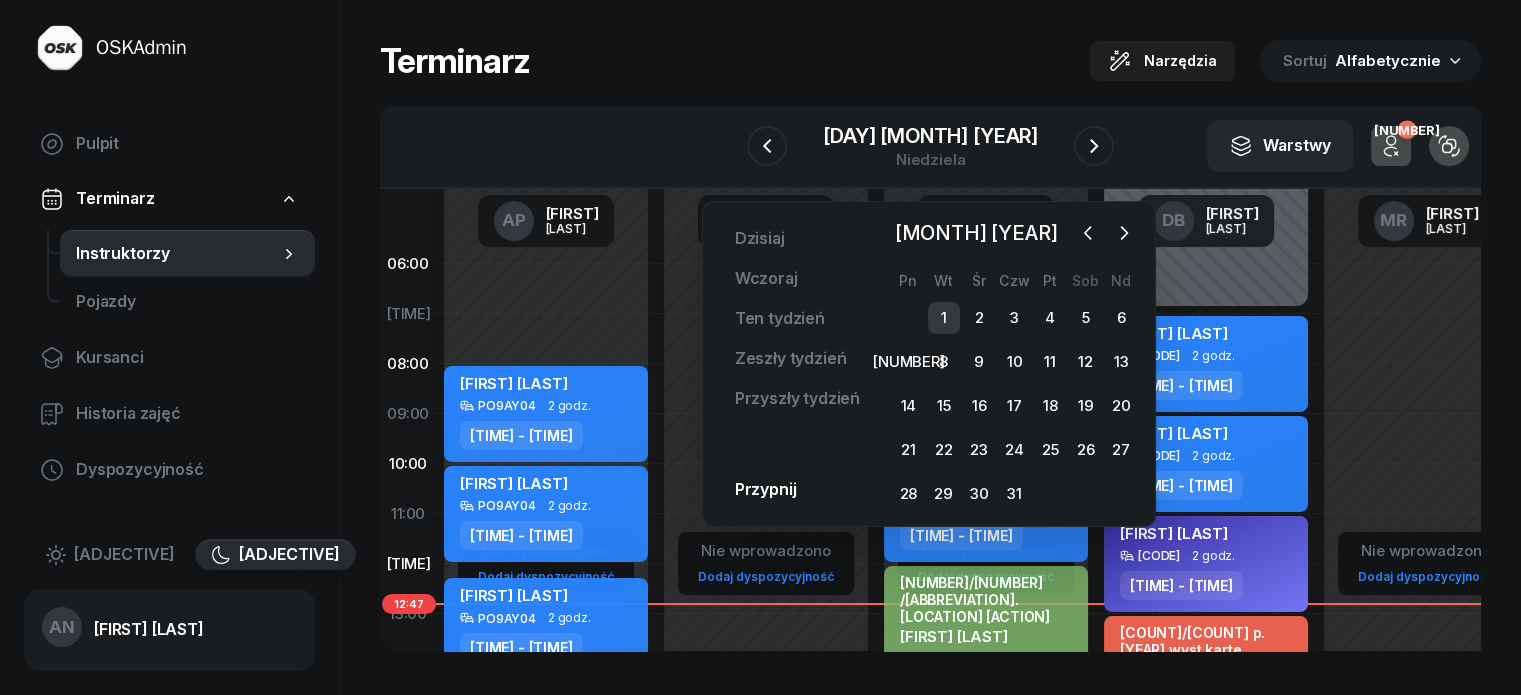 click on "1" at bounding box center [944, 318] 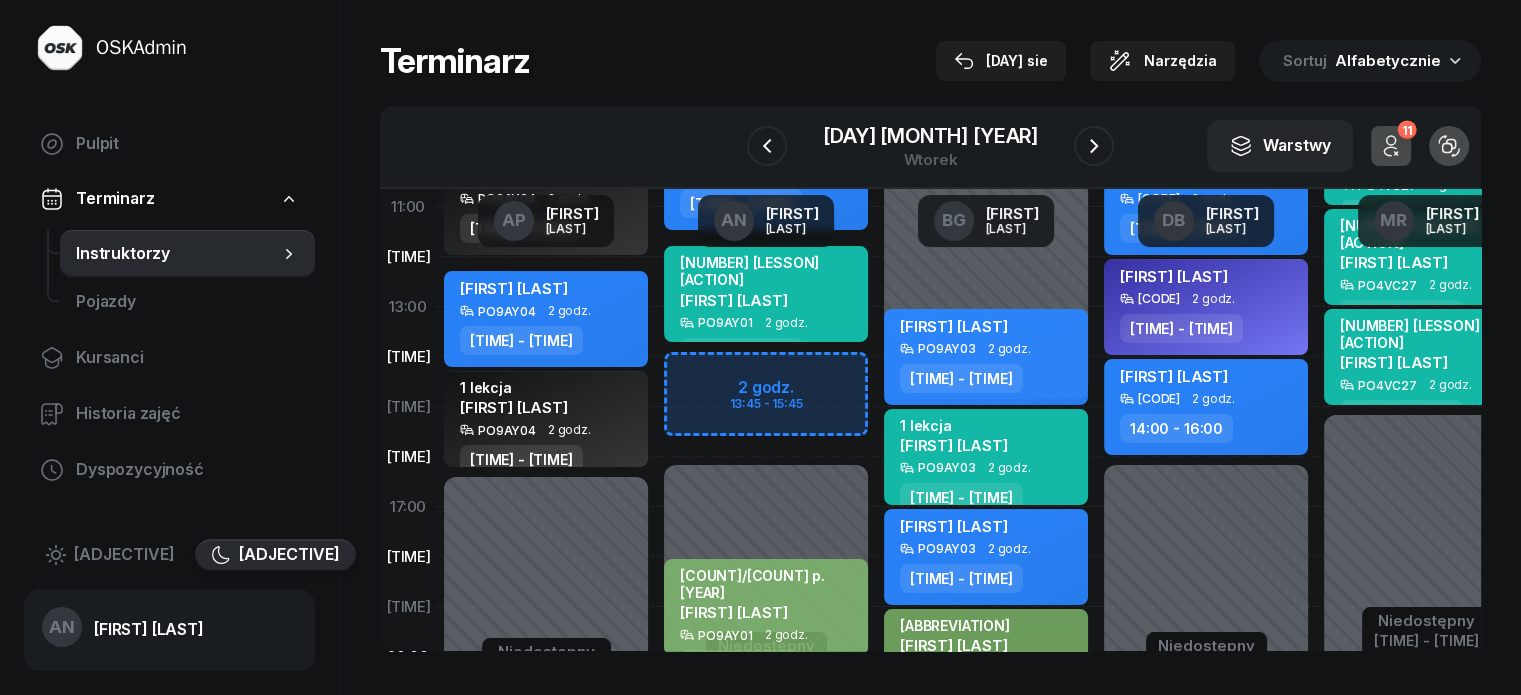 scroll, scrollTop: 300, scrollLeft: 0, axis: vertical 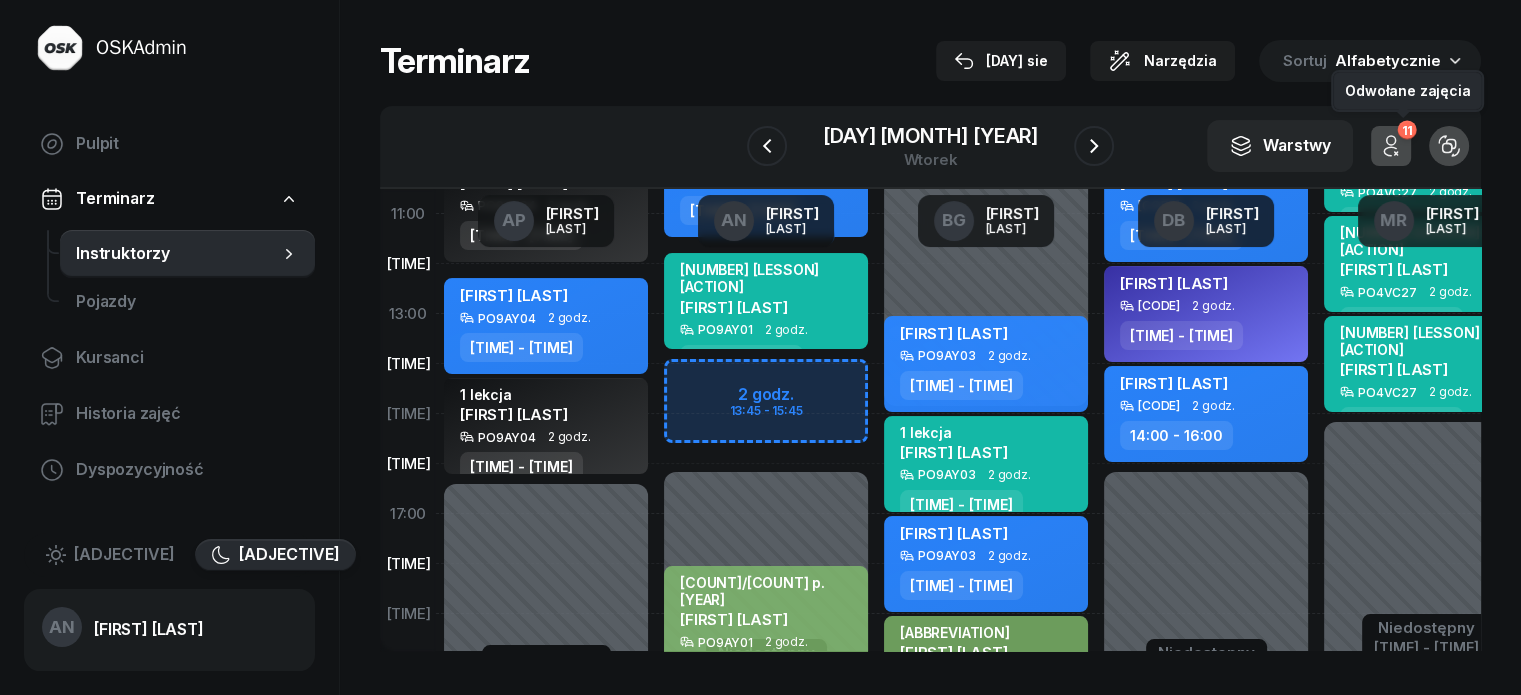 click on "11" 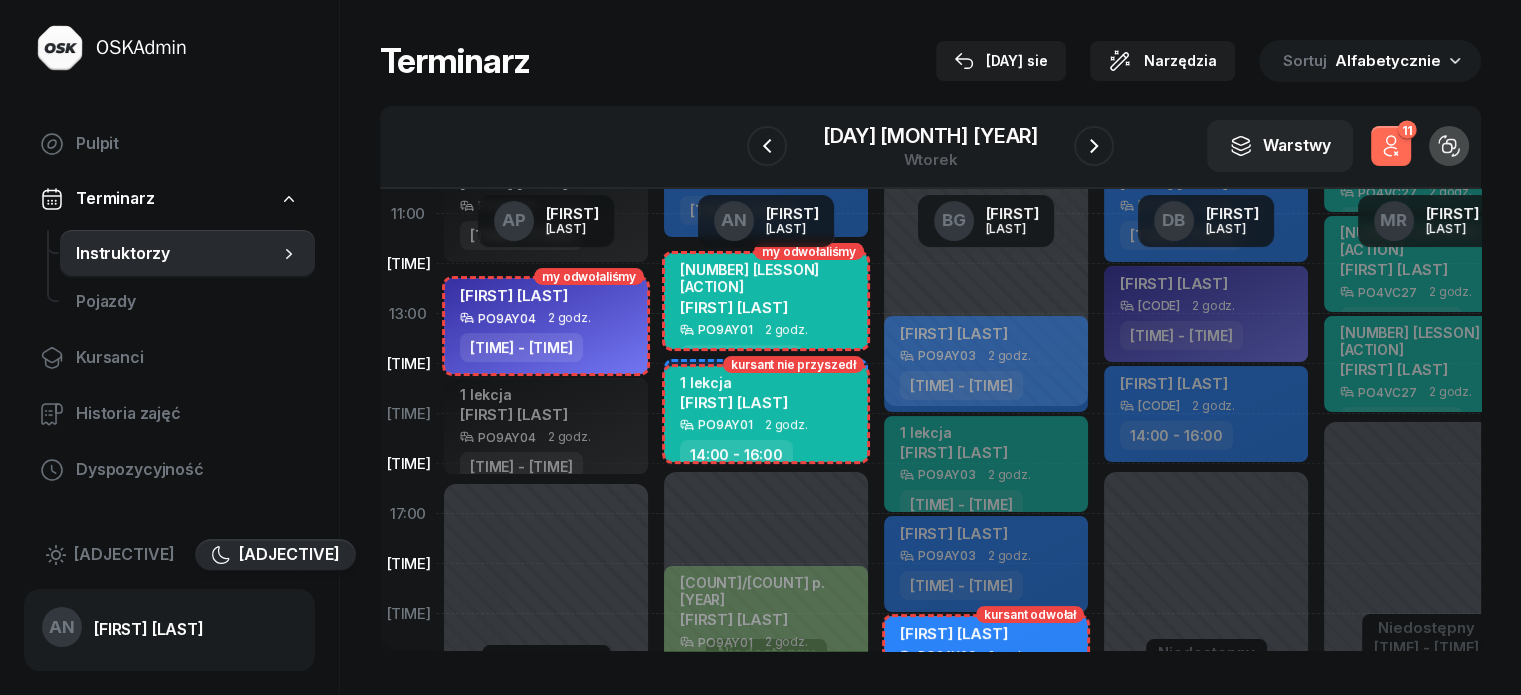 click on "11" 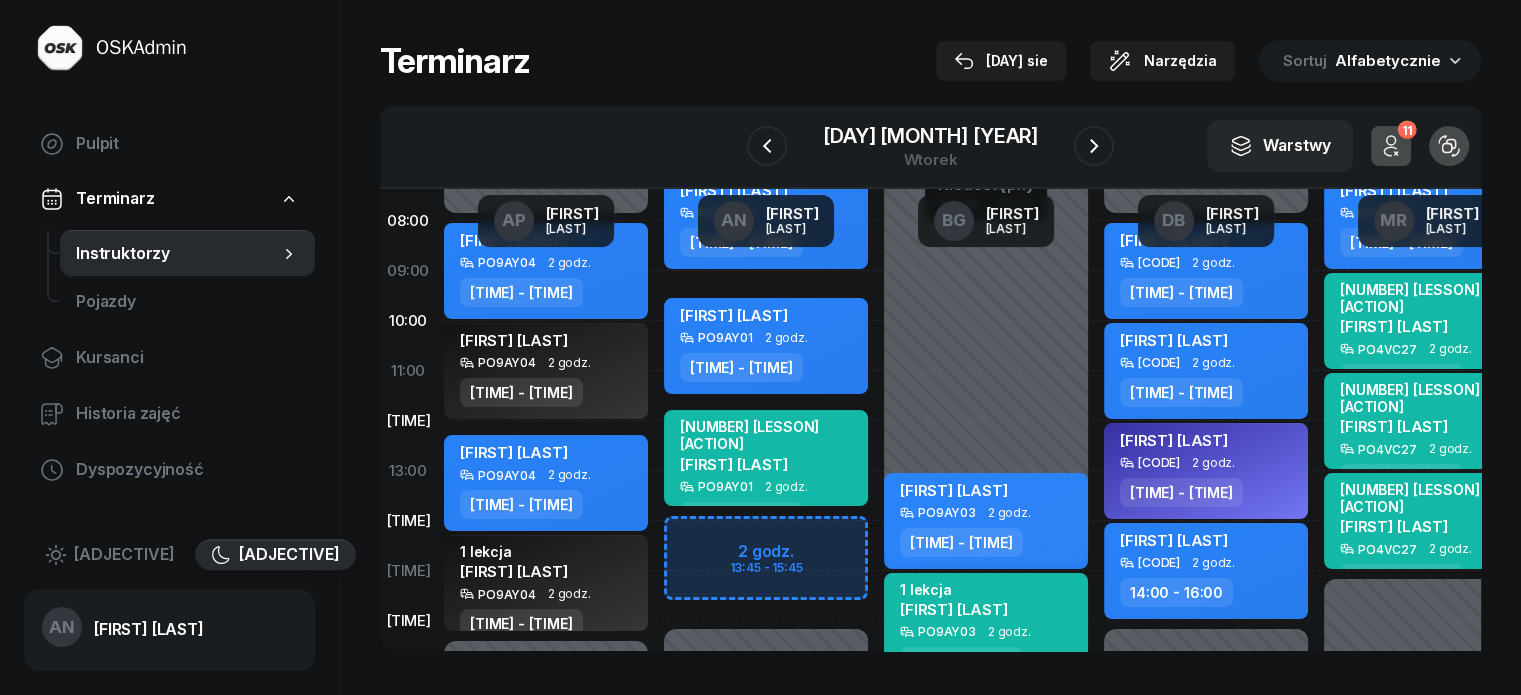 scroll, scrollTop: 100, scrollLeft: 0, axis: vertical 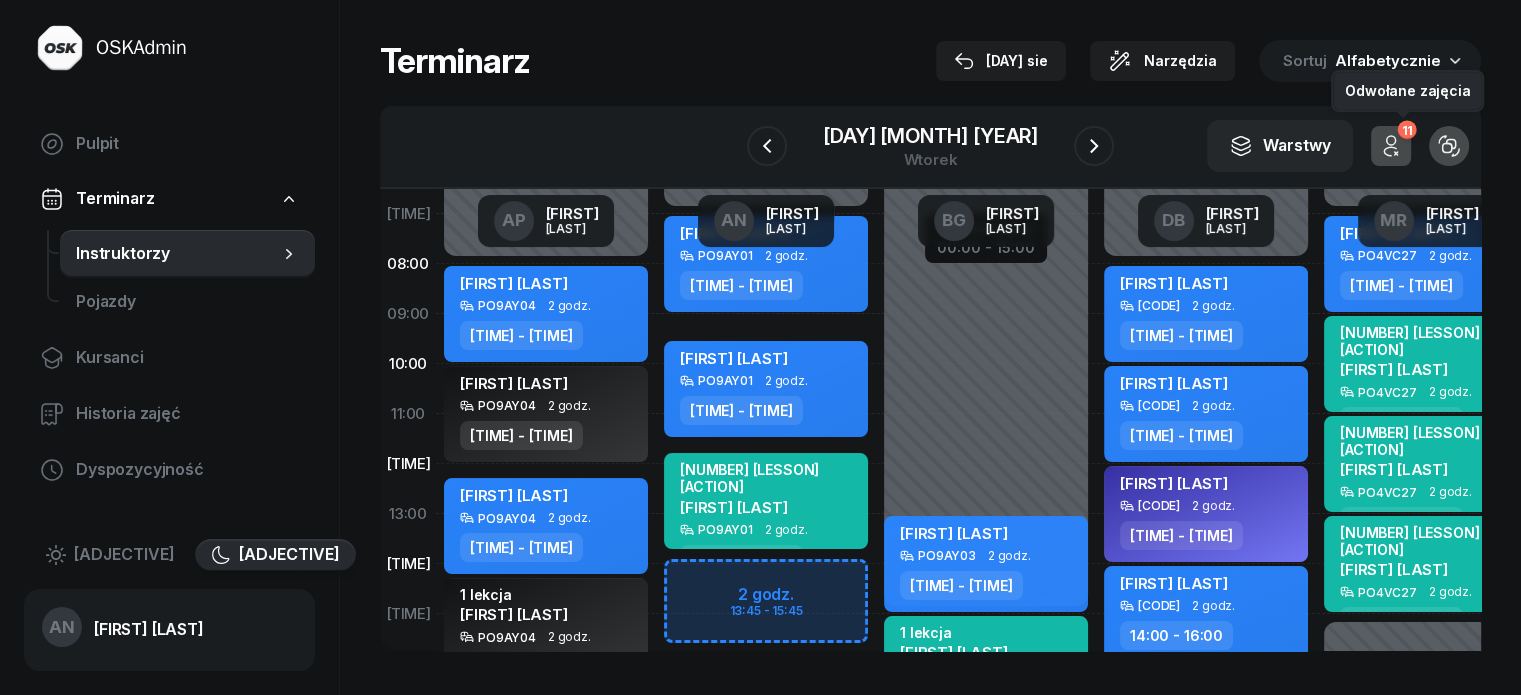 click on "11" 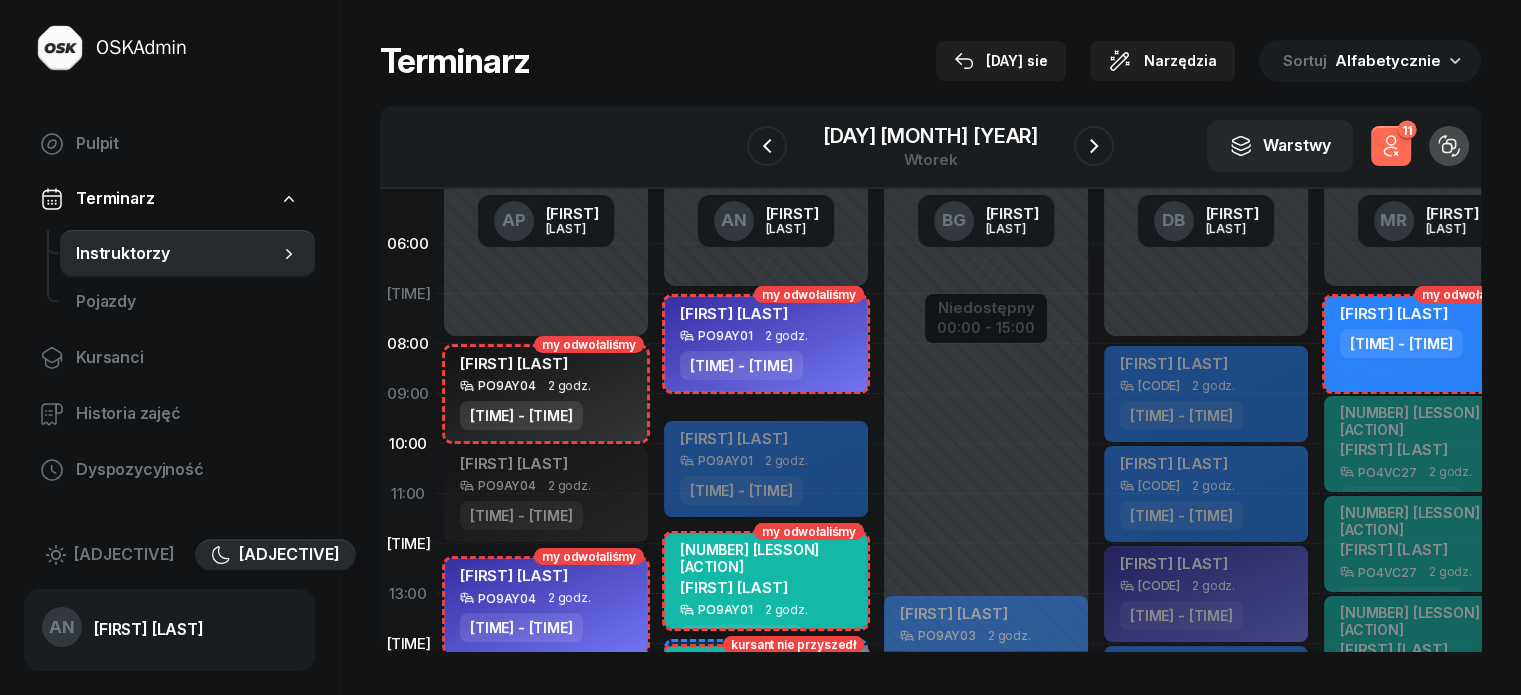 scroll, scrollTop: 0, scrollLeft: 0, axis: both 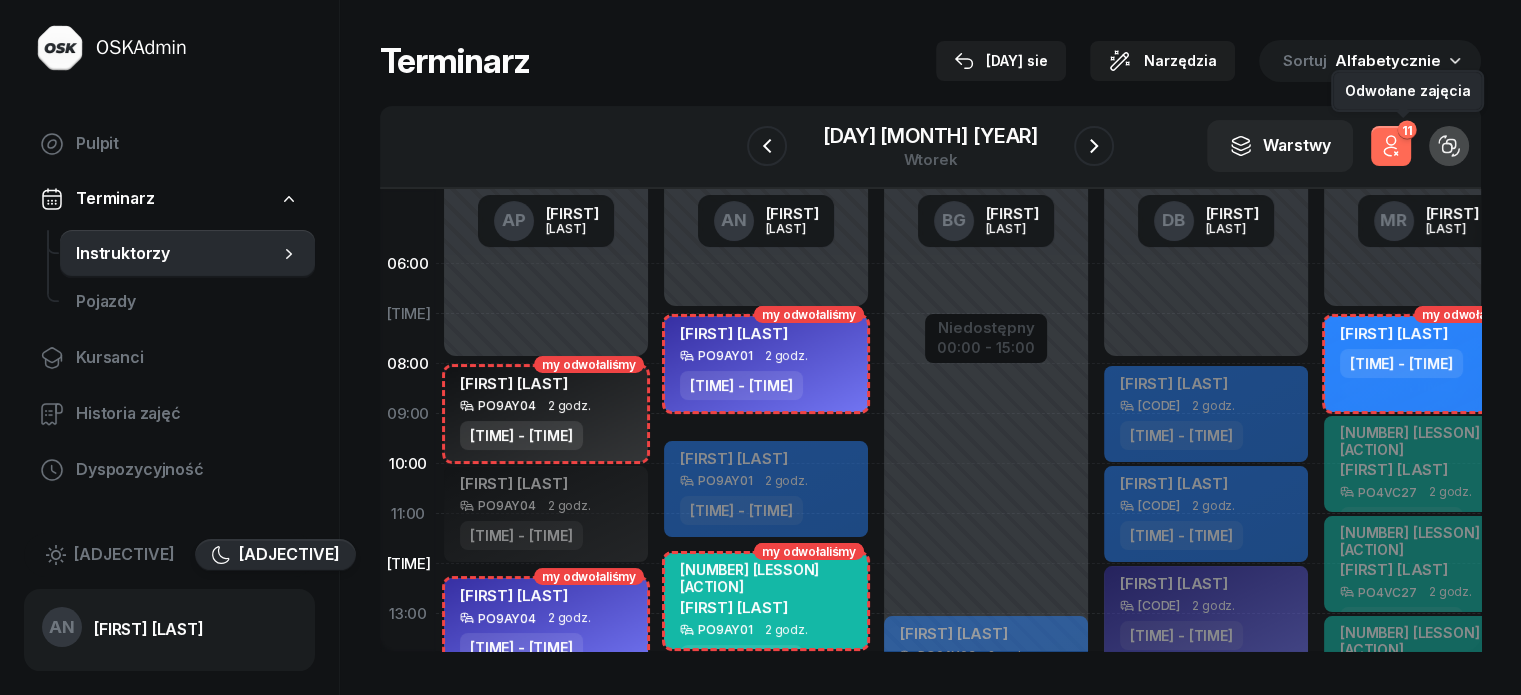 click on "11" 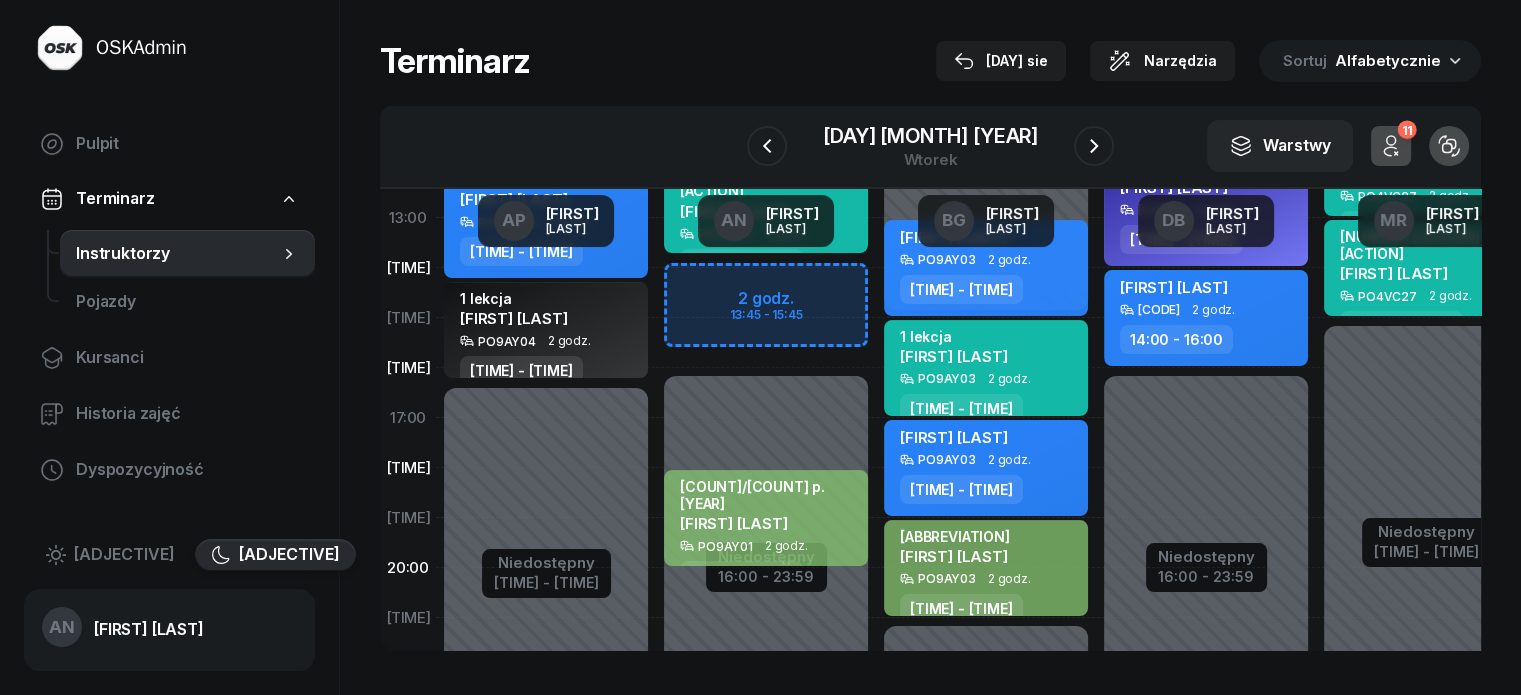 scroll, scrollTop: 400, scrollLeft: 0, axis: vertical 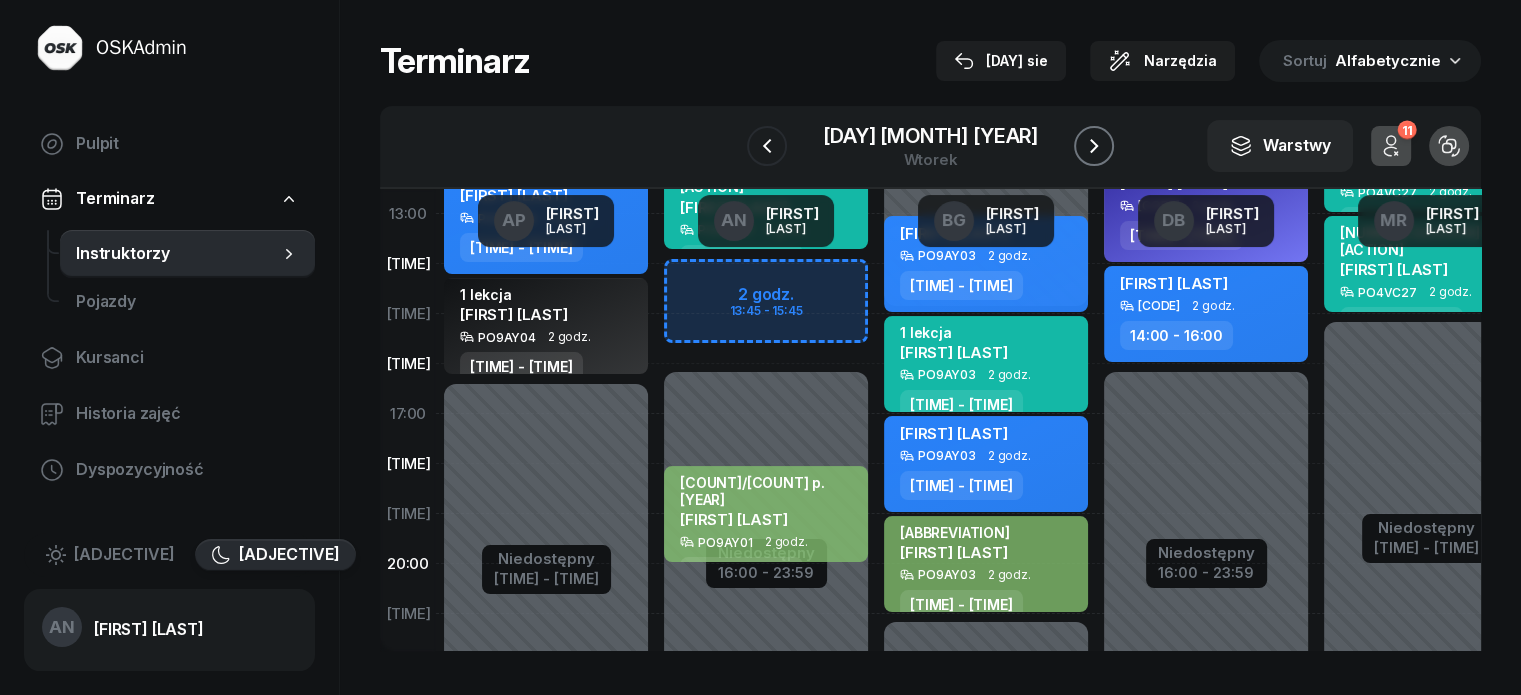 click 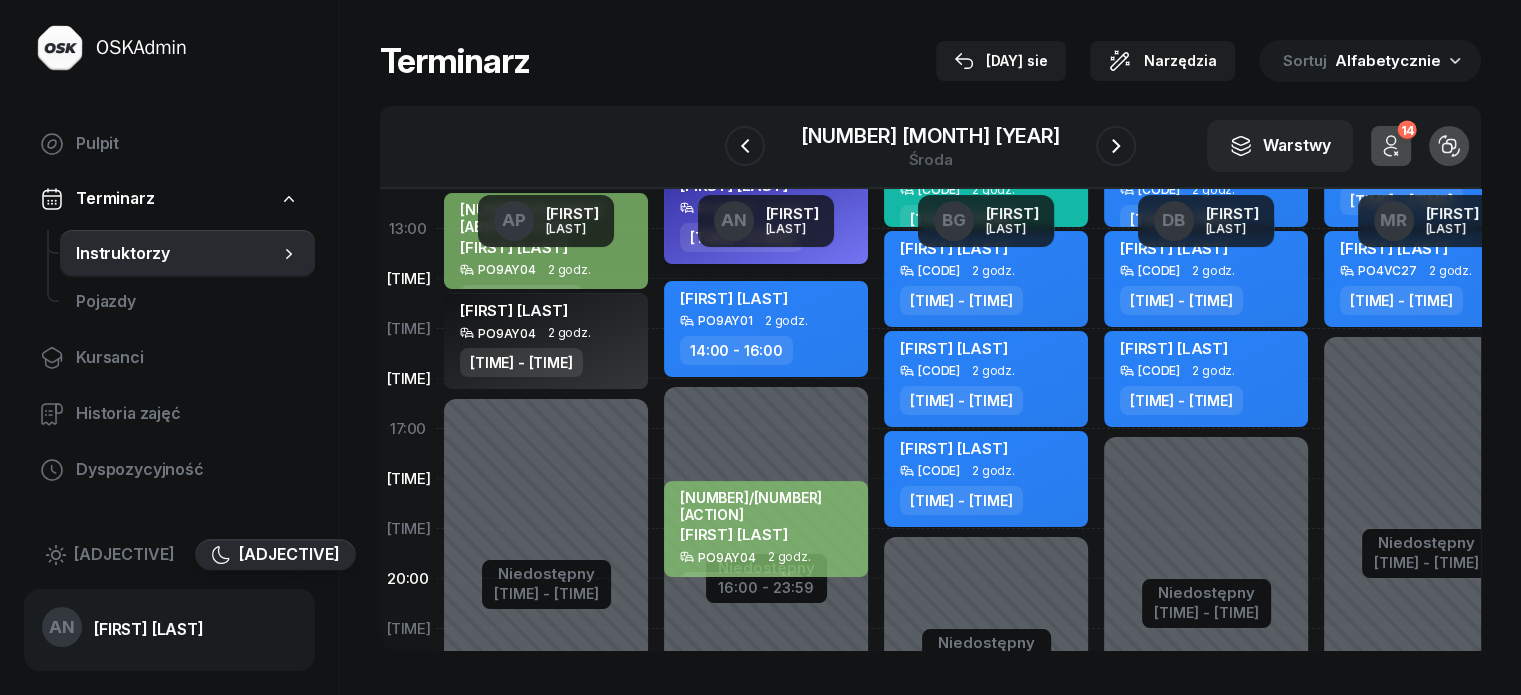 scroll, scrollTop: 400, scrollLeft: 0, axis: vertical 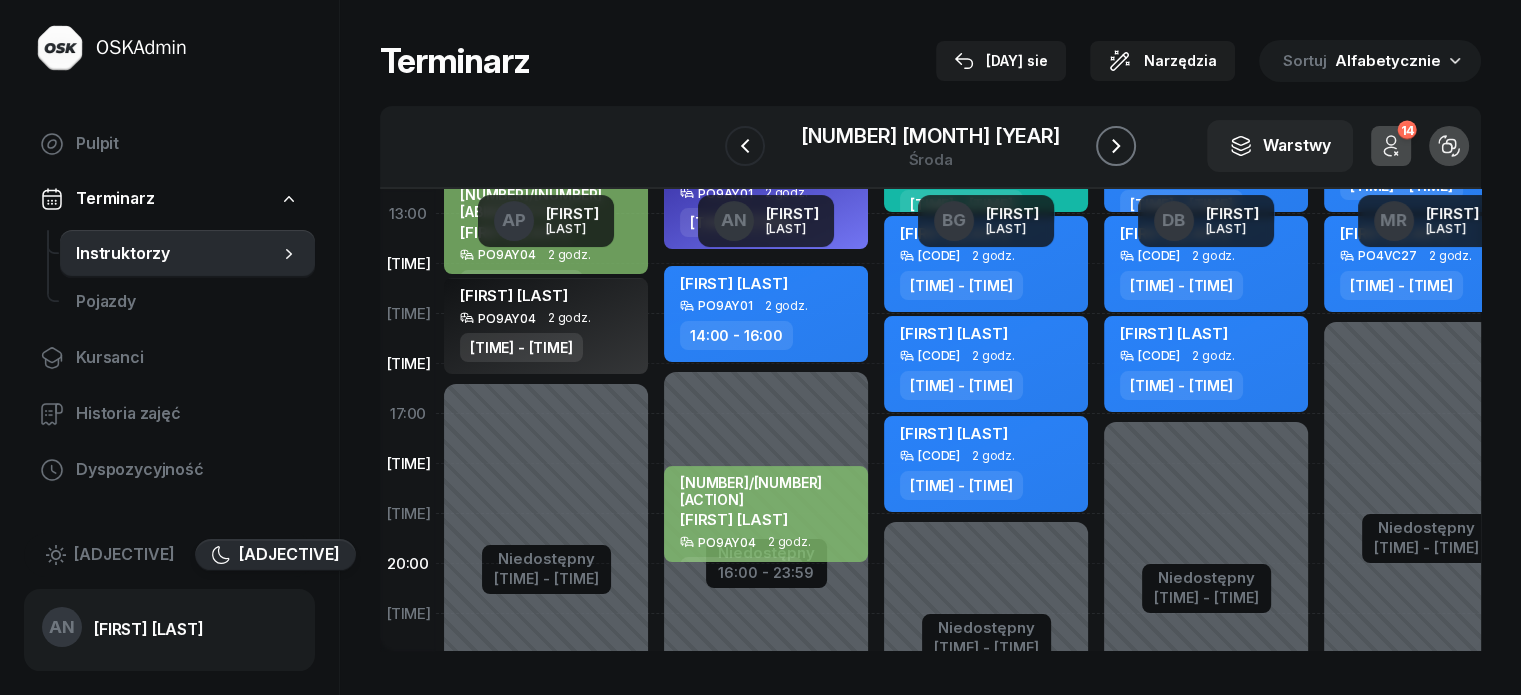 click 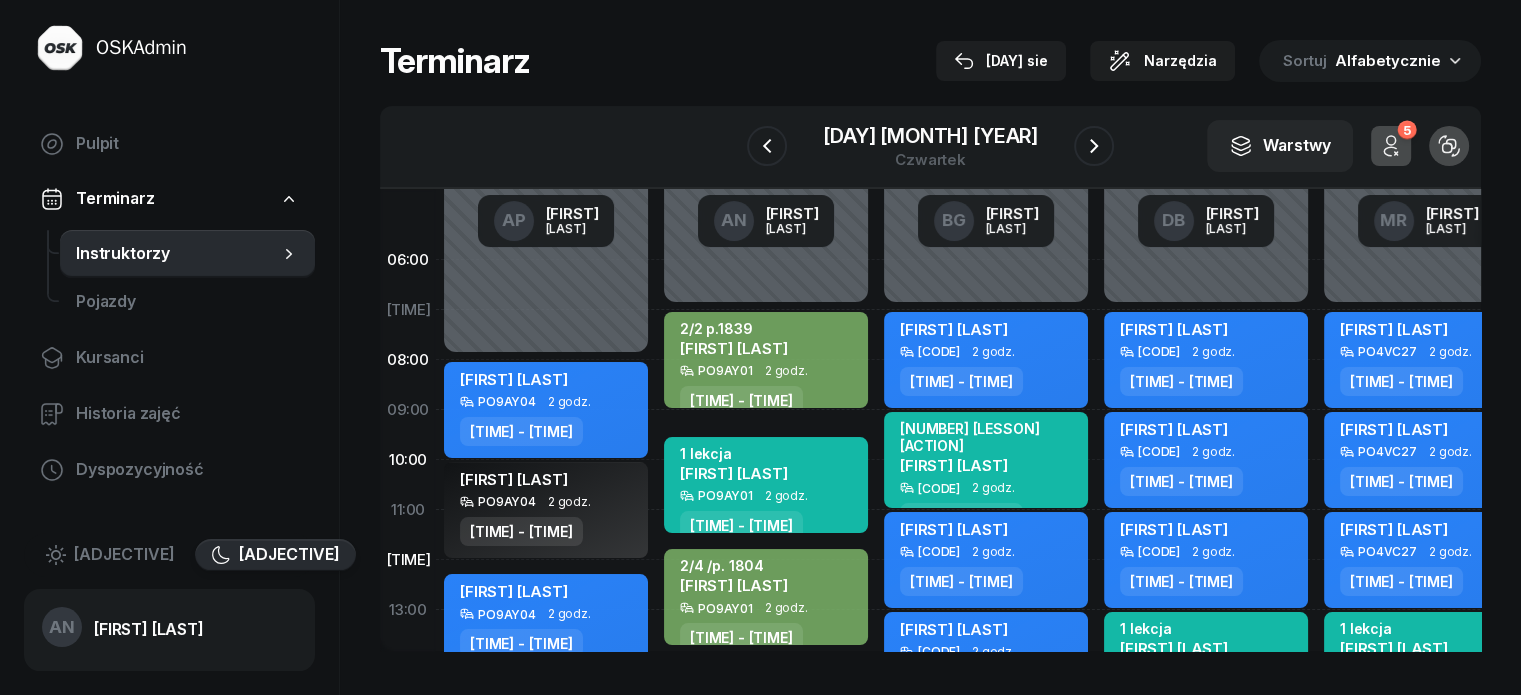 scroll, scrollTop: 0, scrollLeft: 0, axis: both 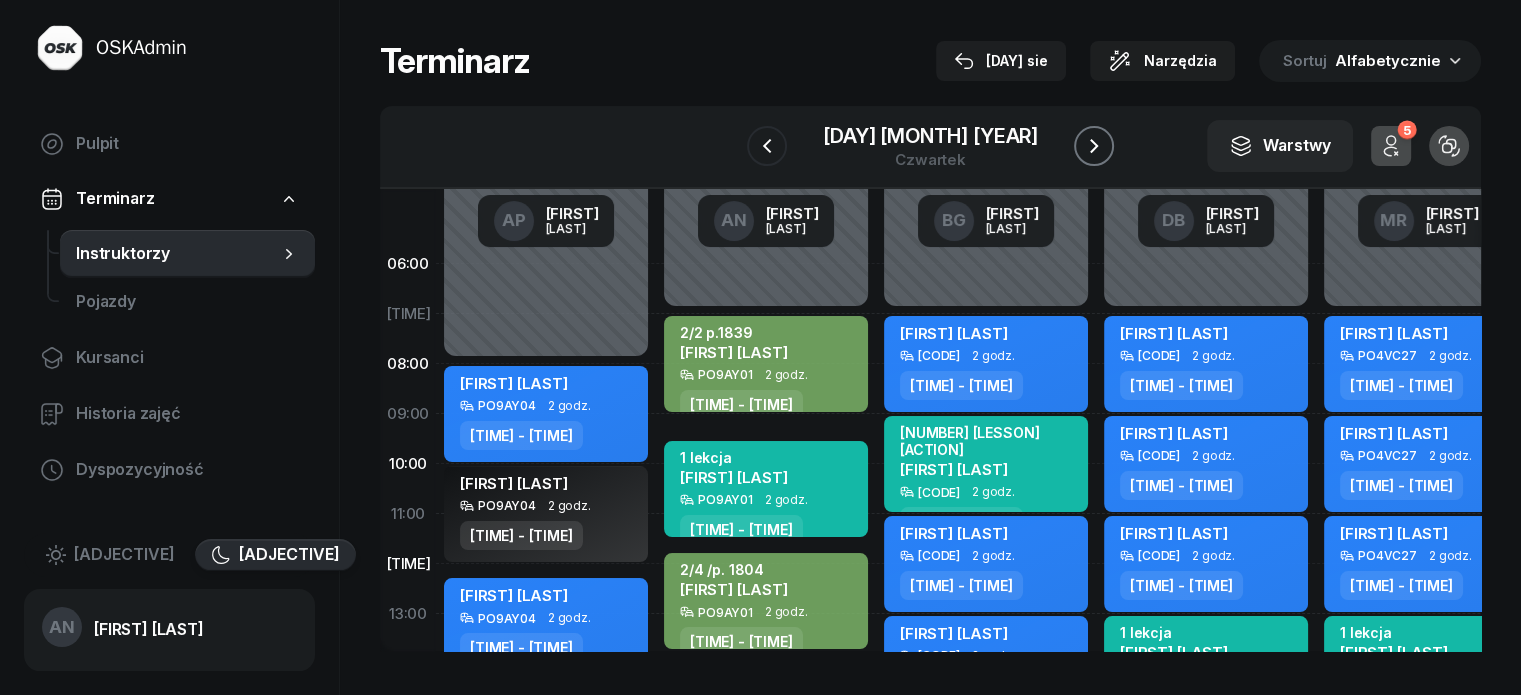 click 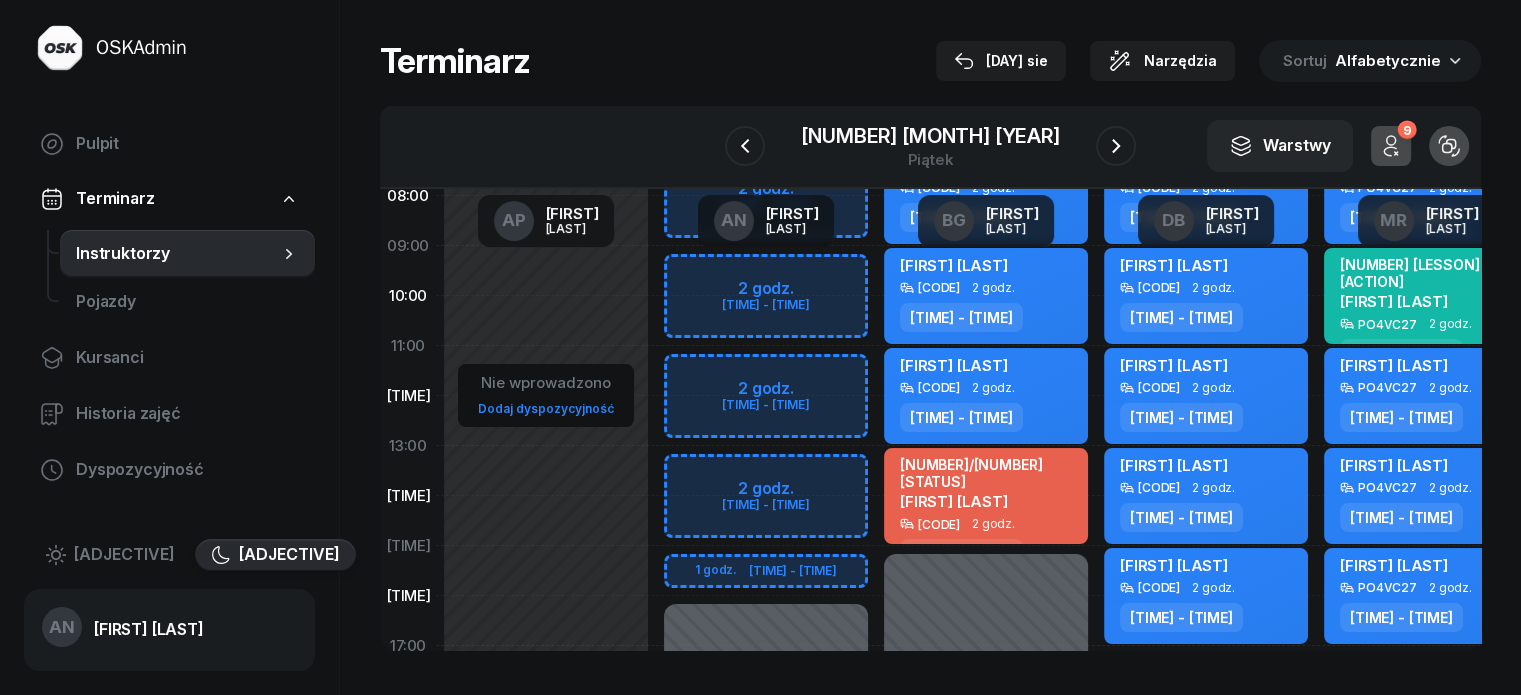 scroll, scrollTop: 200, scrollLeft: 0, axis: vertical 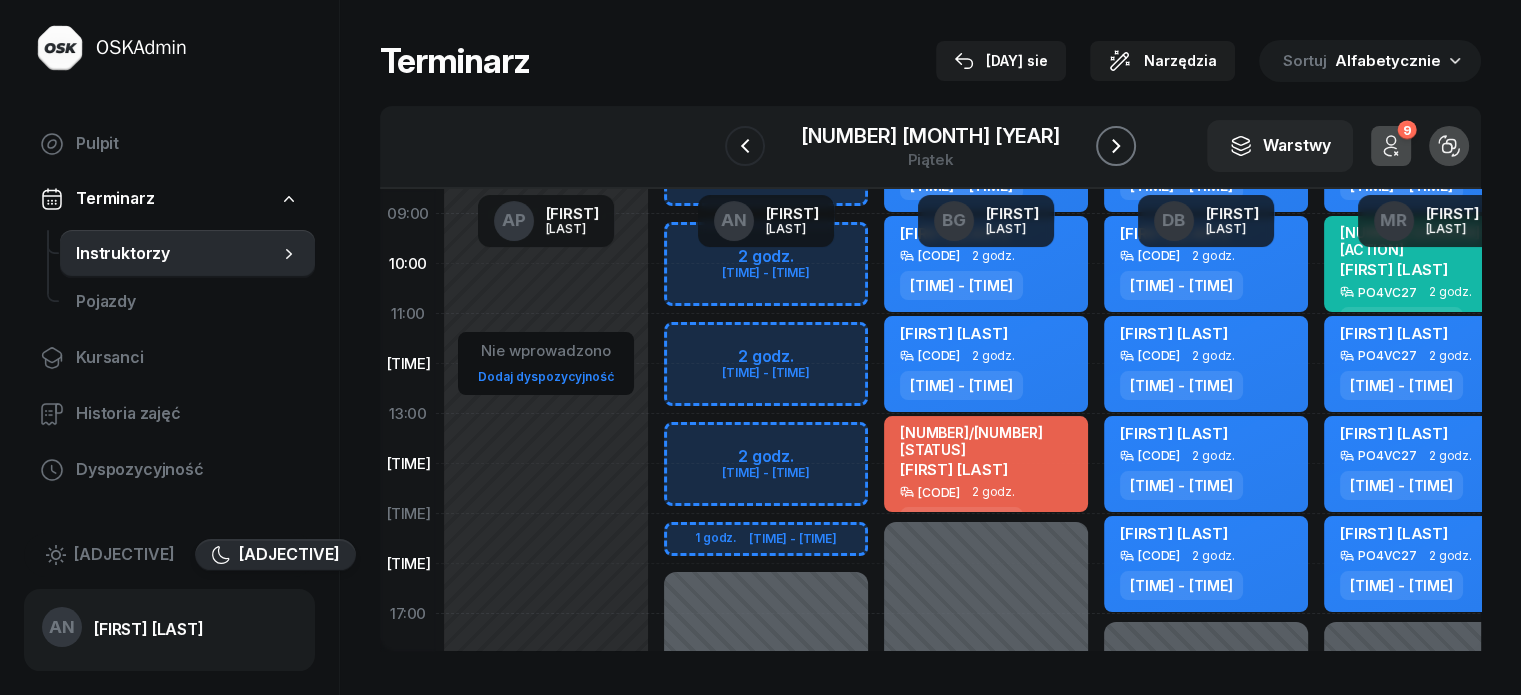 click at bounding box center [1116, 146] 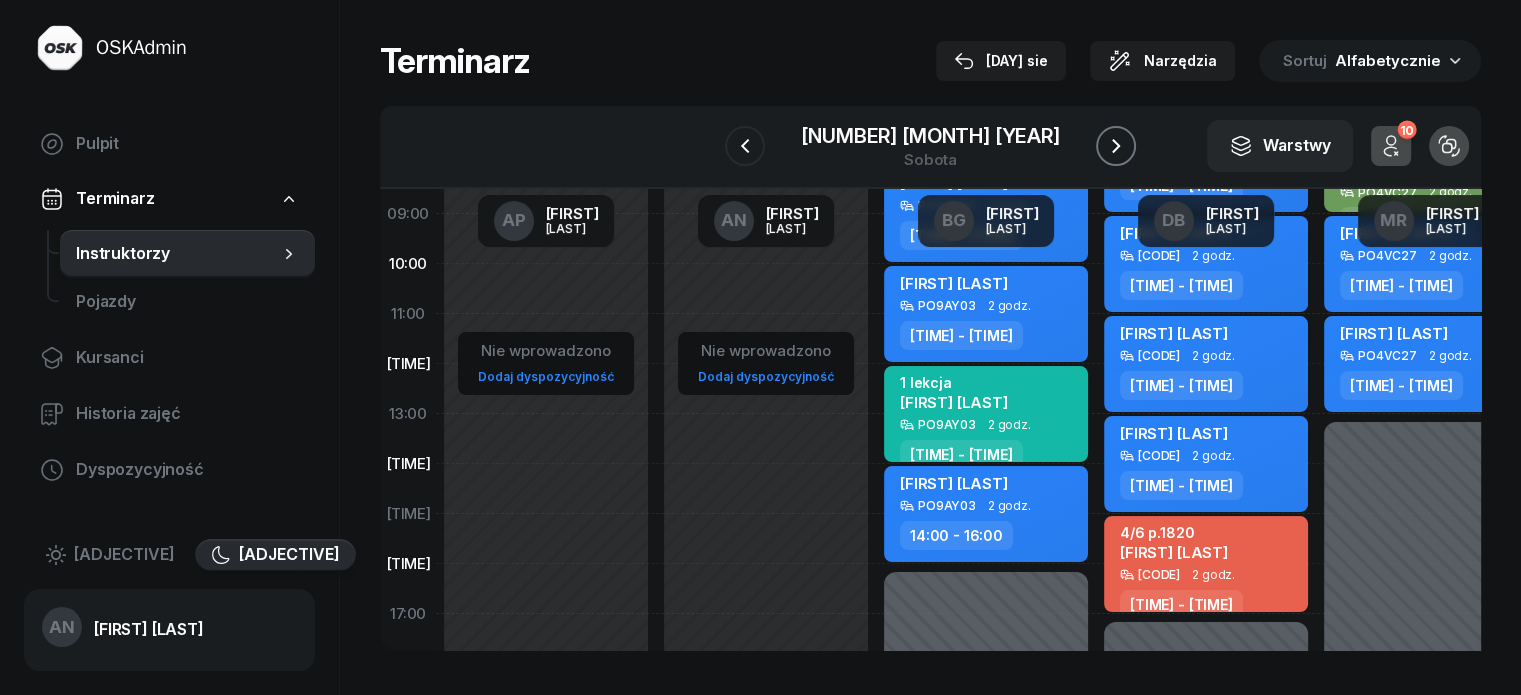 click at bounding box center (1116, 146) 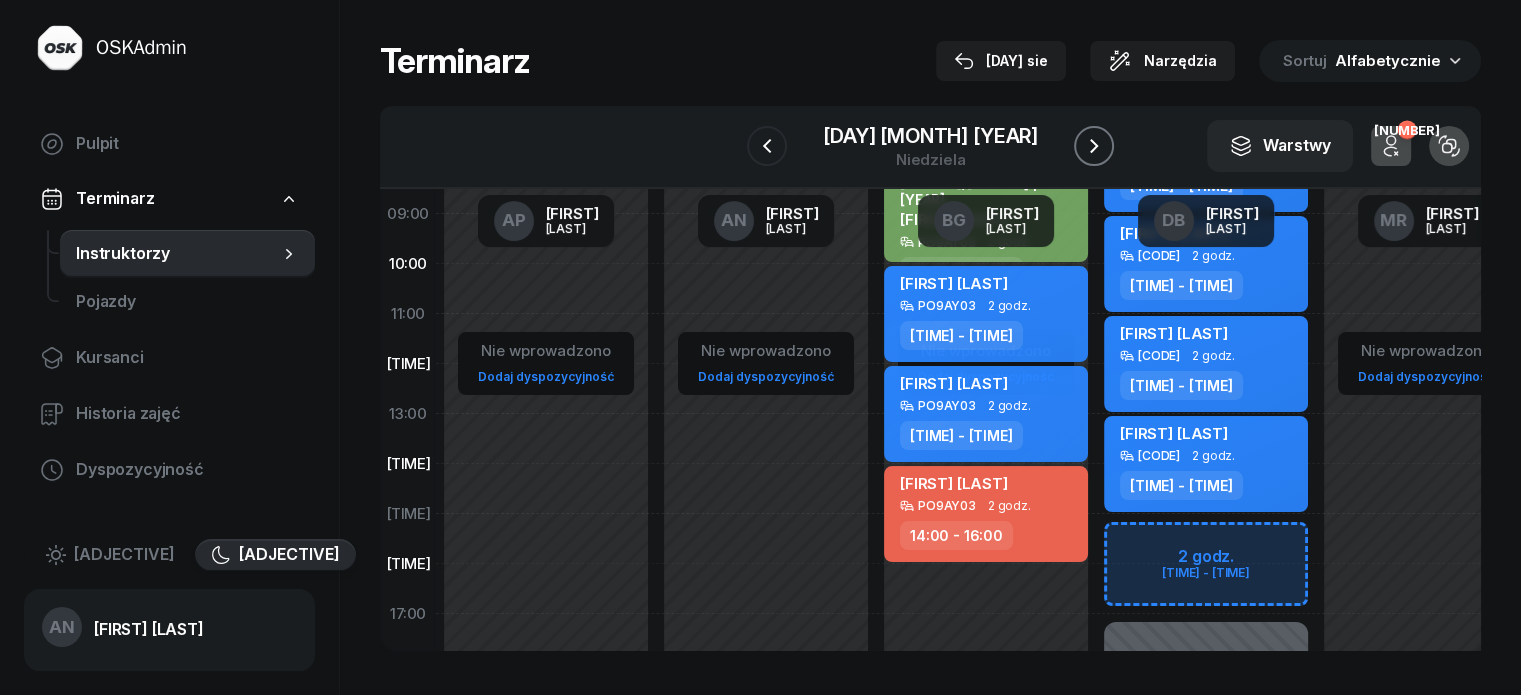 click 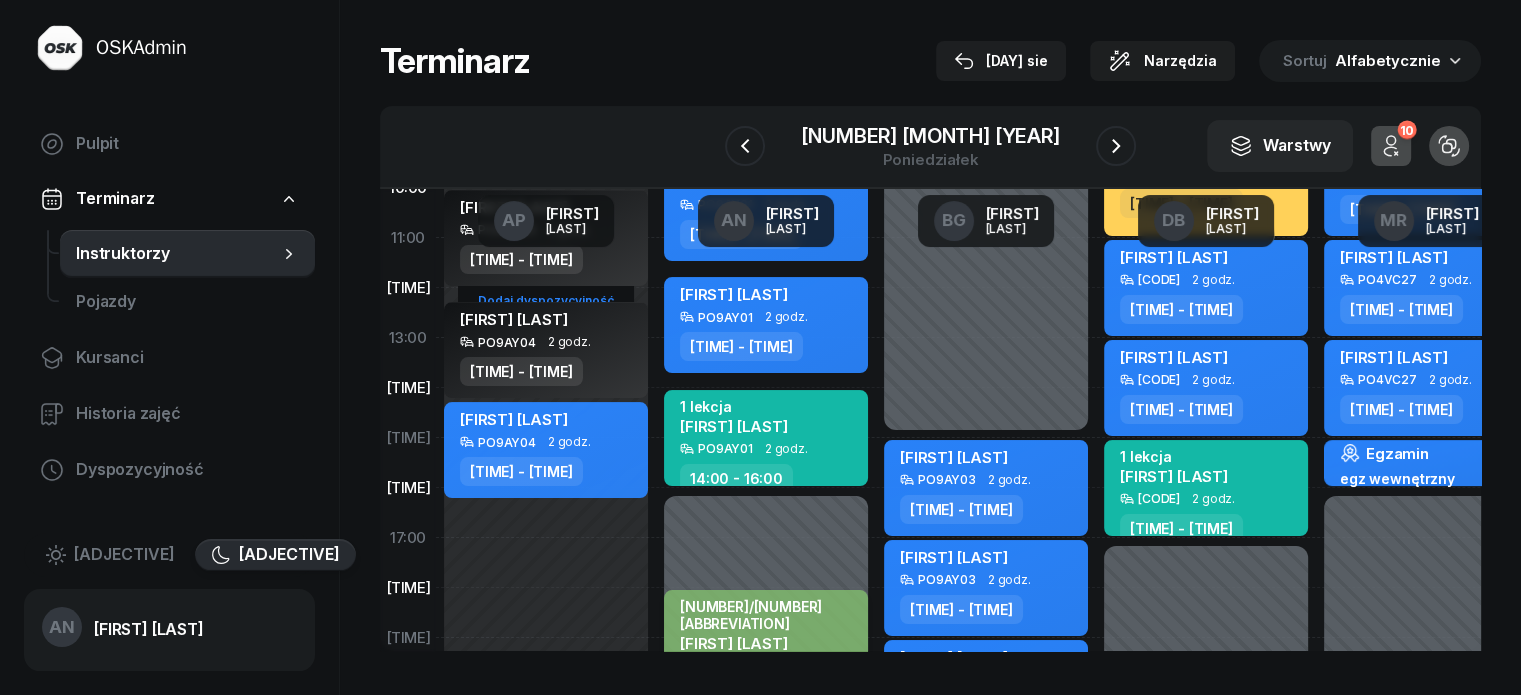 scroll, scrollTop: 400, scrollLeft: 0, axis: vertical 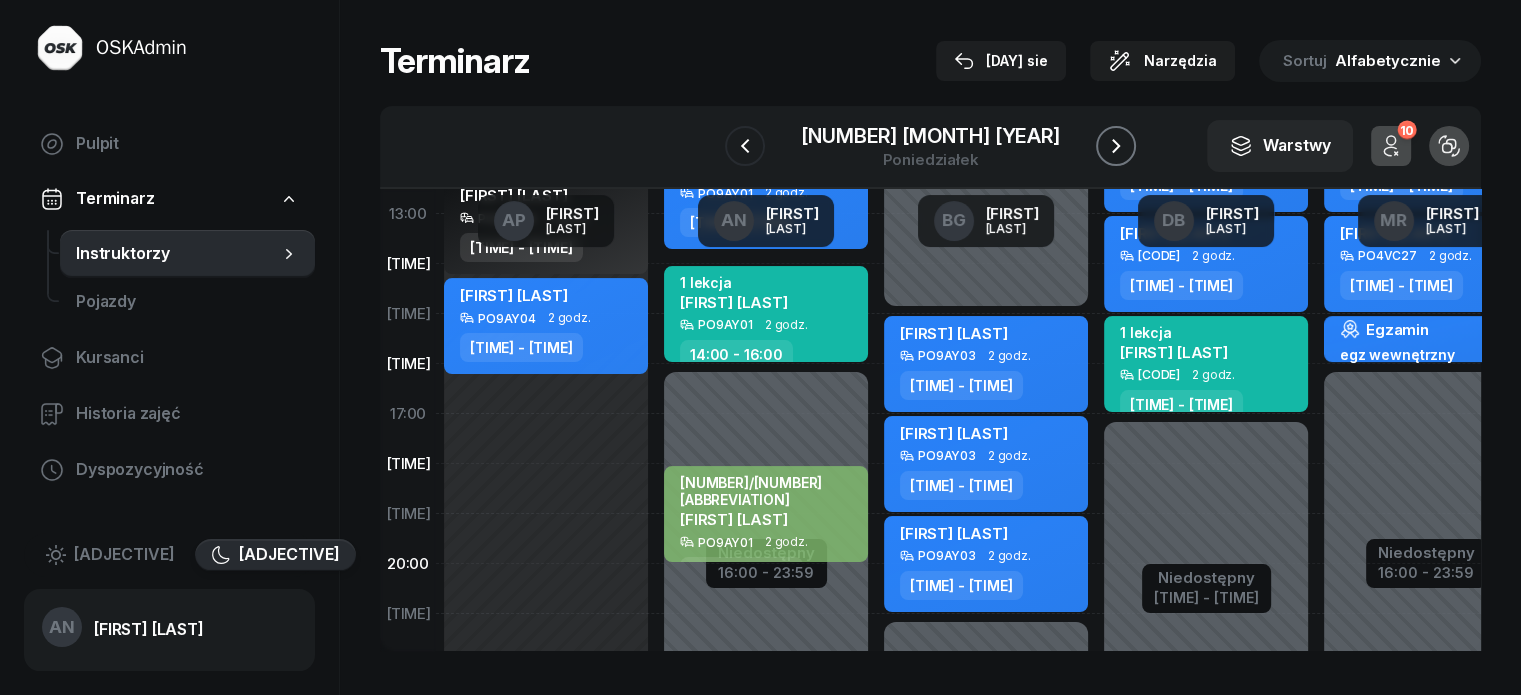click 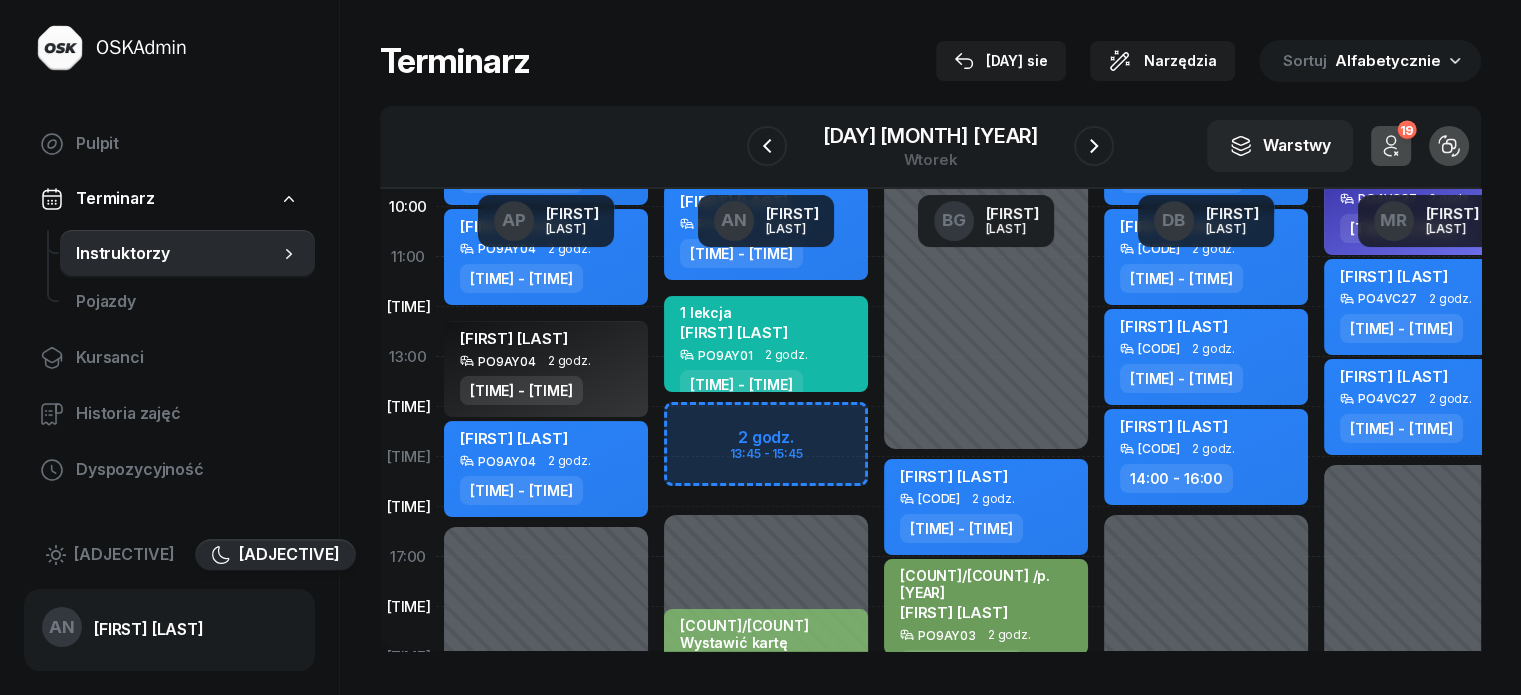 scroll, scrollTop: 200, scrollLeft: 0, axis: vertical 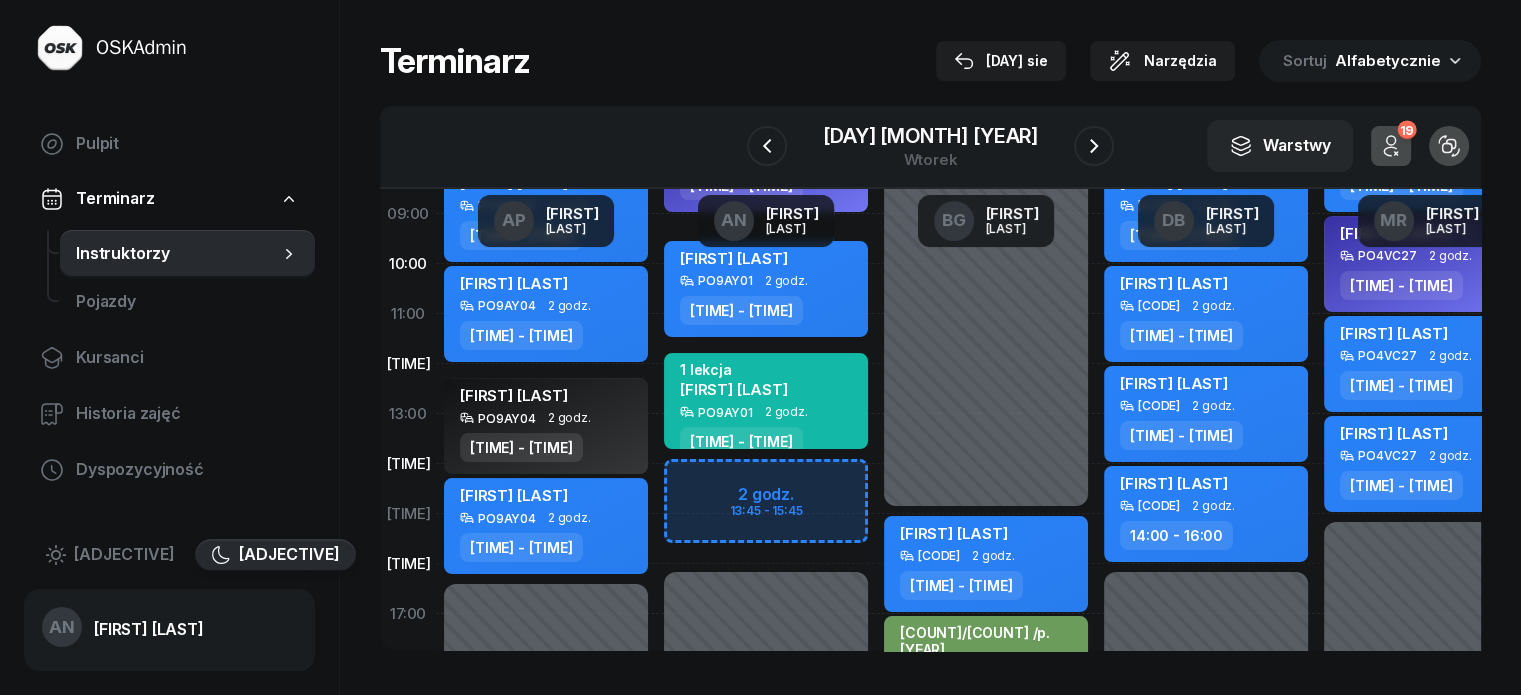 click 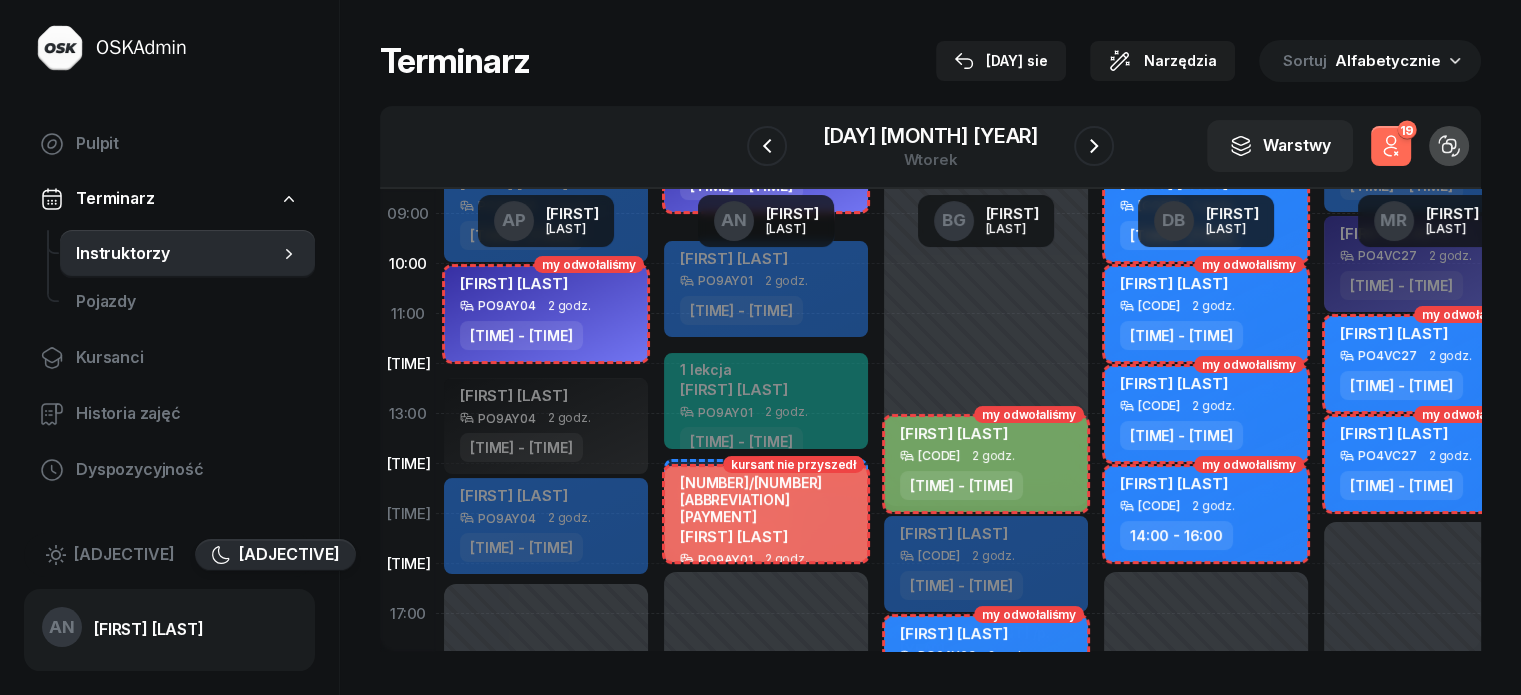 click 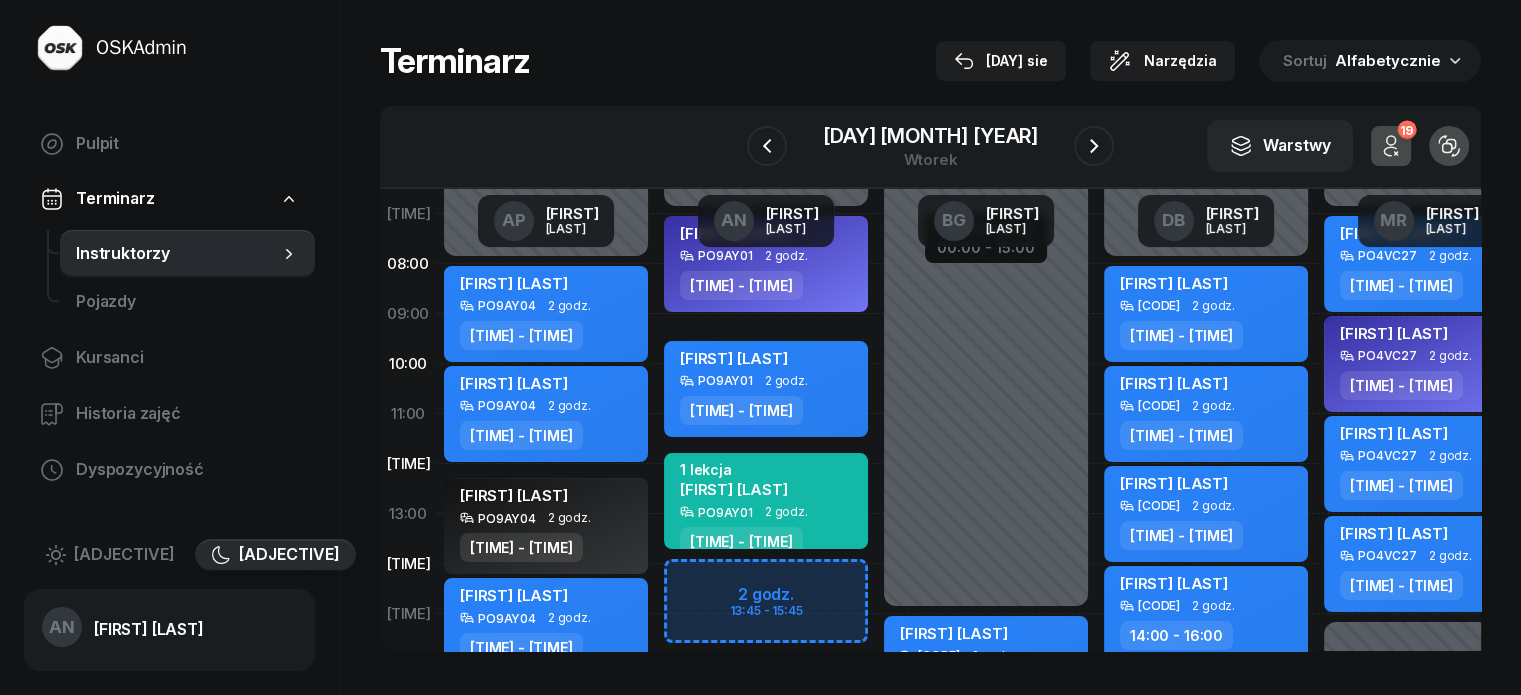 scroll, scrollTop: 100, scrollLeft: 0, axis: vertical 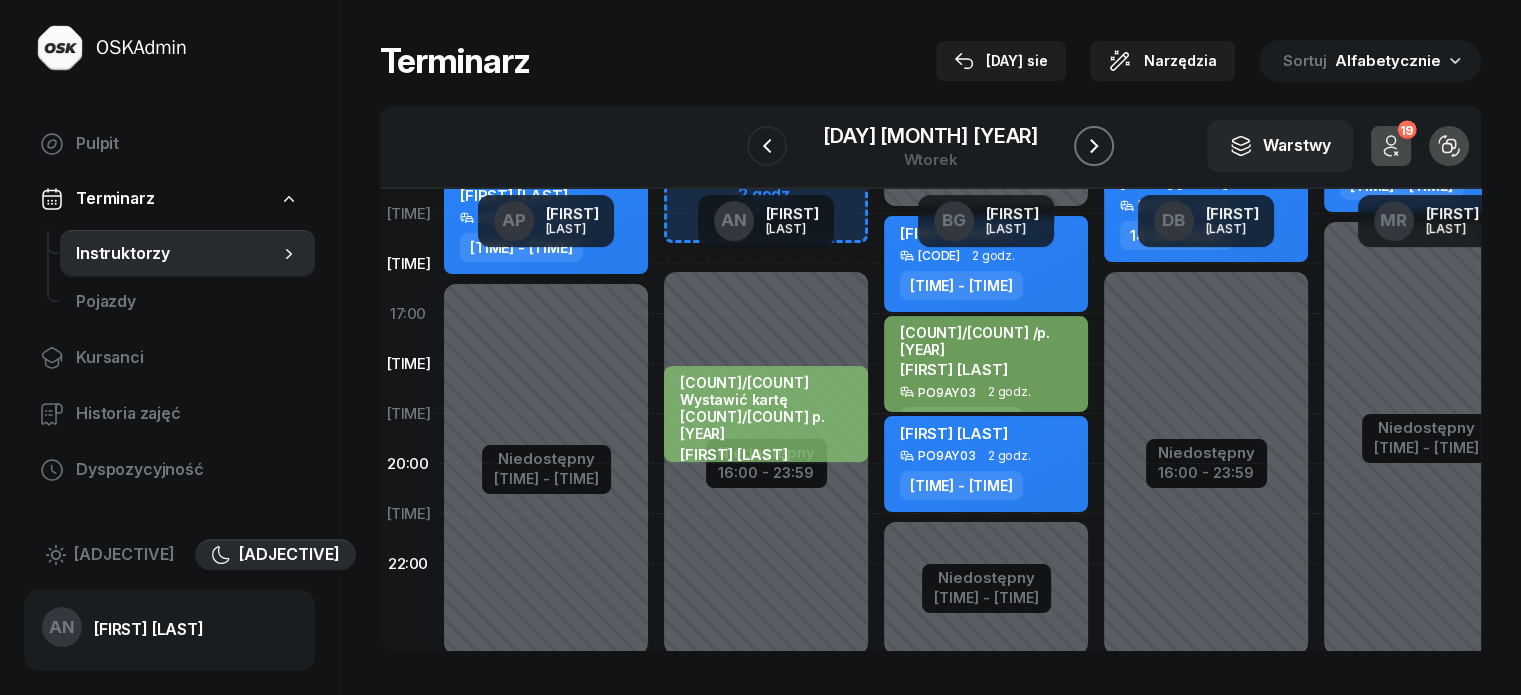 click 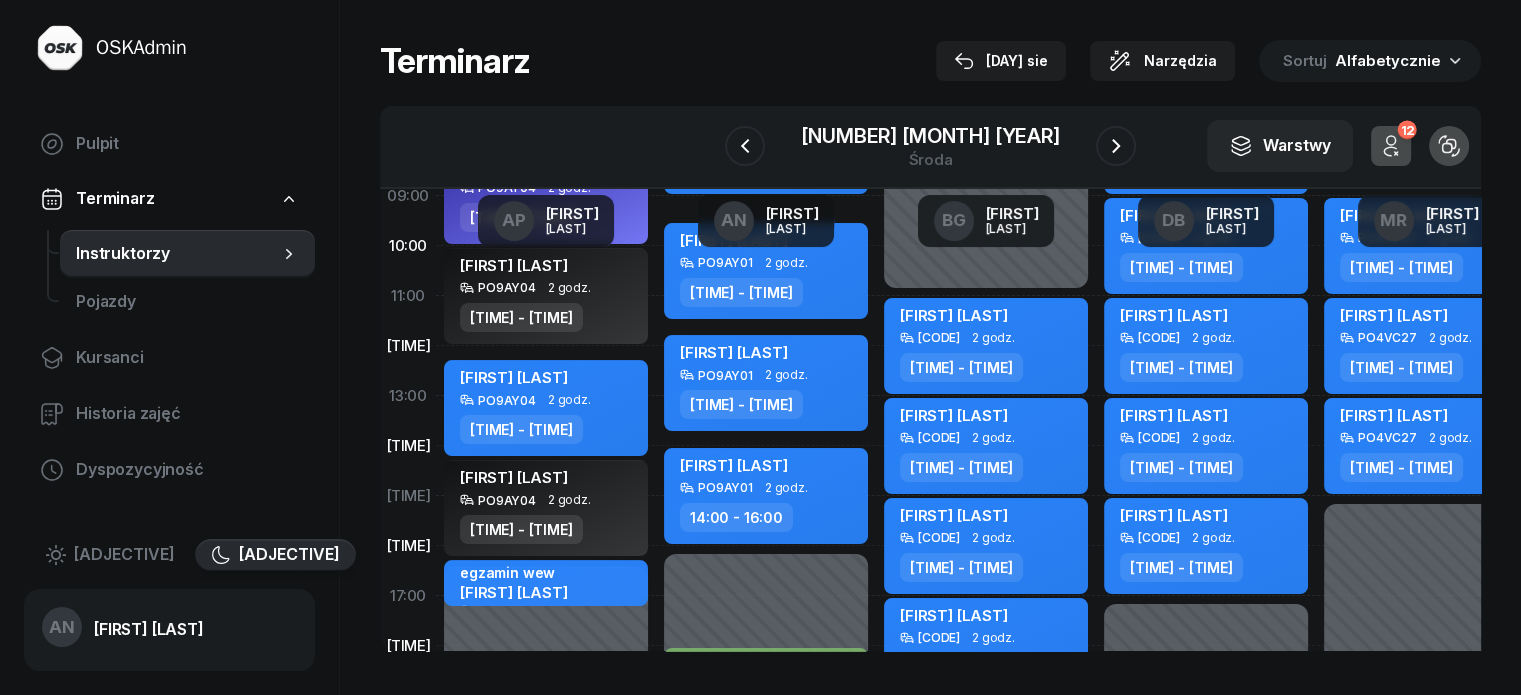 scroll, scrollTop: 300, scrollLeft: 0, axis: vertical 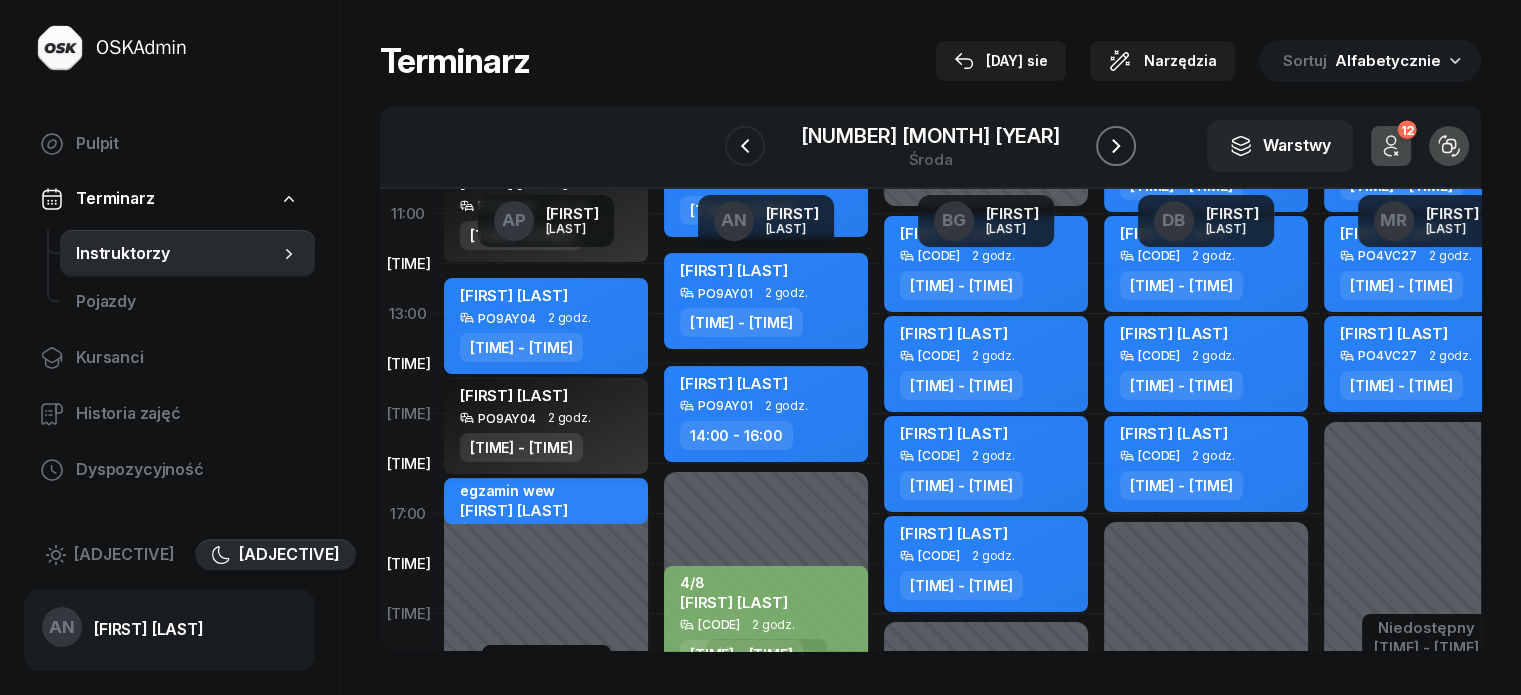 click 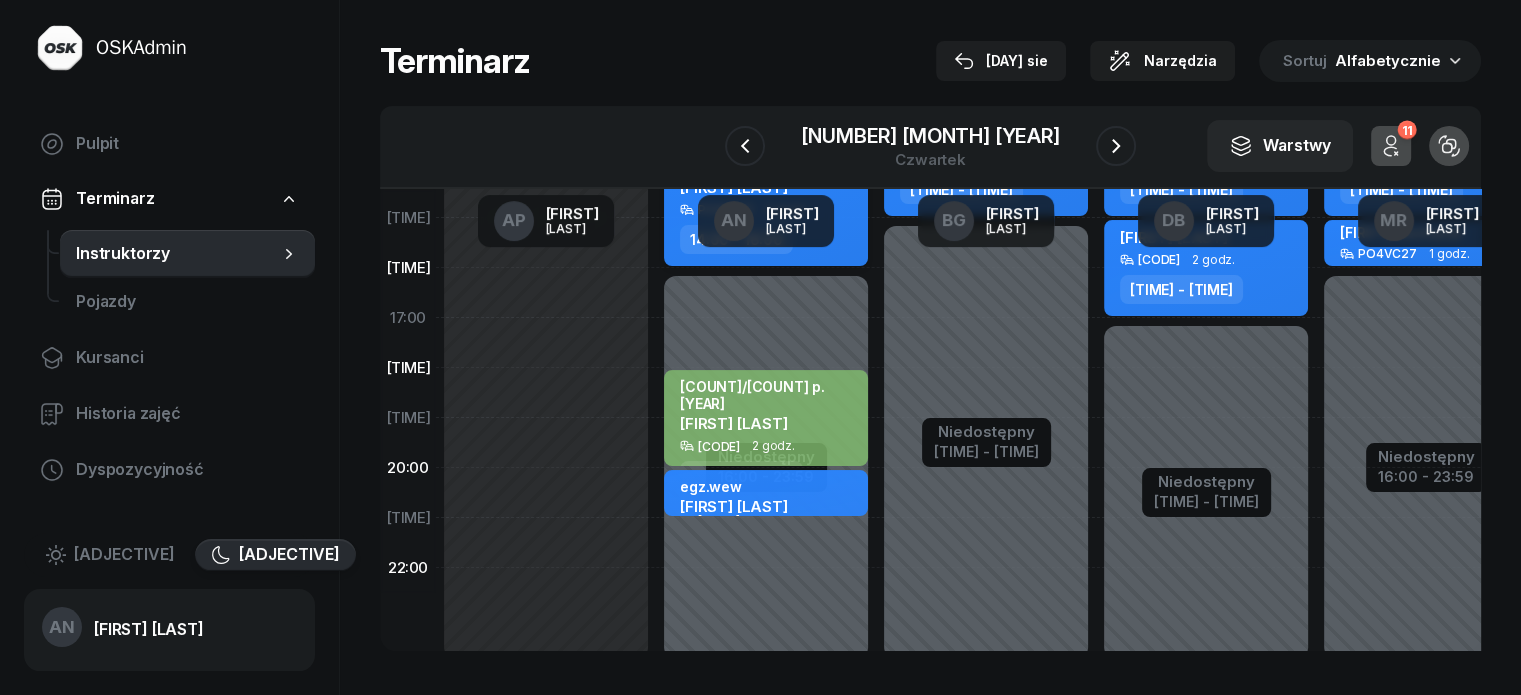 scroll, scrollTop: 500, scrollLeft: 0, axis: vertical 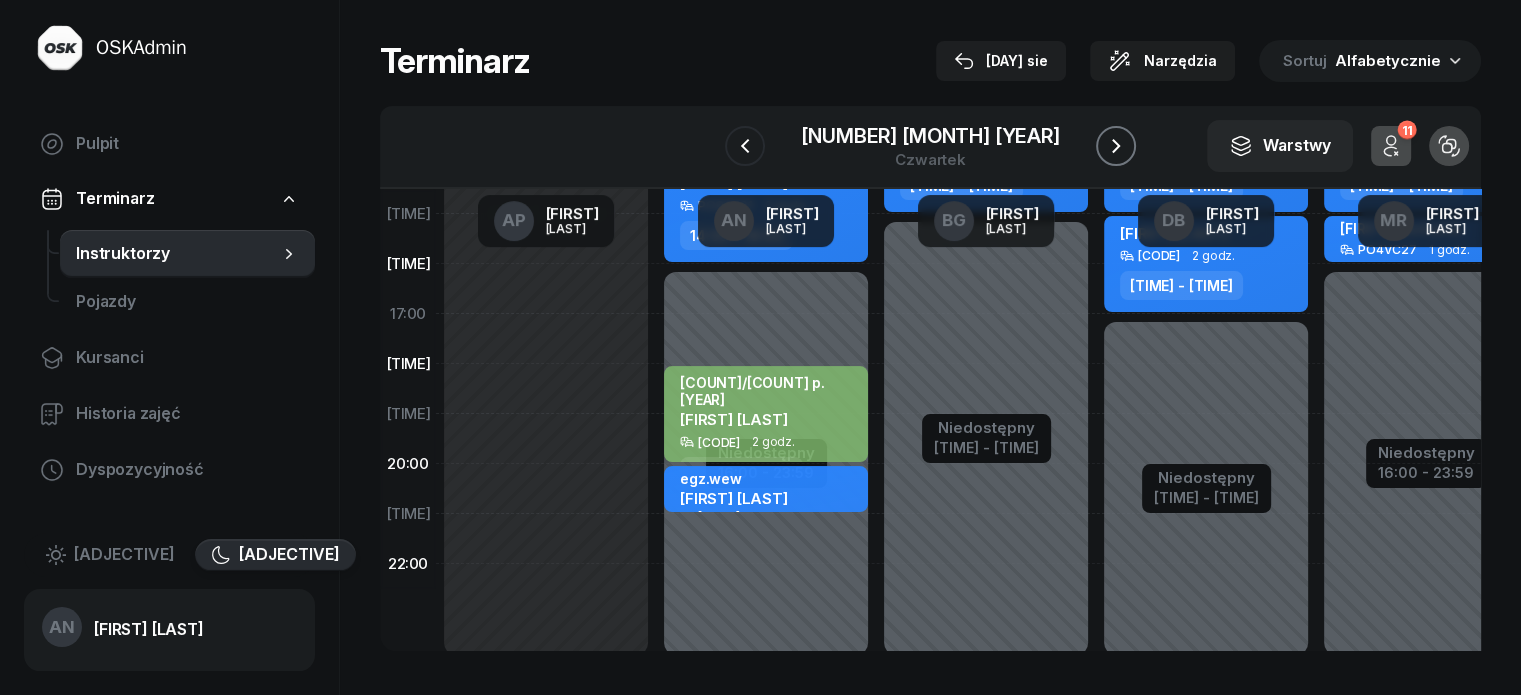 click 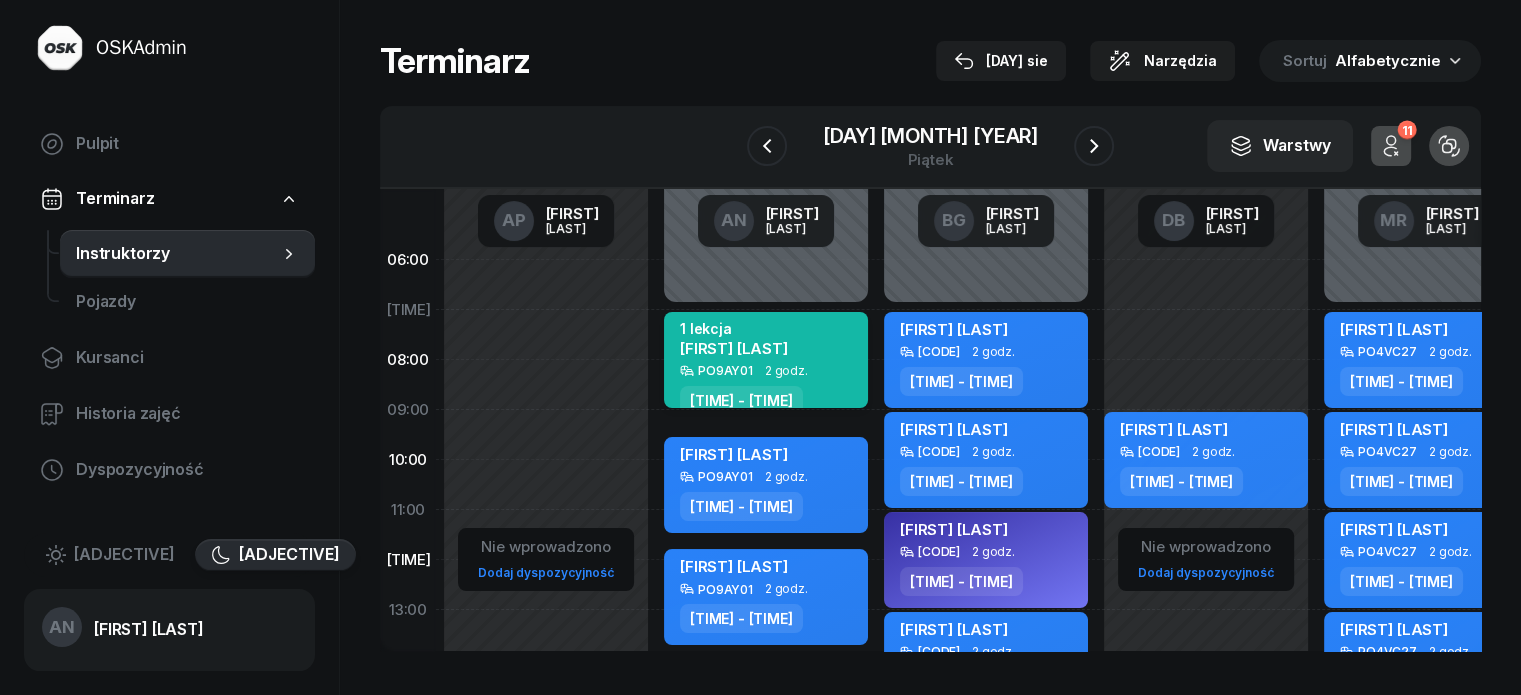 scroll, scrollTop: 0, scrollLeft: 0, axis: both 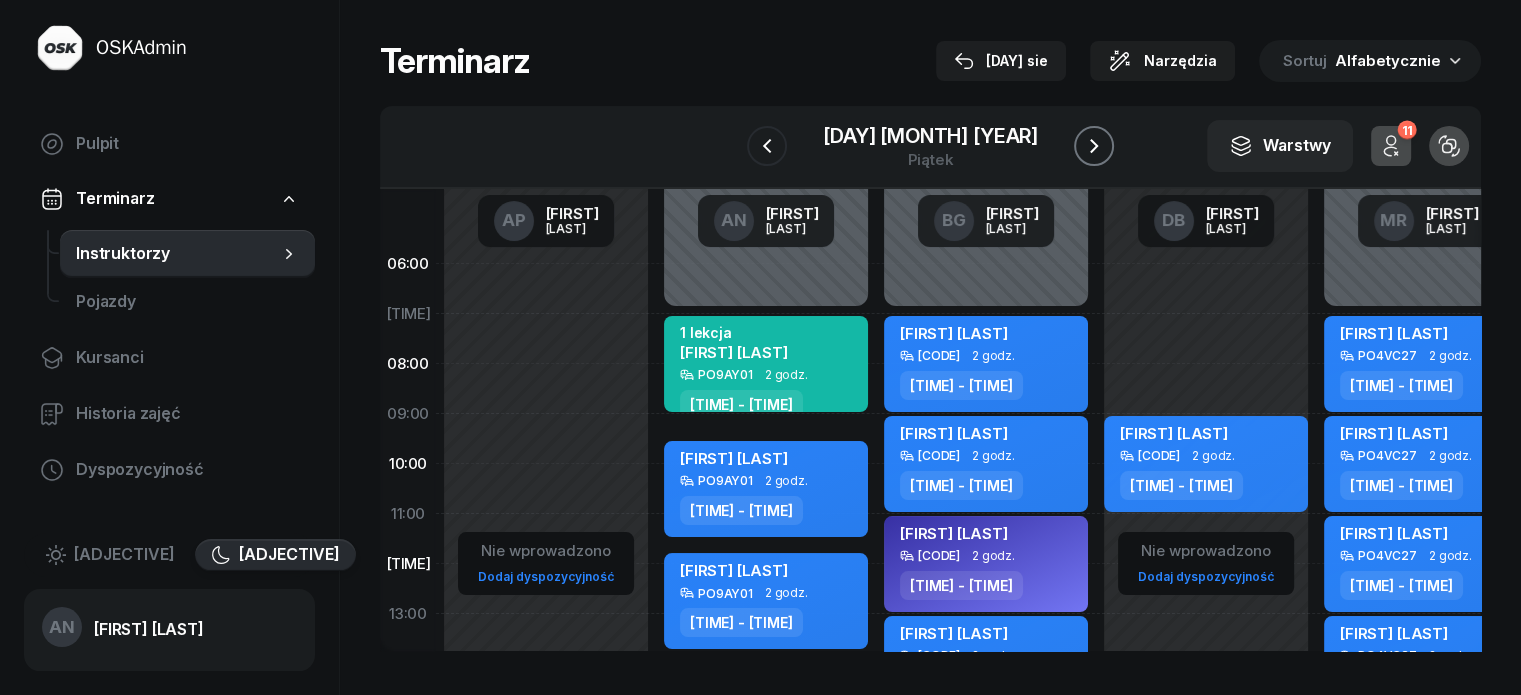 click 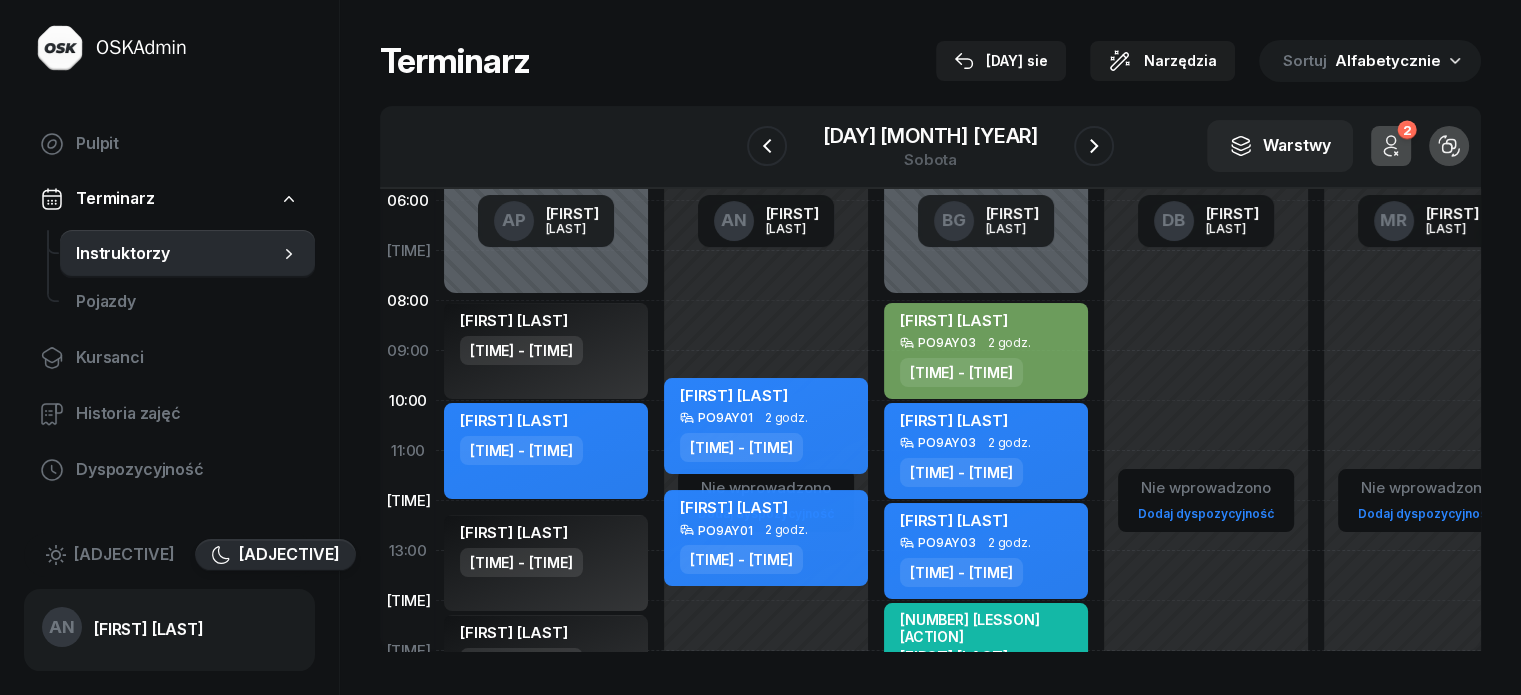 scroll, scrollTop: 0, scrollLeft: 0, axis: both 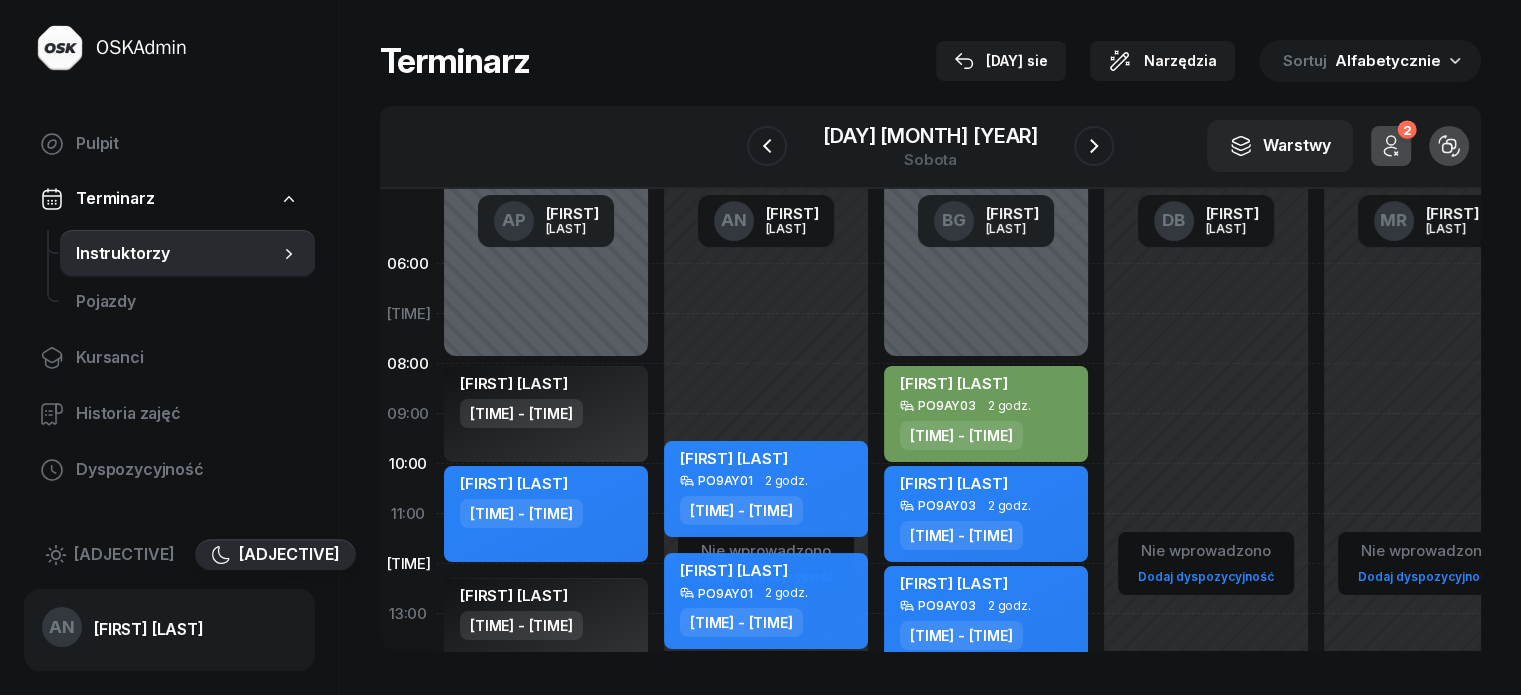 click 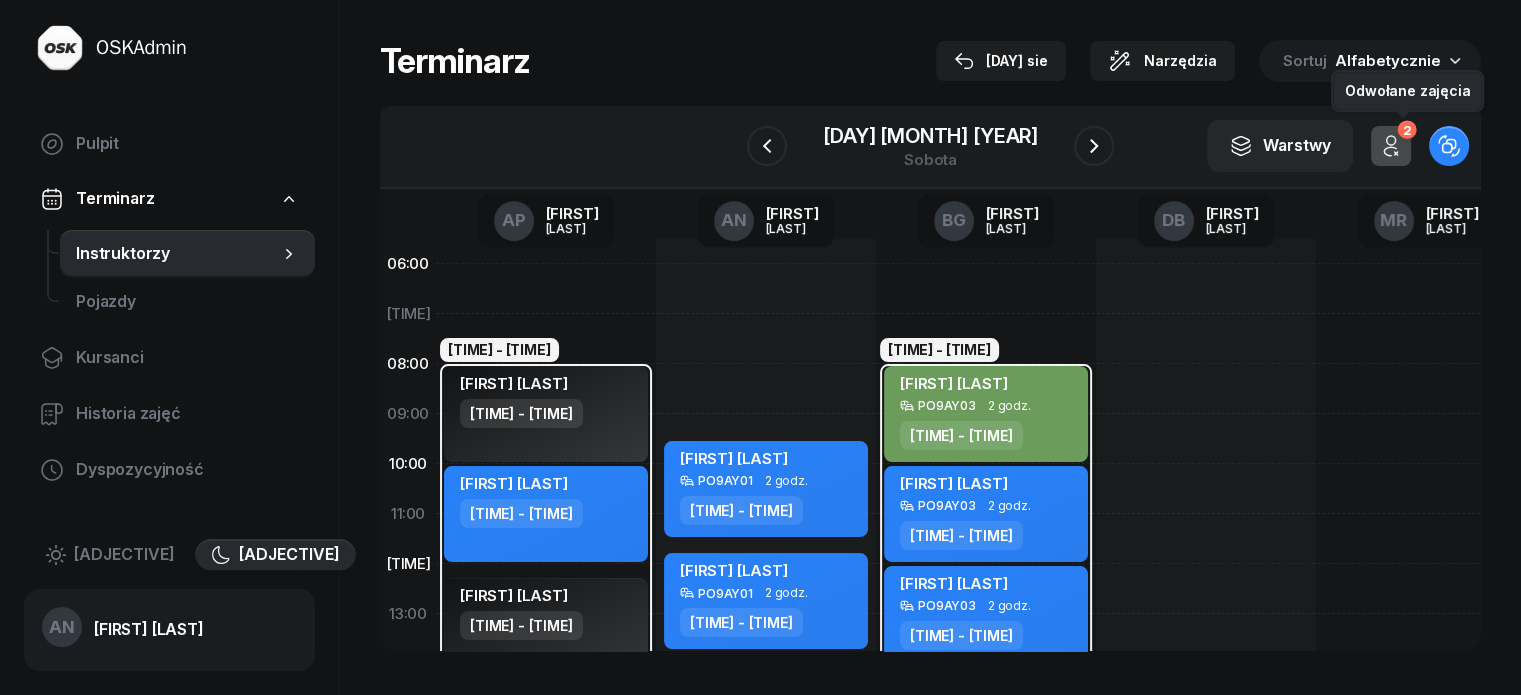 click 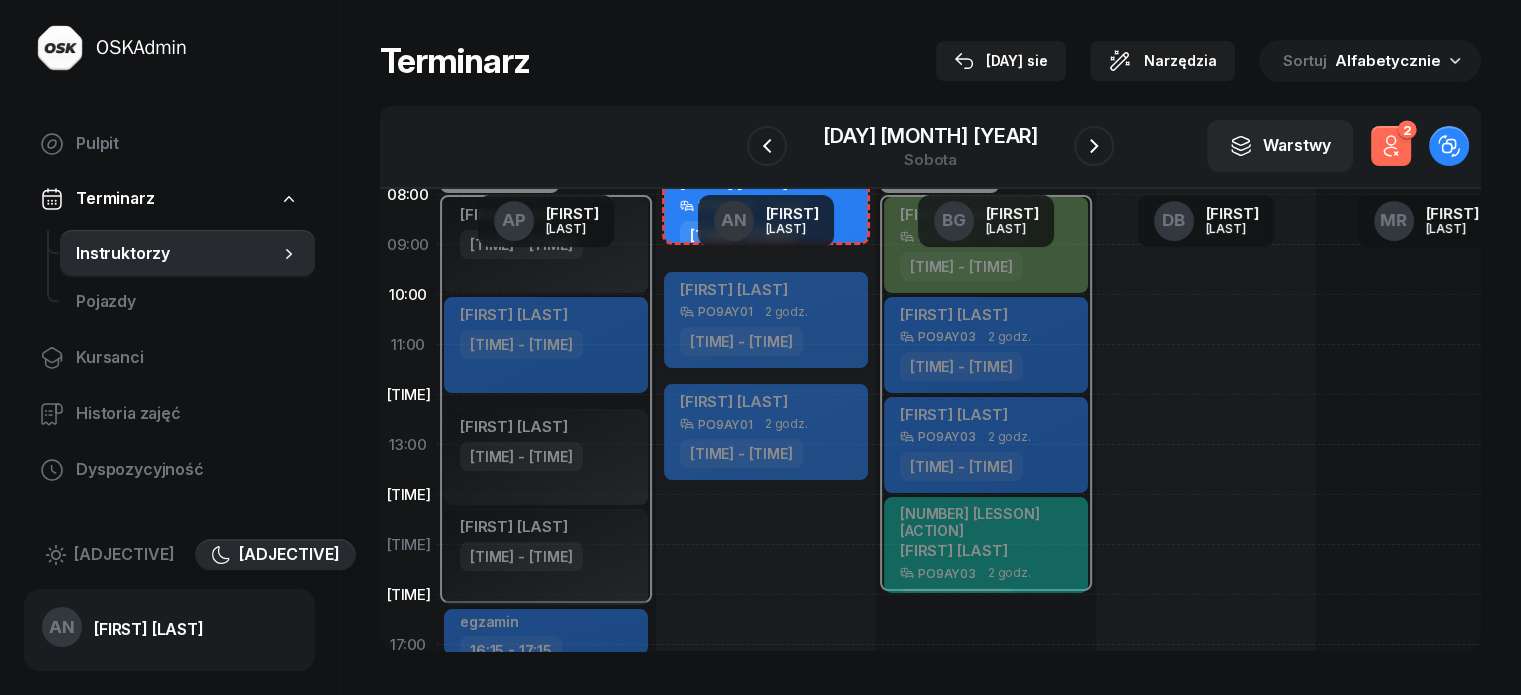 scroll, scrollTop: 200, scrollLeft: 0, axis: vertical 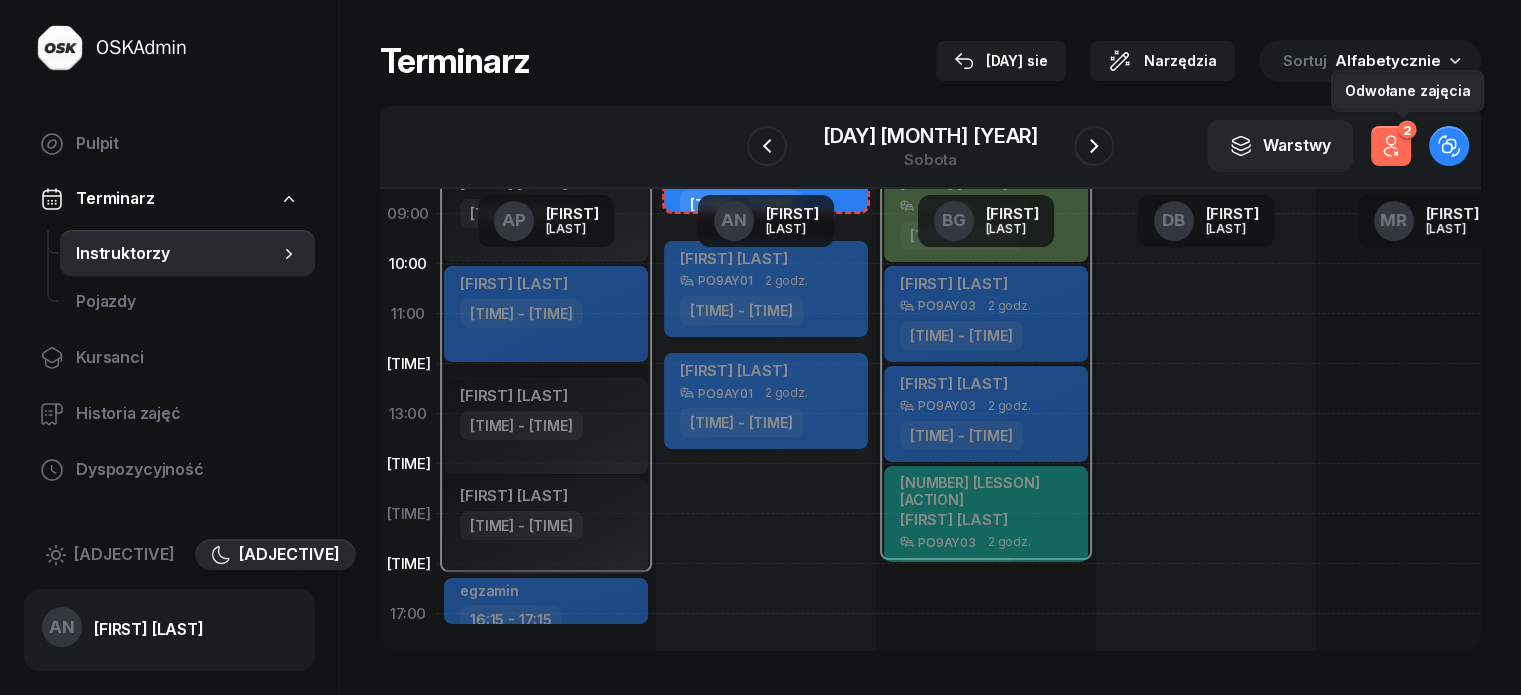 click 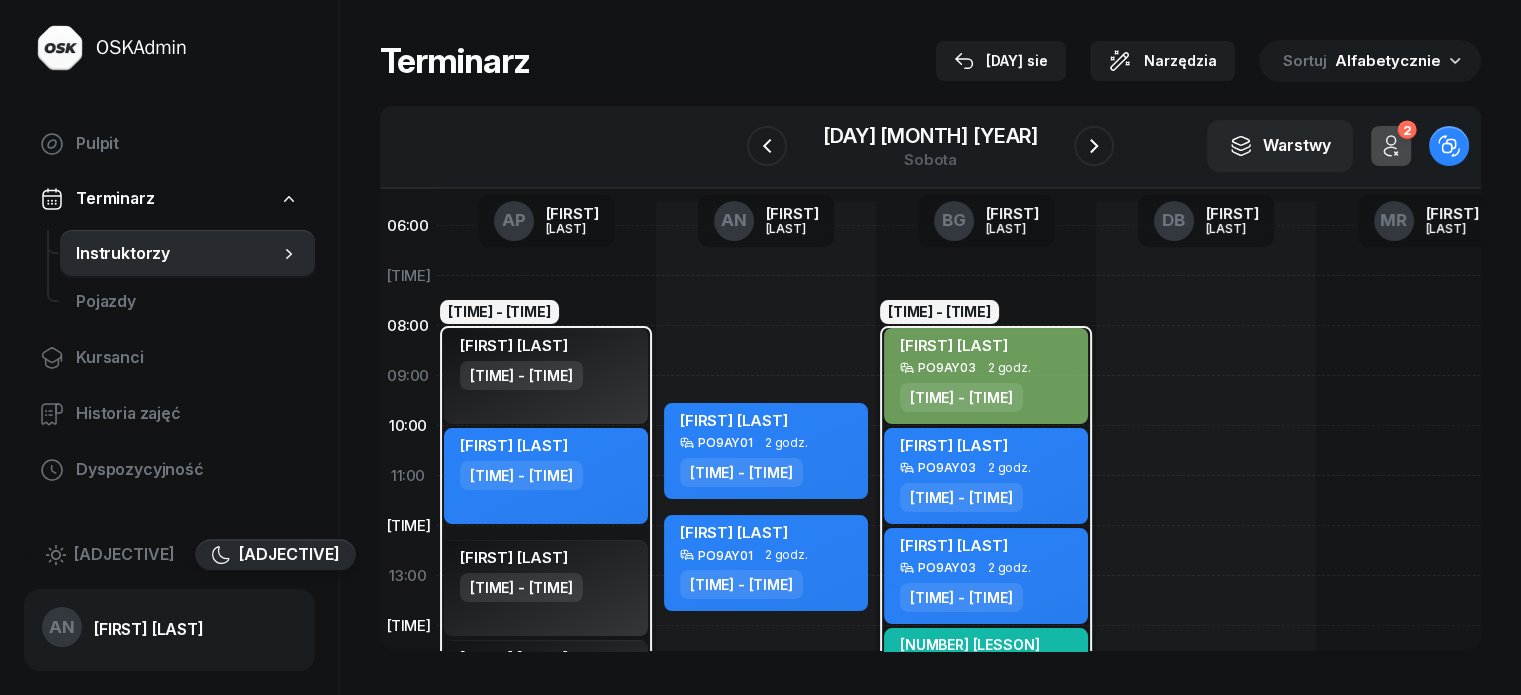 scroll, scrollTop: 0, scrollLeft: 0, axis: both 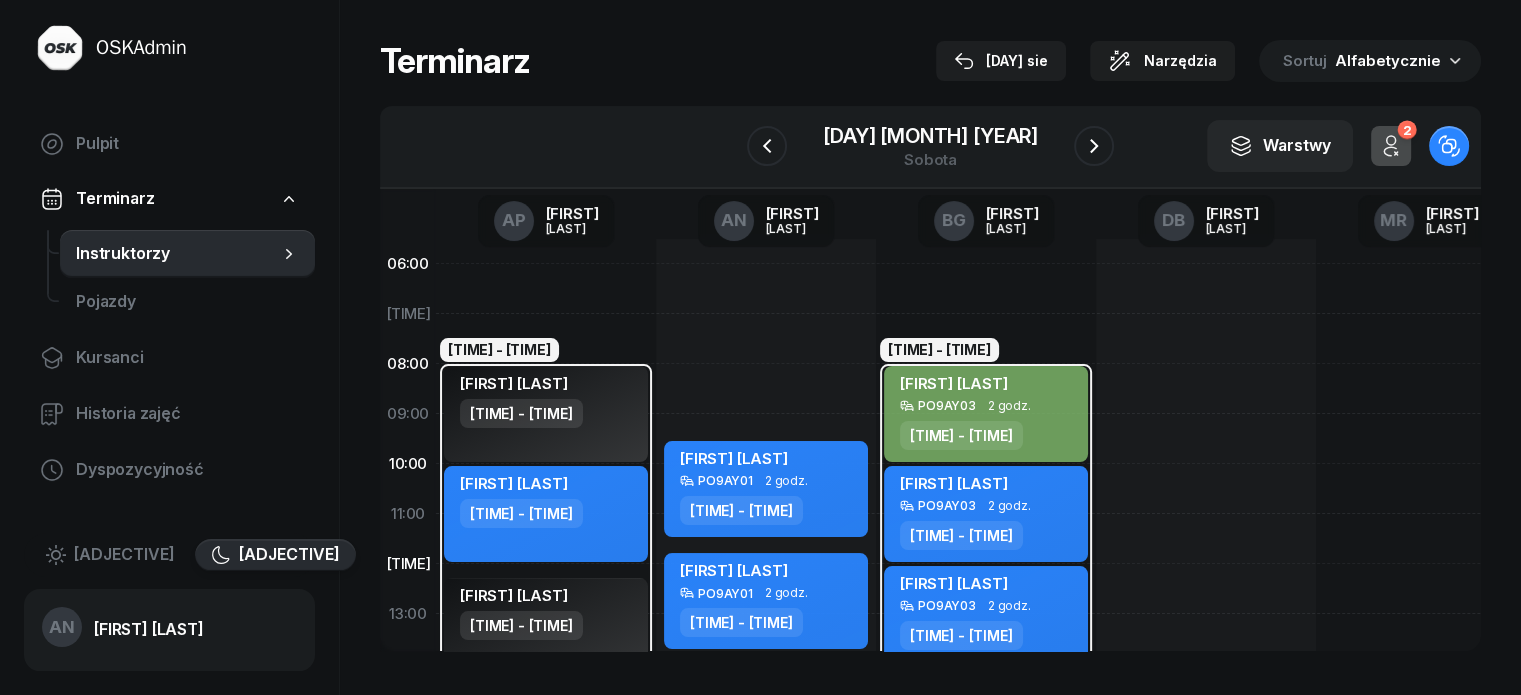 click 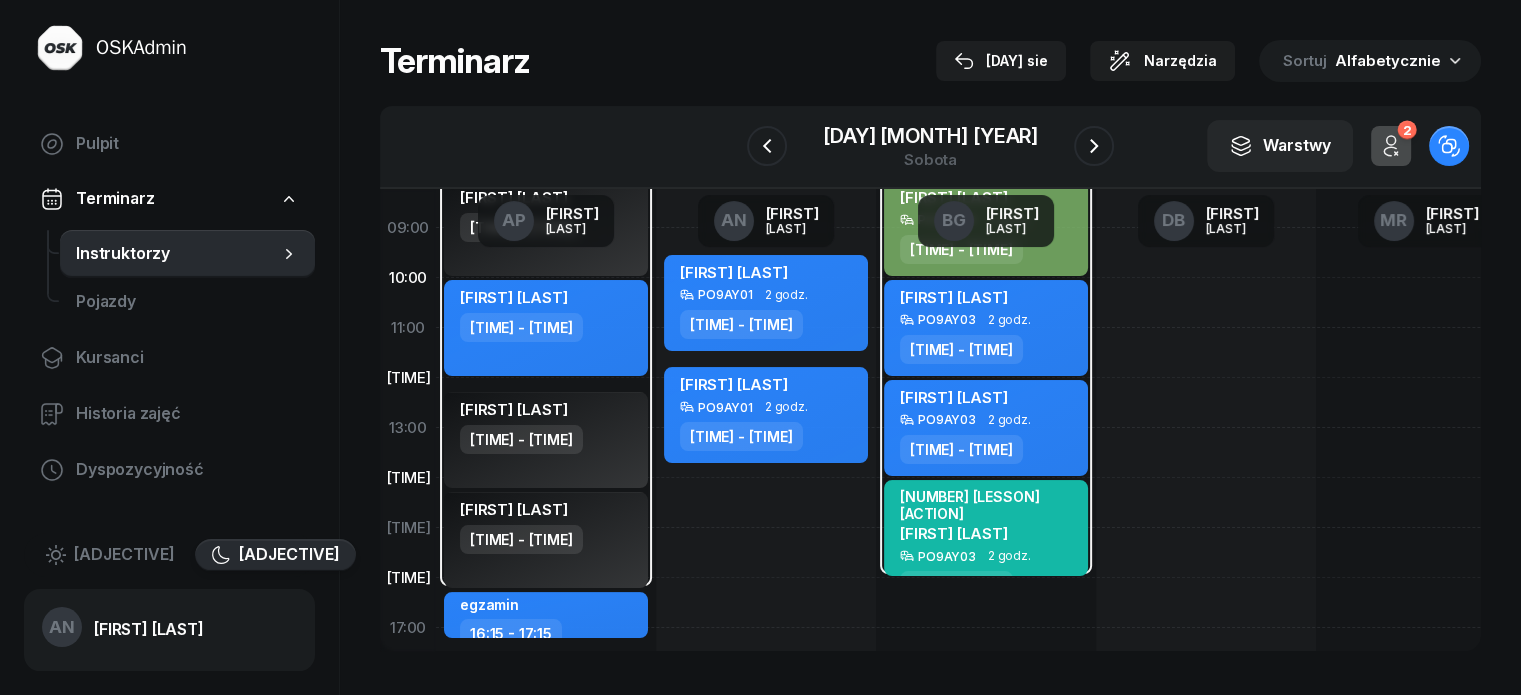 scroll, scrollTop: 200, scrollLeft: 0, axis: vertical 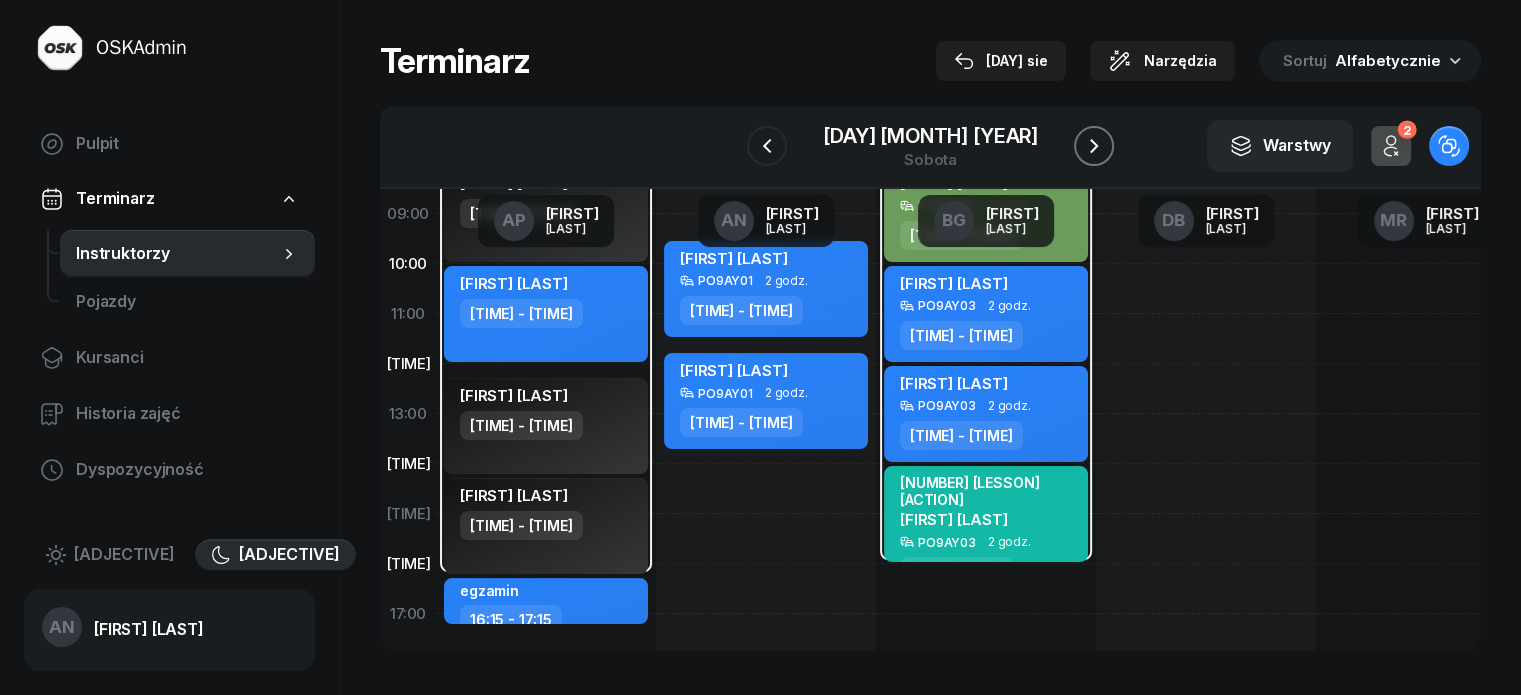 click 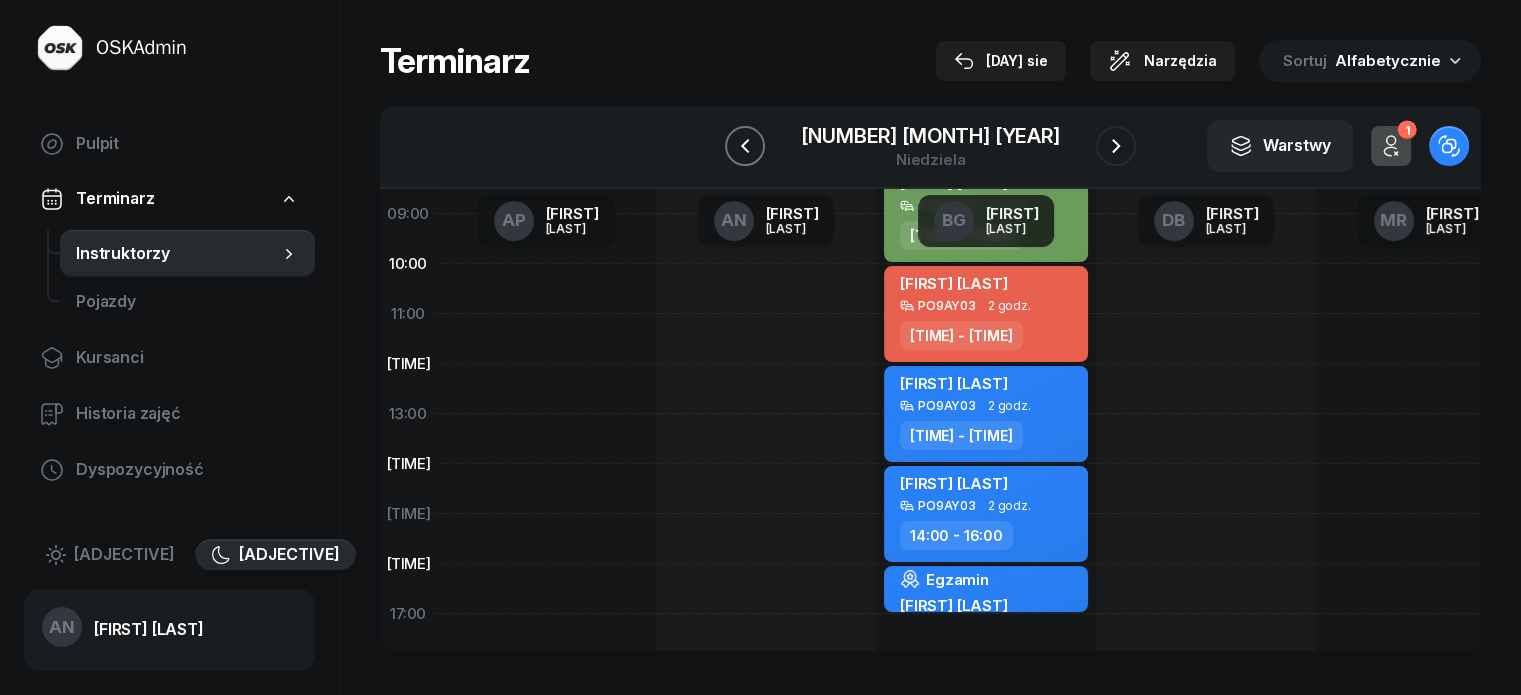 click 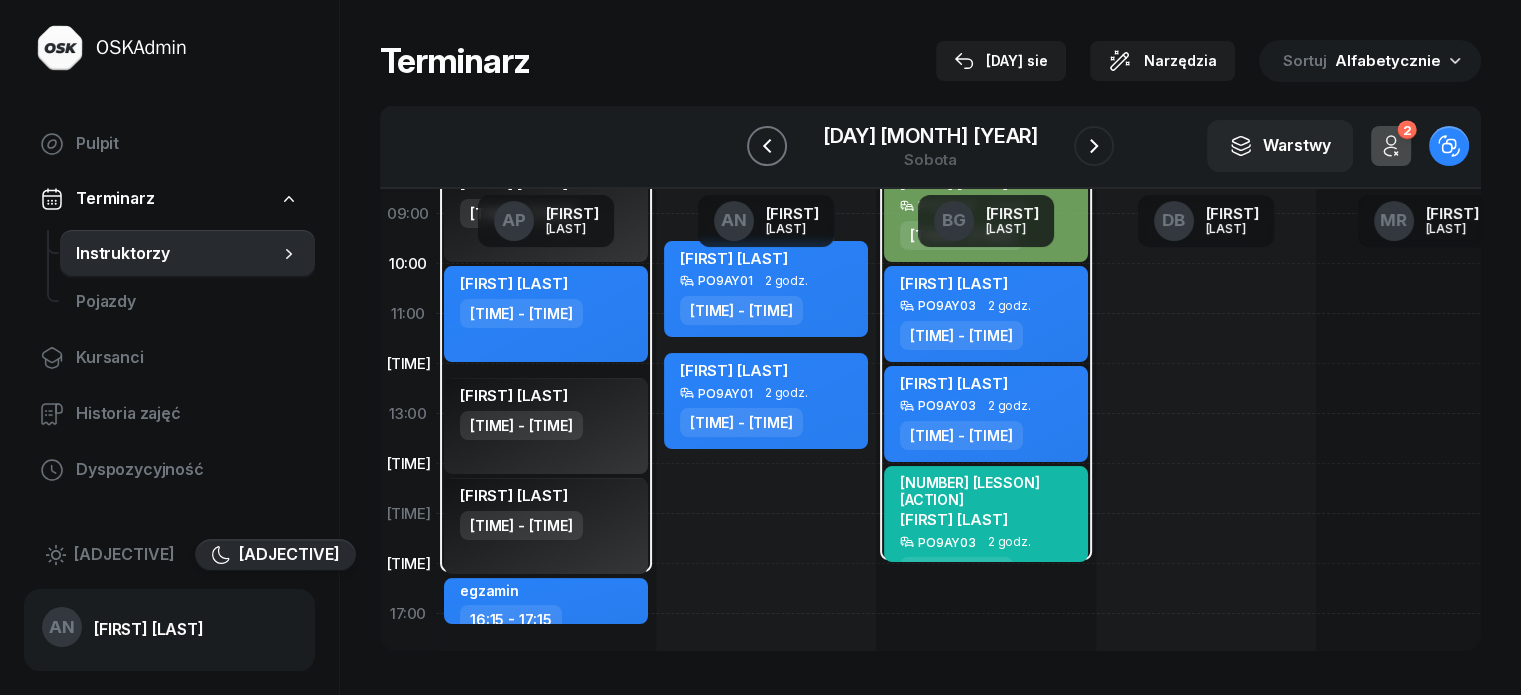 click 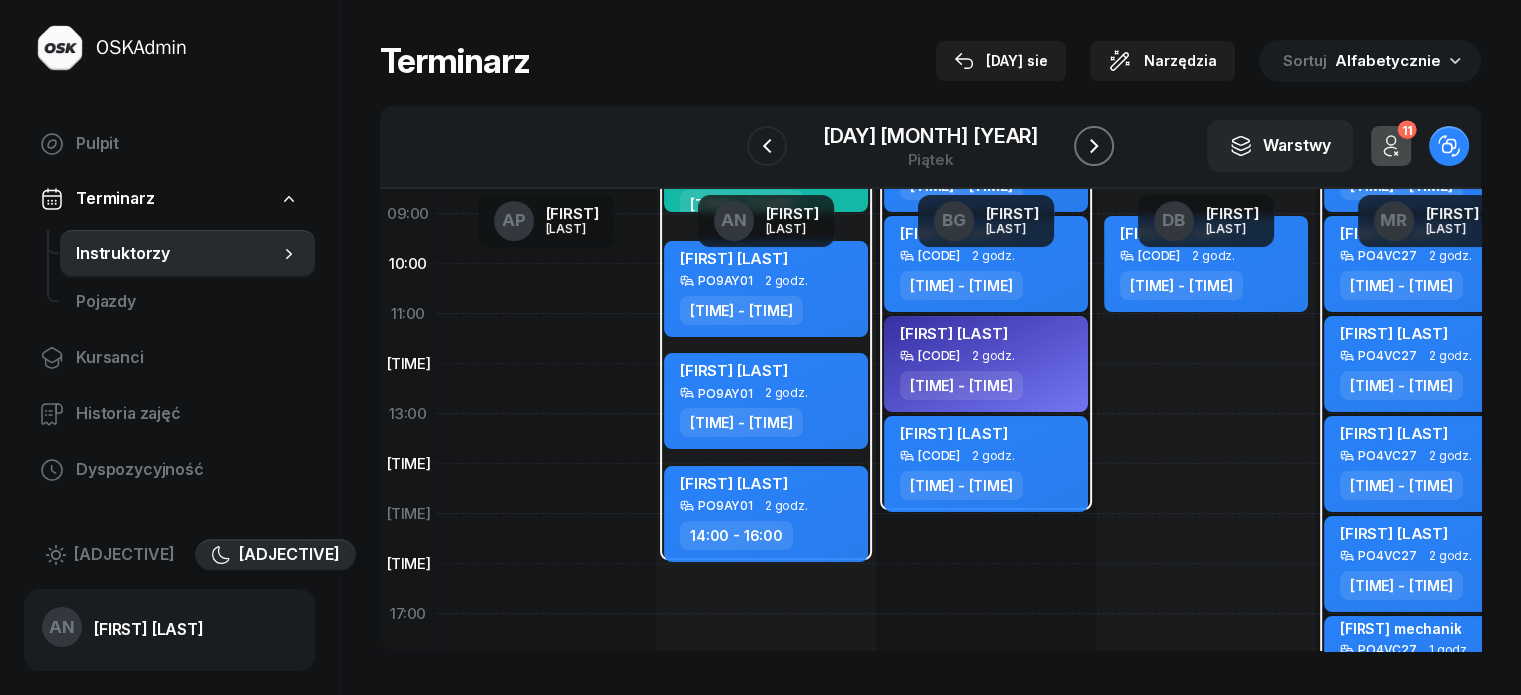 click 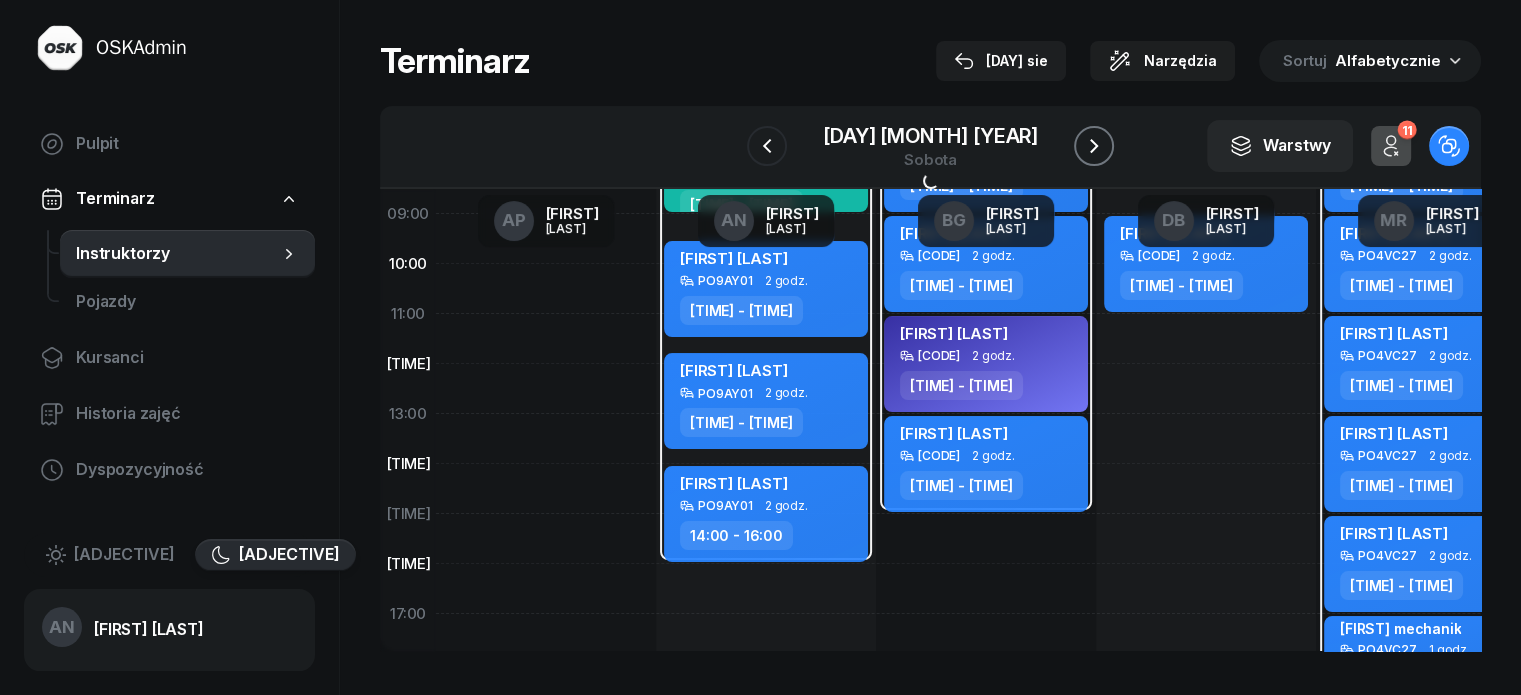 click 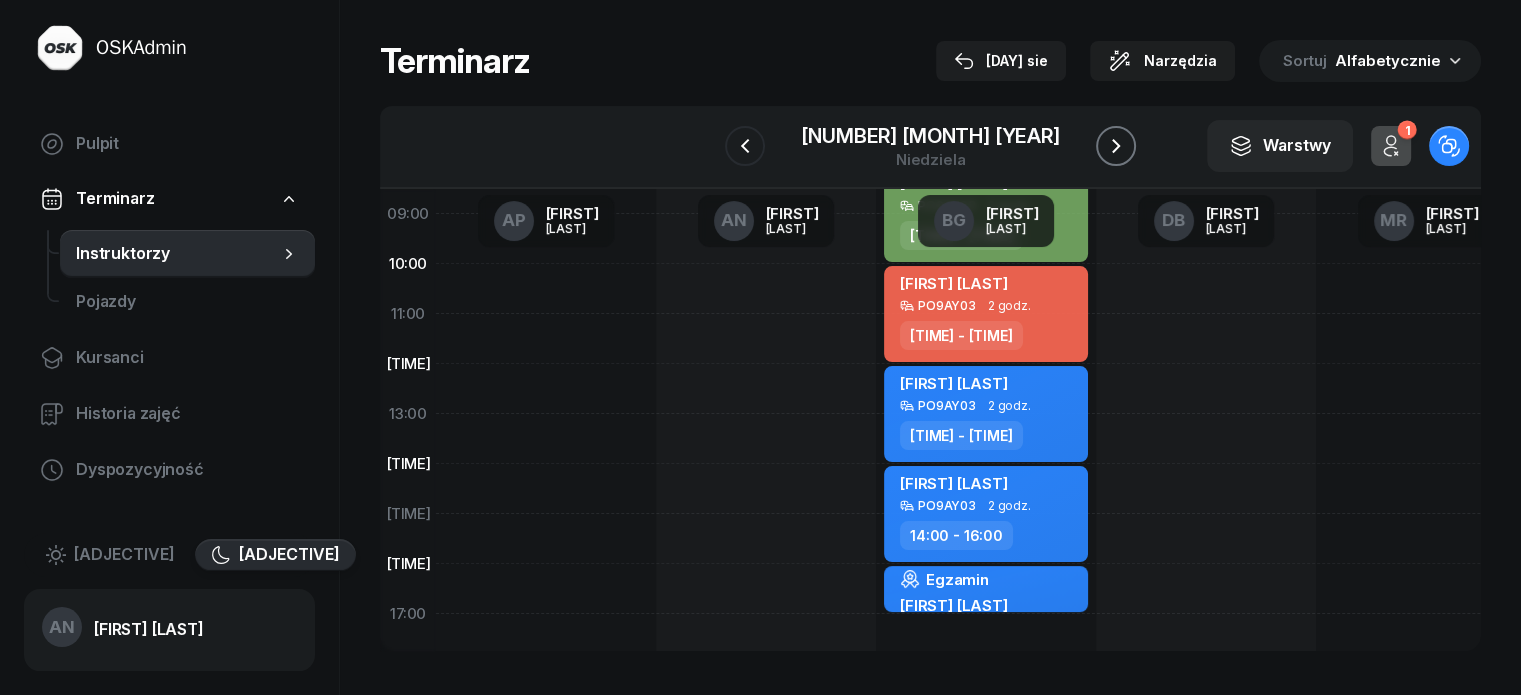 click 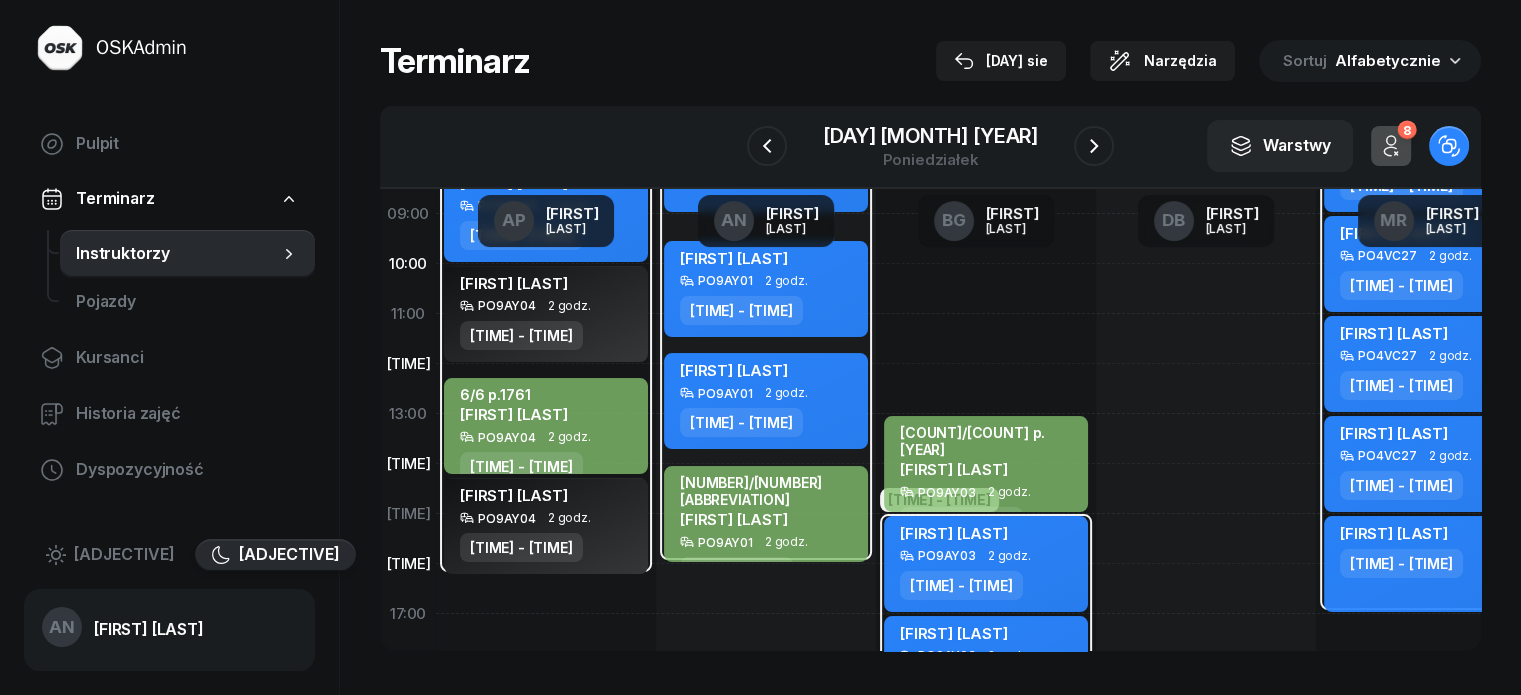 click on "[COUNT]/[COUNT] p.[YEAR] [FIRST] [LAST] PO9AY03 [COUNT] godz. [TIME] - [TIME] [FIRST] [LAST] PO9AY03 [COUNT] godz. [TIME] - [TIME] [FIRST] [LAST] PO9AY03 [COUNT] godz. [TIME] - [TIME] [FIRST] [LAST] PO9AY03 [COUNT] godz. Egzamin [FIRST] [LAST] PO9AY02 [COUNT] godz. [TIME] - [TIME]" 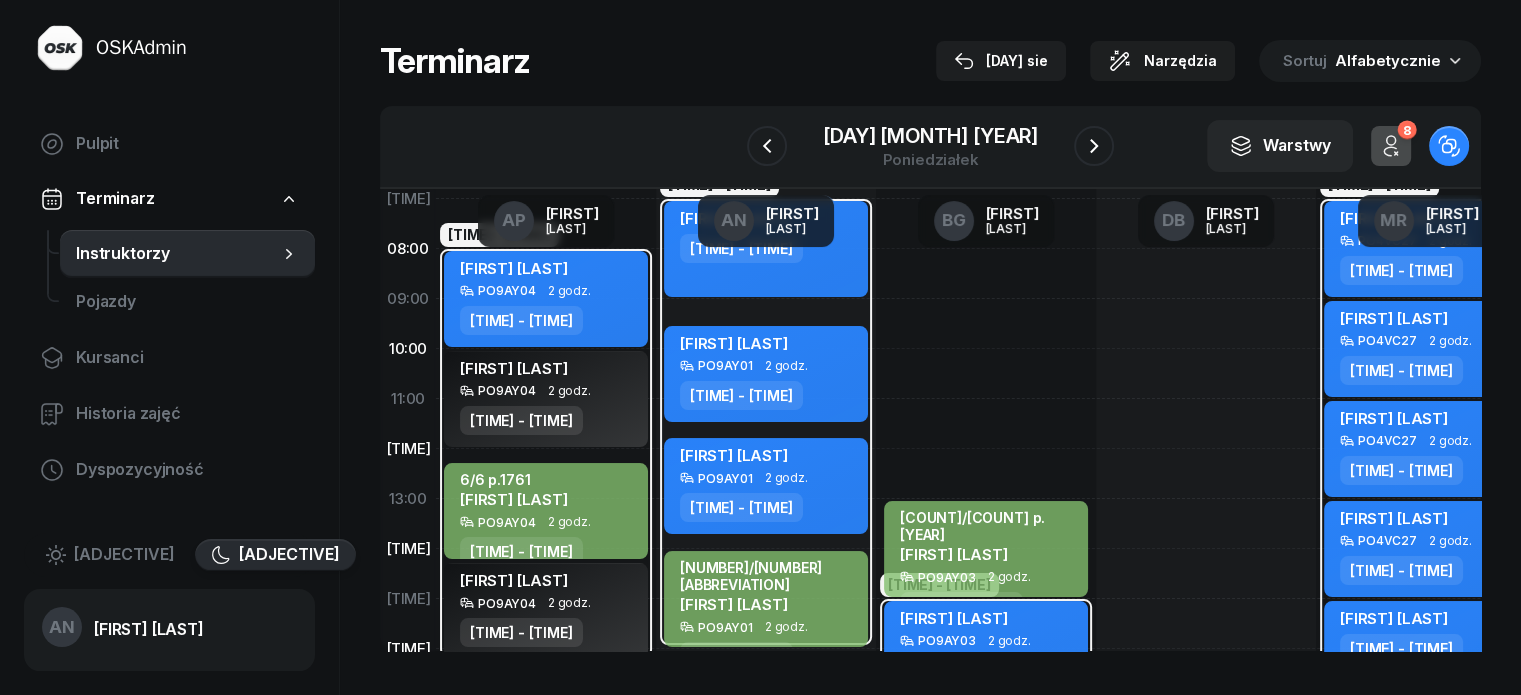 scroll, scrollTop: 100, scrollLeft: 0, axis: vertical 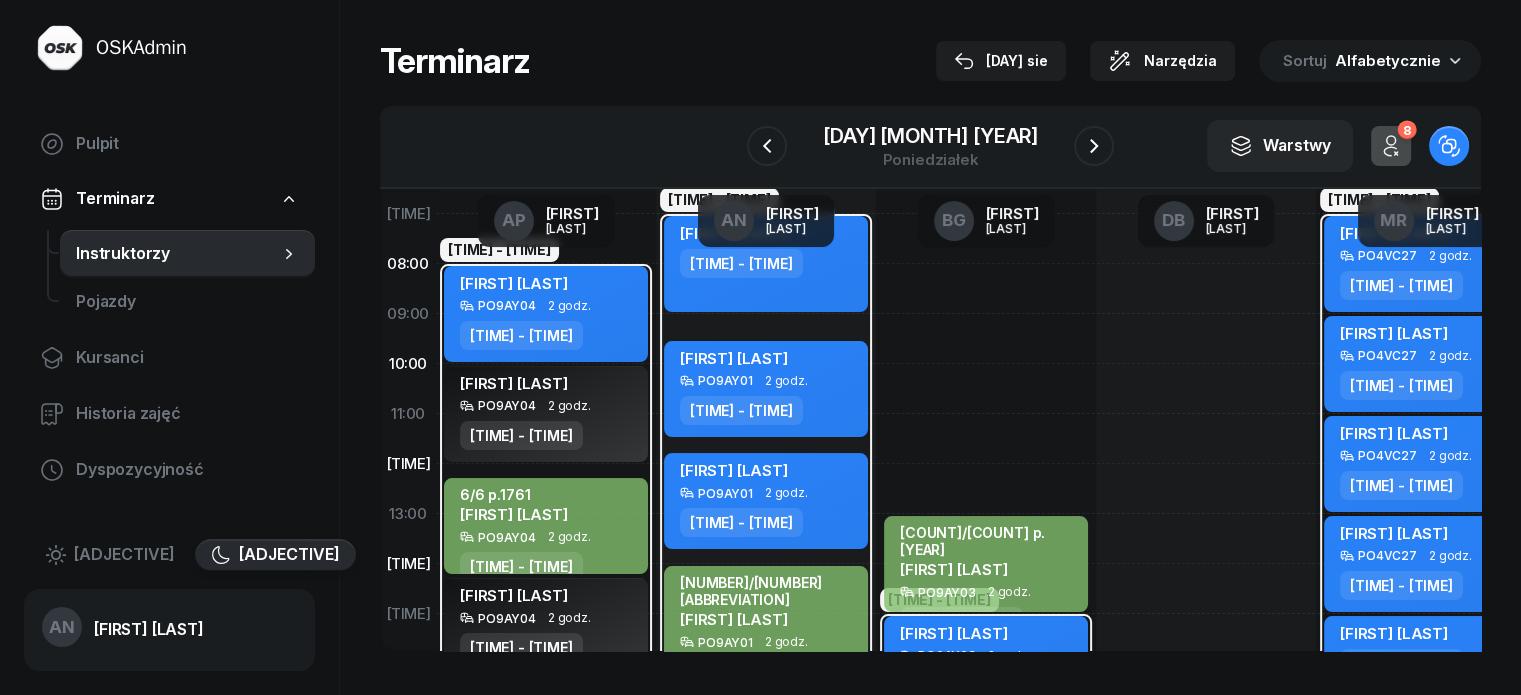 click on "Terminarz [NUMBER] [MONTH] Narzędzia Sortuj Alfabetycznie W Wybierz AP [FIRST] [LAST] AN [FIRST] [LAST] BG [FIRST] [LAST] DB [FIRST] [LAST] MR [FIRST] [LAST] PS [FIRST] [LAST] PW [FIRST] [LAST] RS [FIRST] [LAST] [NUMBER] [MONTH] [YEAR] [DAY] Warstwy [NUMBER] [STATUS] [STATUS] Edytuj Usuń... [TIME] [TIME] [TIME] [TIME] [TIME] [TIME] [TIME] [TIME] [TIME] [TIME] [TIME] [TIME] [TIME] [TIME] [TIME] [TIME] [TIME] AP [FIRST] [LAST] AN [FIRST] [LAST] BG [FIRST] [LAST] DB [FIRST] [LAST] MR [FIRST] [LAST] PS [FIRST] [LAST] PW [FIRST] [LAST] RS [FIRST] [LAST] [TIME] - [TIME] [FIRST] [LAST] [CODE] 2 godz. [TIME] - [TIME] my odwołaliśmy [FIRST] [LAST] [CODE] 2 godz. [TIME] - [TIME] [FIRST] [LAST] [CODE] [TIME] - [TIME] my odwołaliśmy [FIRST] [LAST] [CODE] [TIME] - [TIME] [NUMBER]/[NUMBER] [ABBREVIATION] [FIRST] [LAST] [CODE] 2 godz. [TIME] - [TIME] [FIRST] [LAST] [CODE] [TIME] - [TIME] my odwołaliśmy [FIRST] [LAST] [CODE] [TIME] - [TIME] [NUMBER]/[NUMBER]" 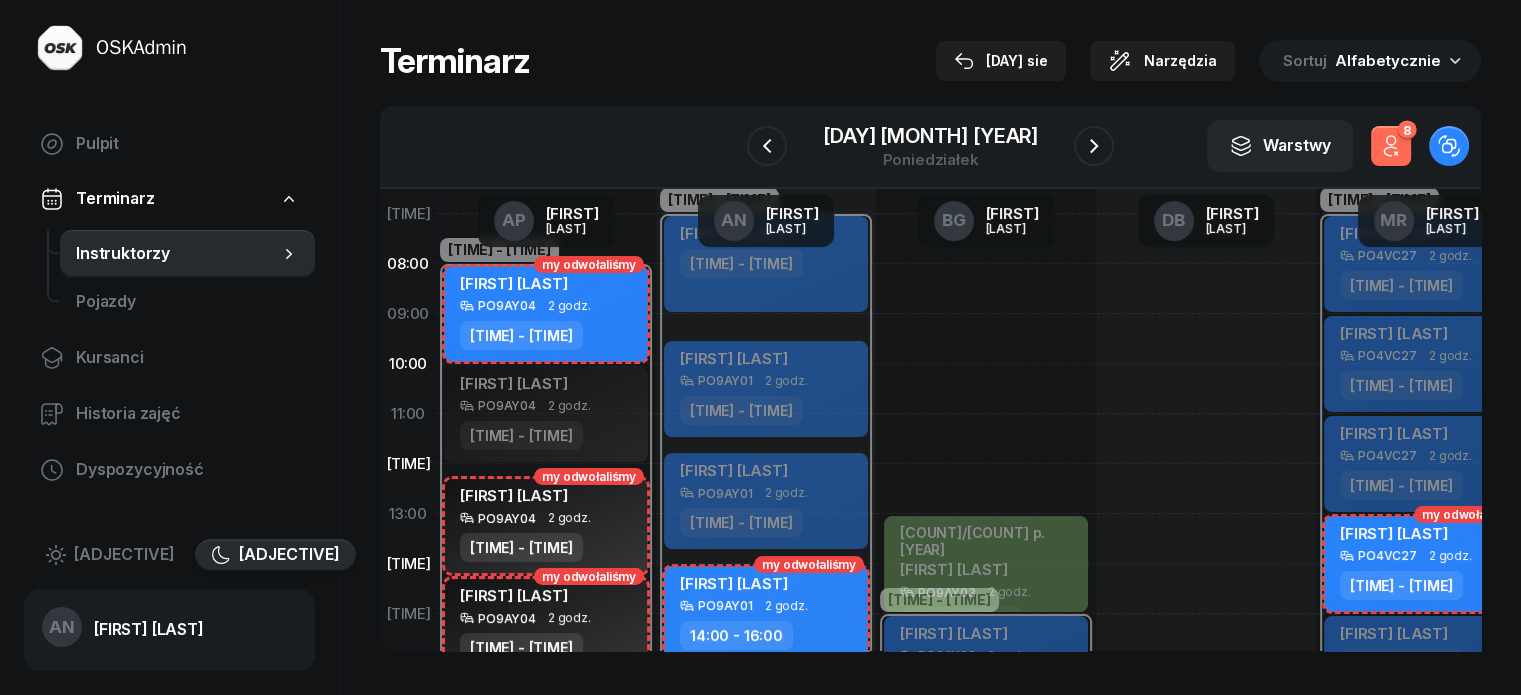 click 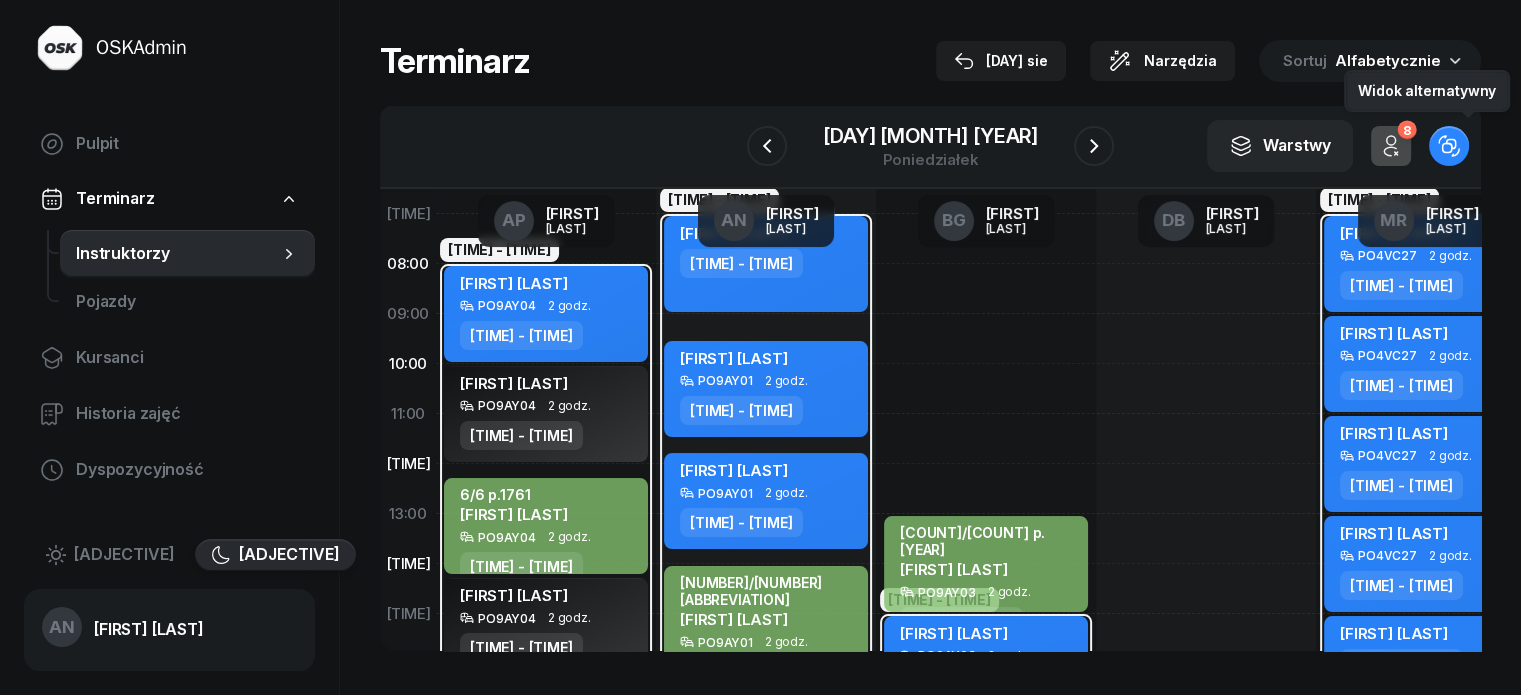 click 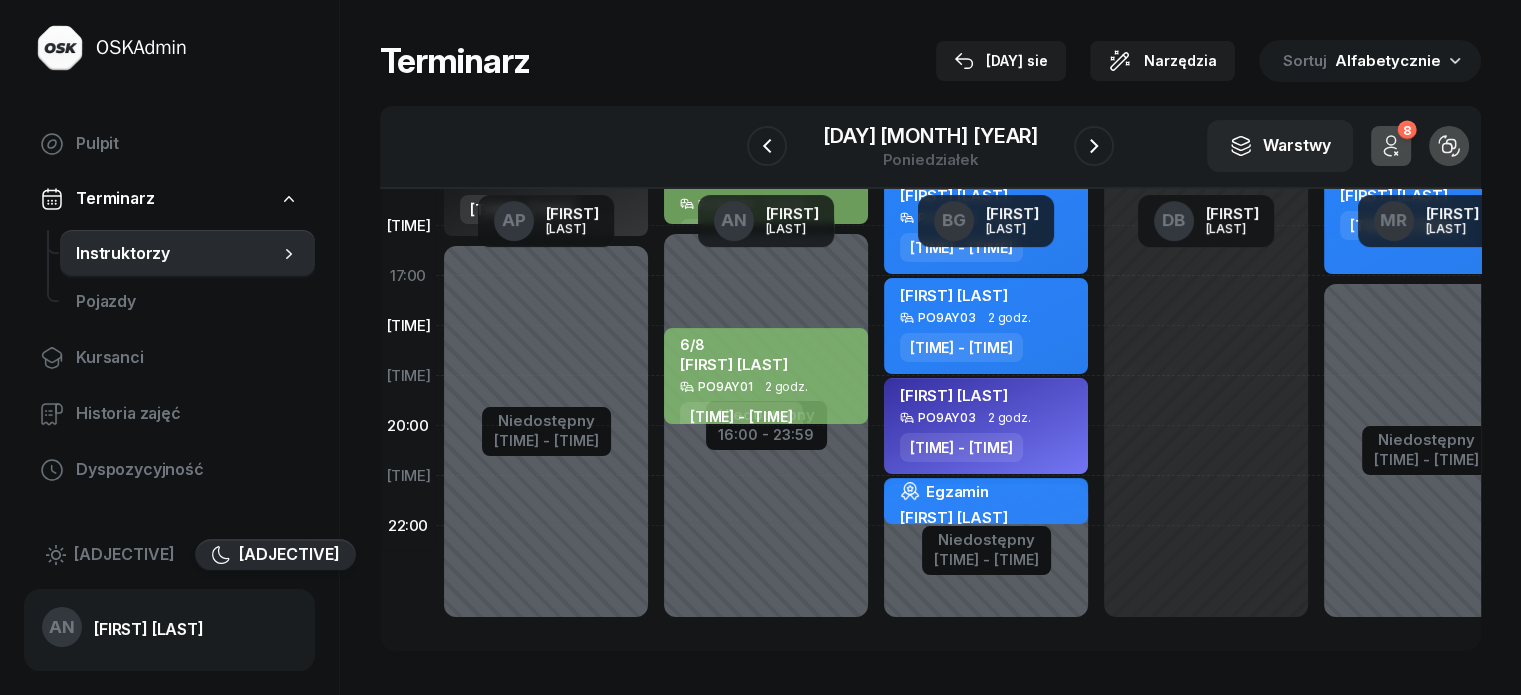 scroll, scrollTop: 565, scrollLeft: 0, axis: vertical 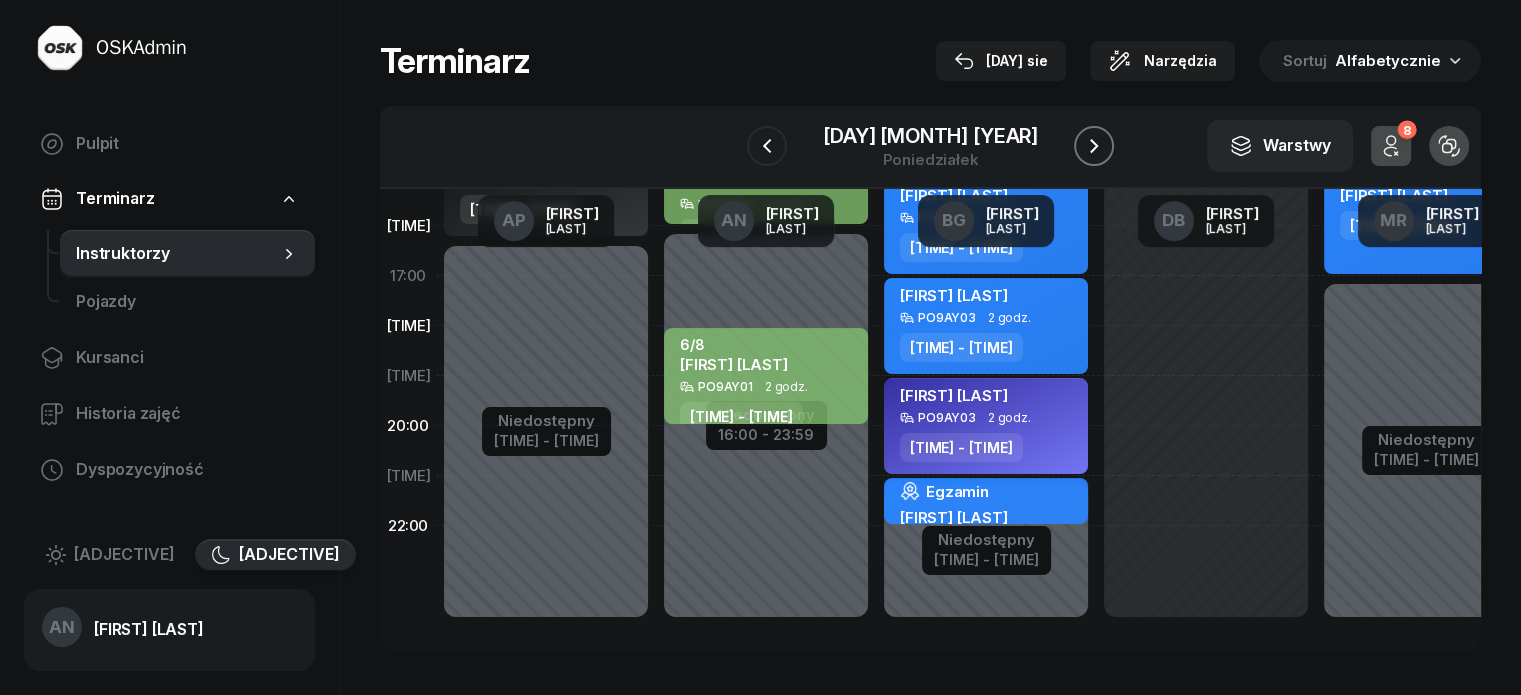 click 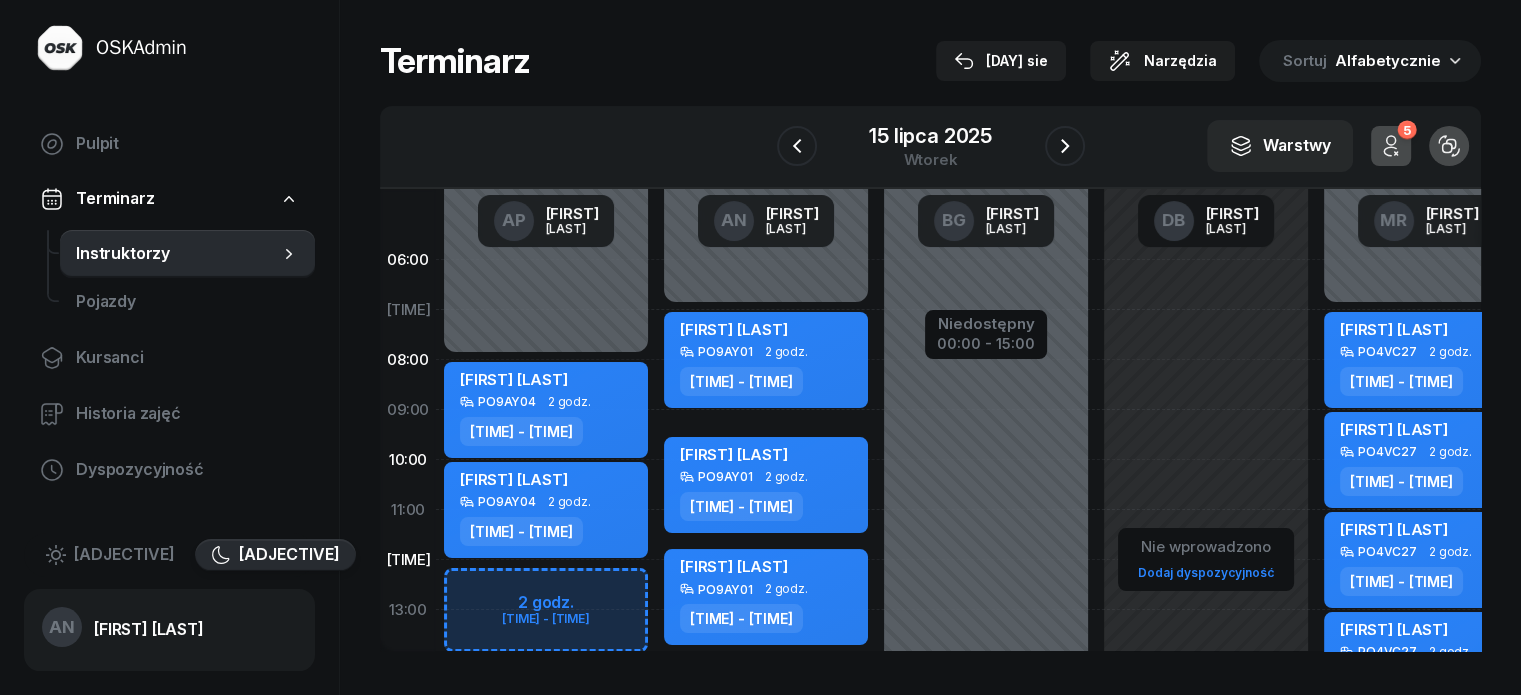 scroll, scrollTop: 0, scrollLeft: 0, axis: both 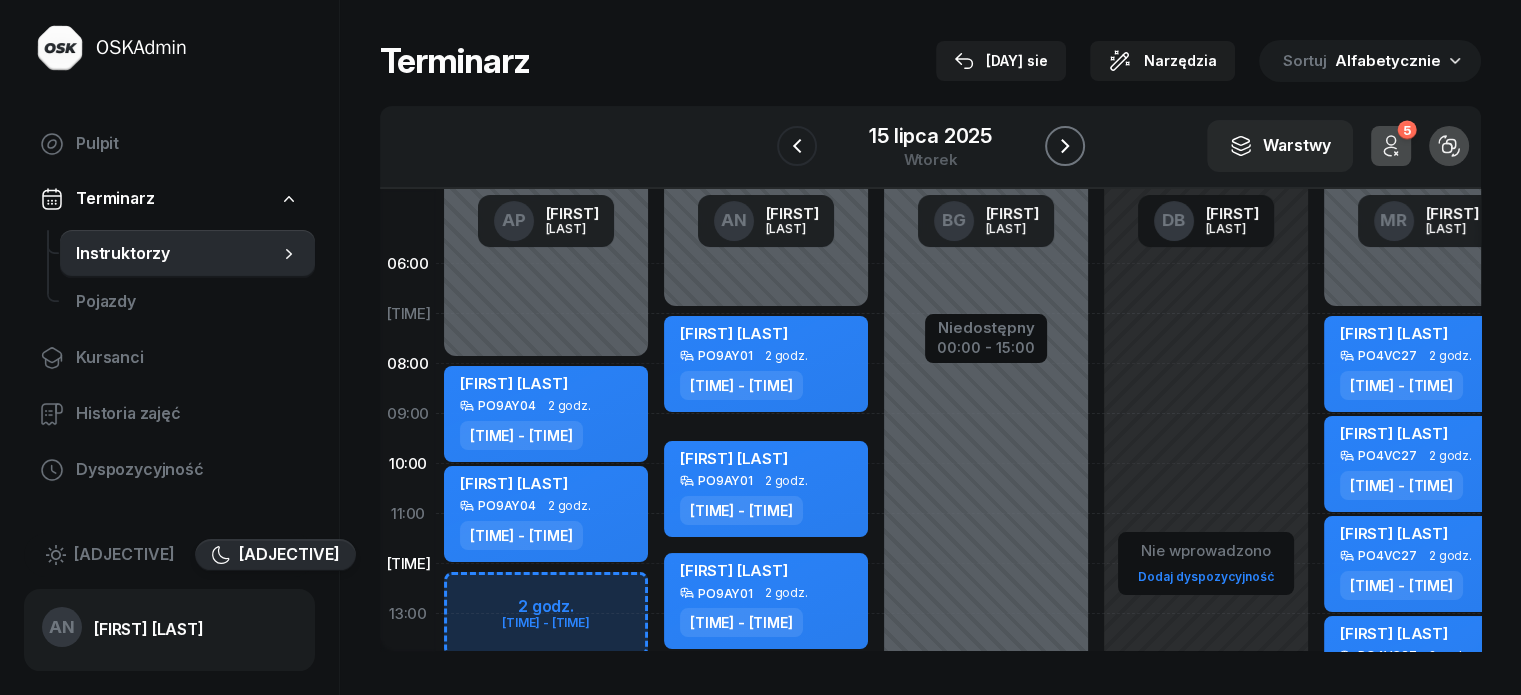 click 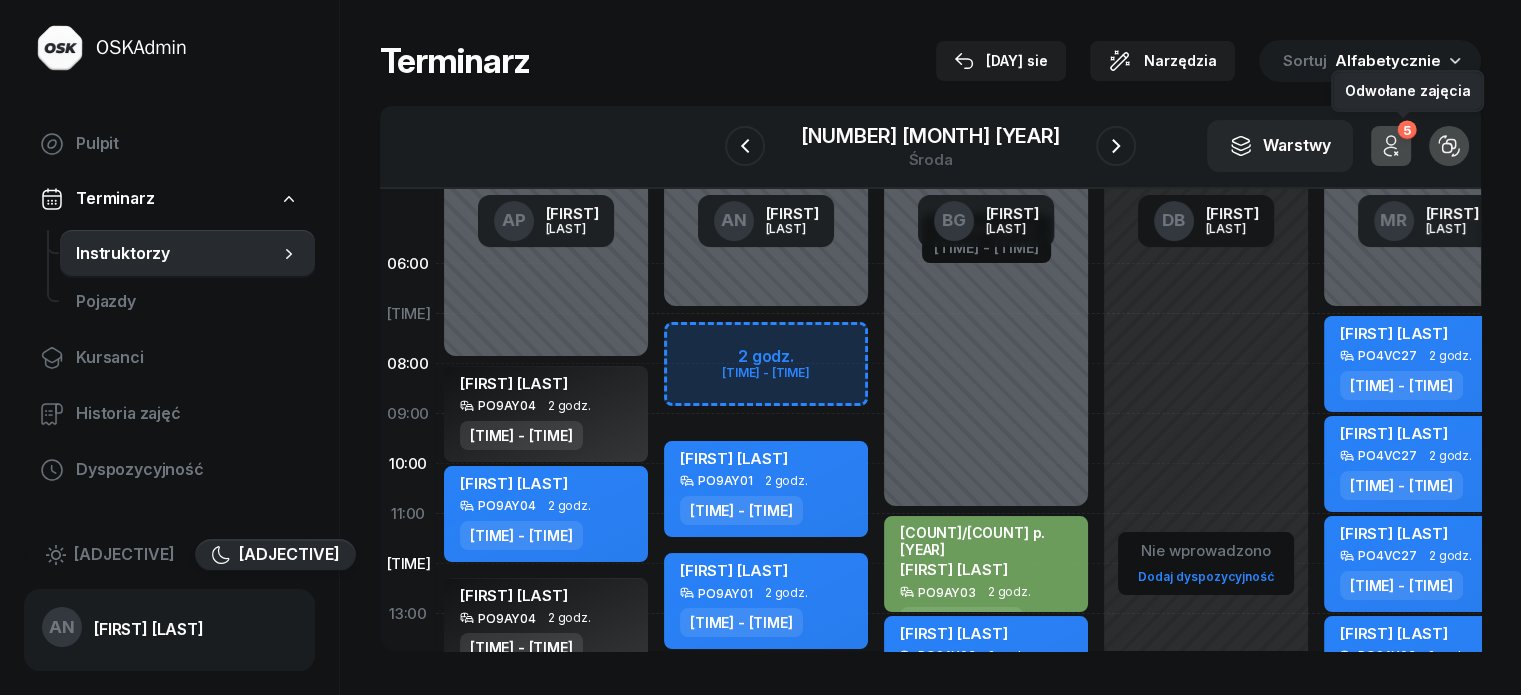click 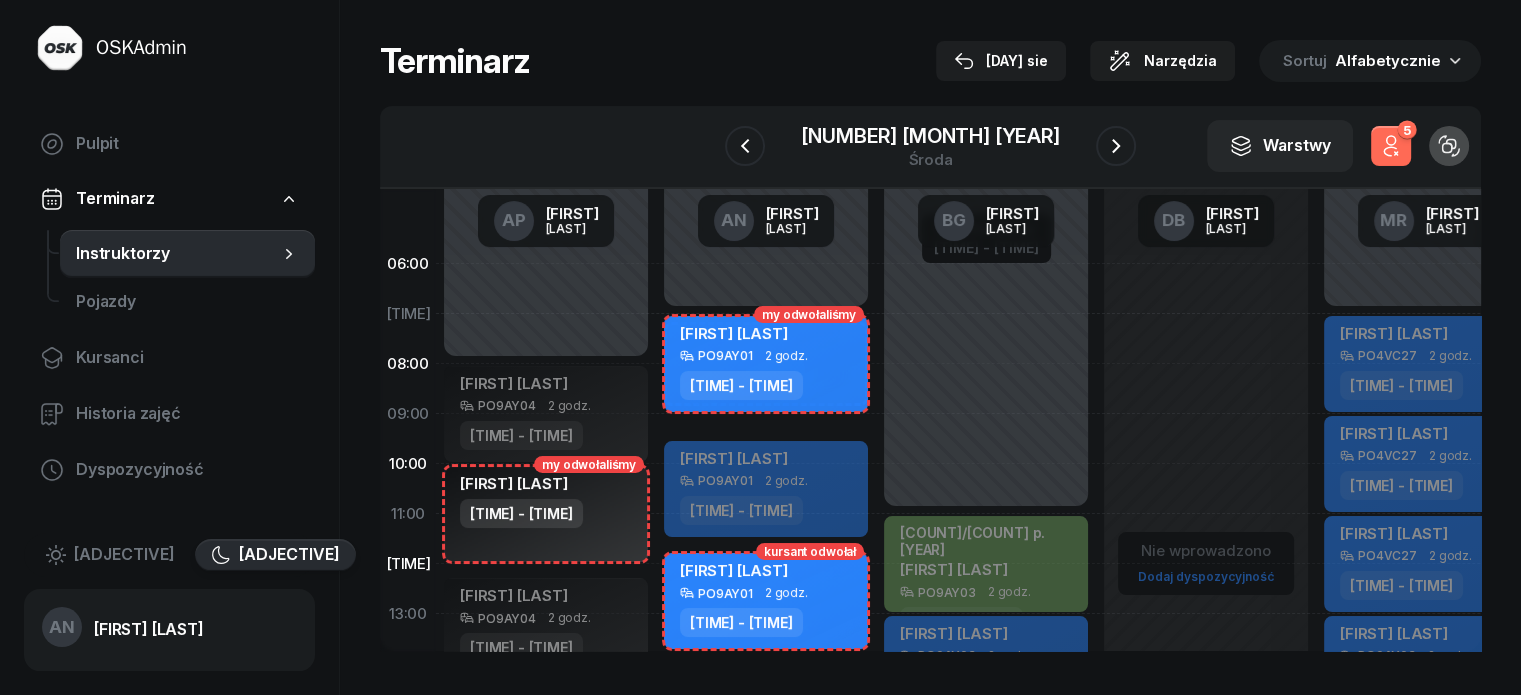 click 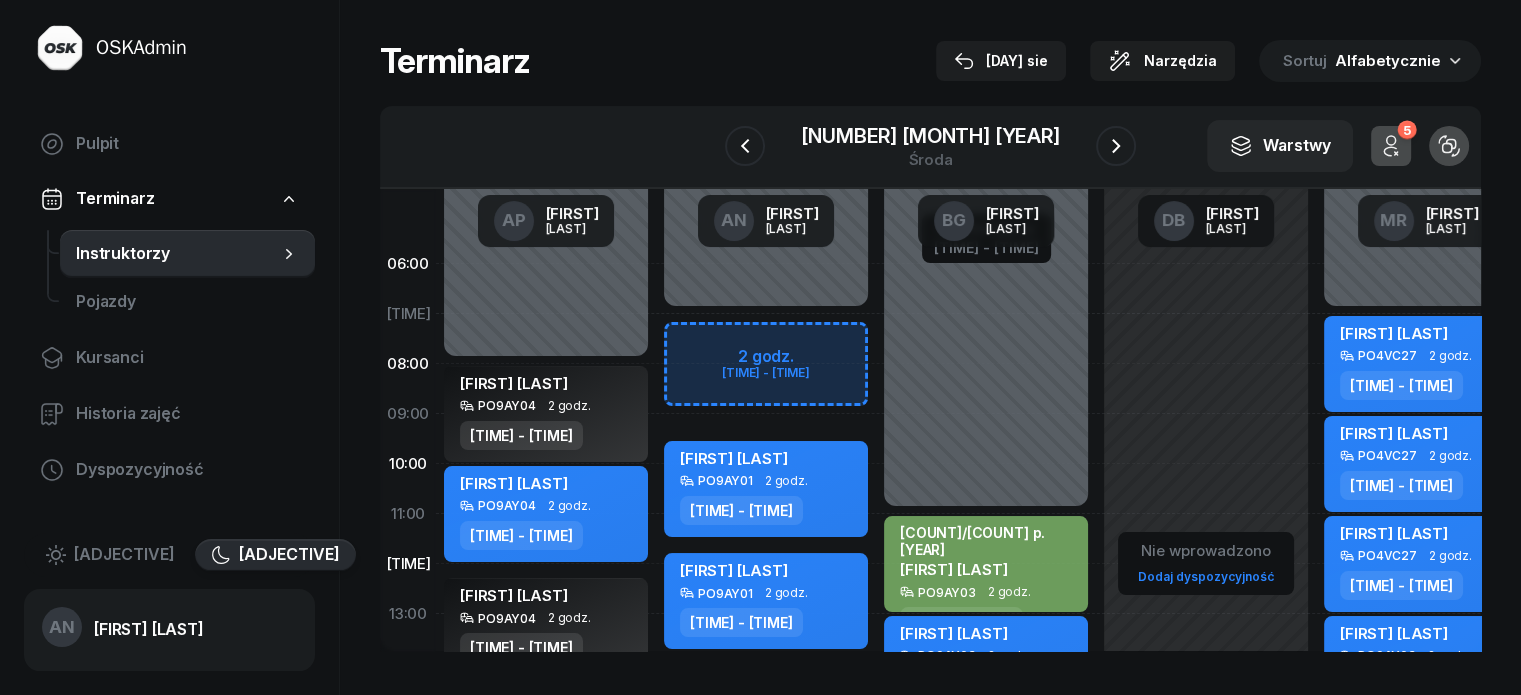 click 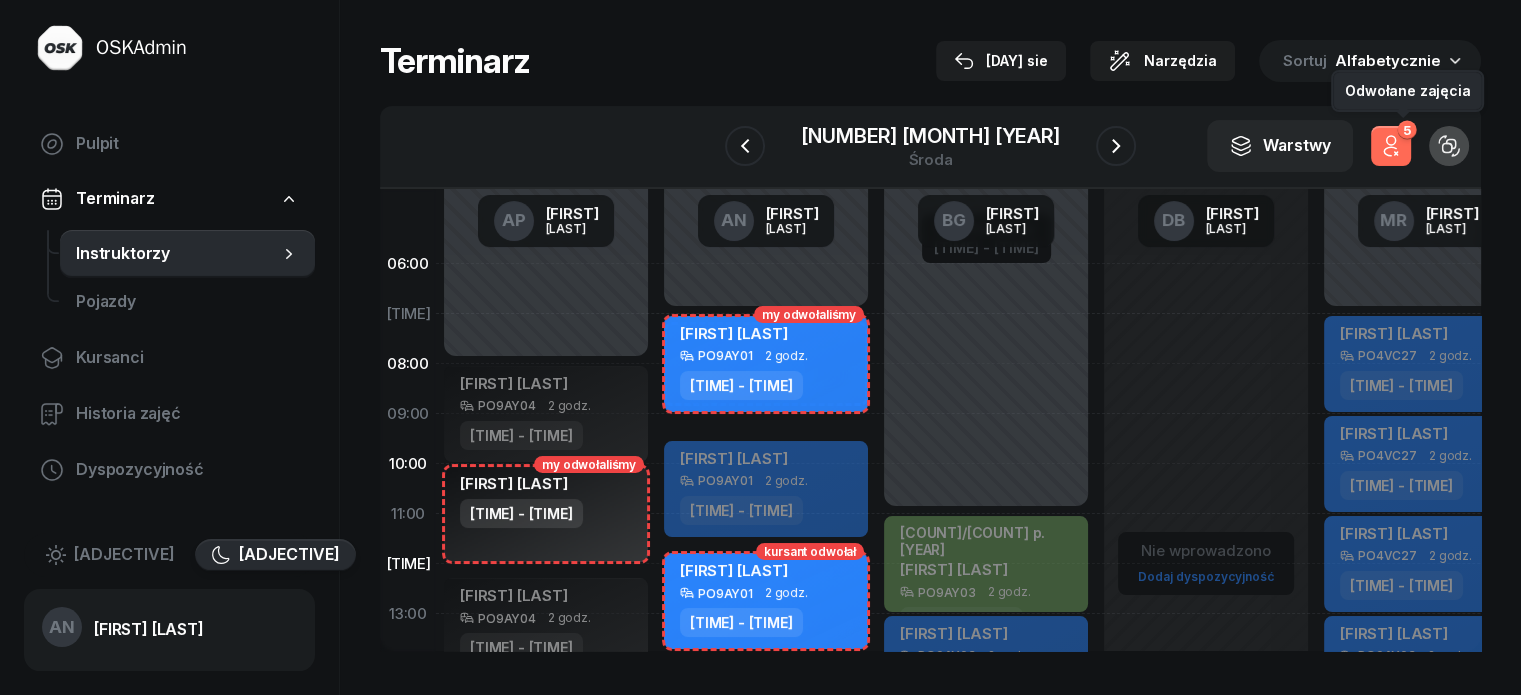 click on "5" 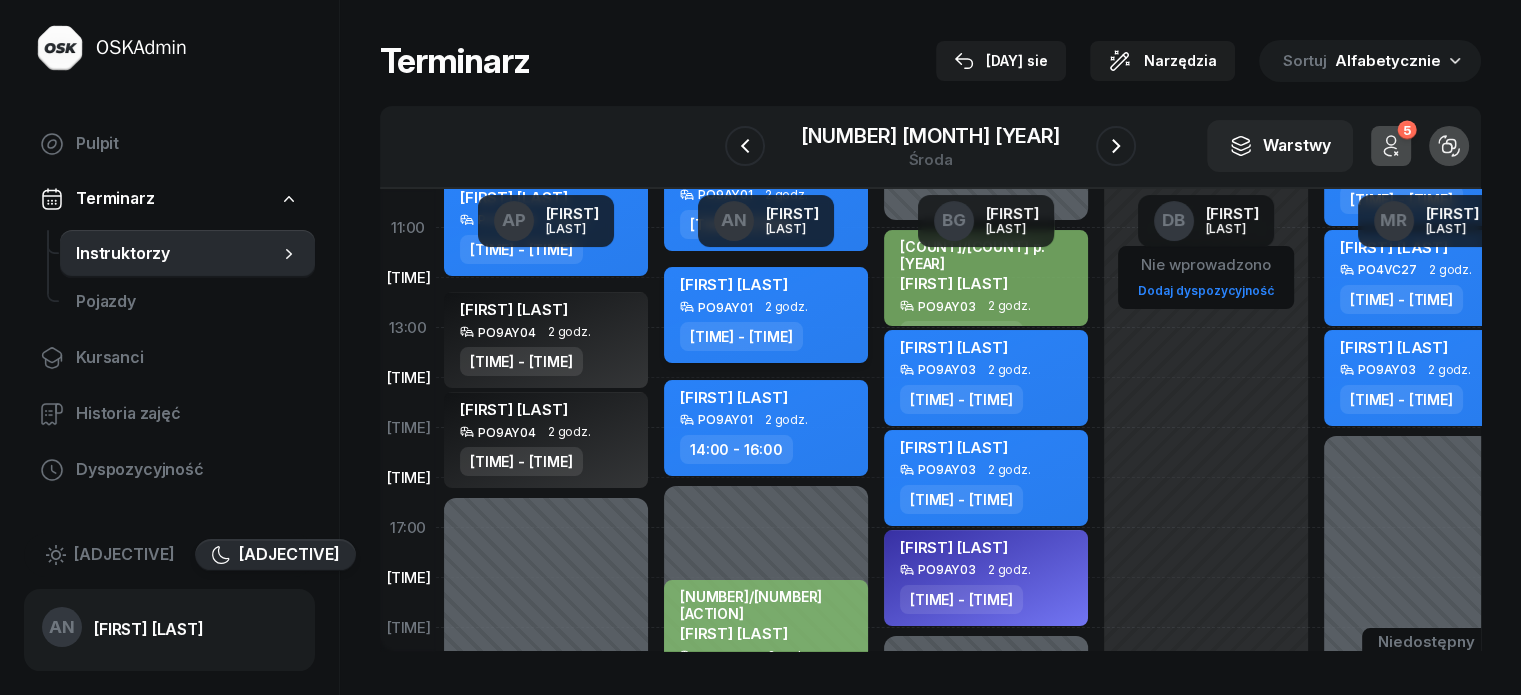 scroll, scrollTop: 165, scrollLeft: 0, axis: vertical 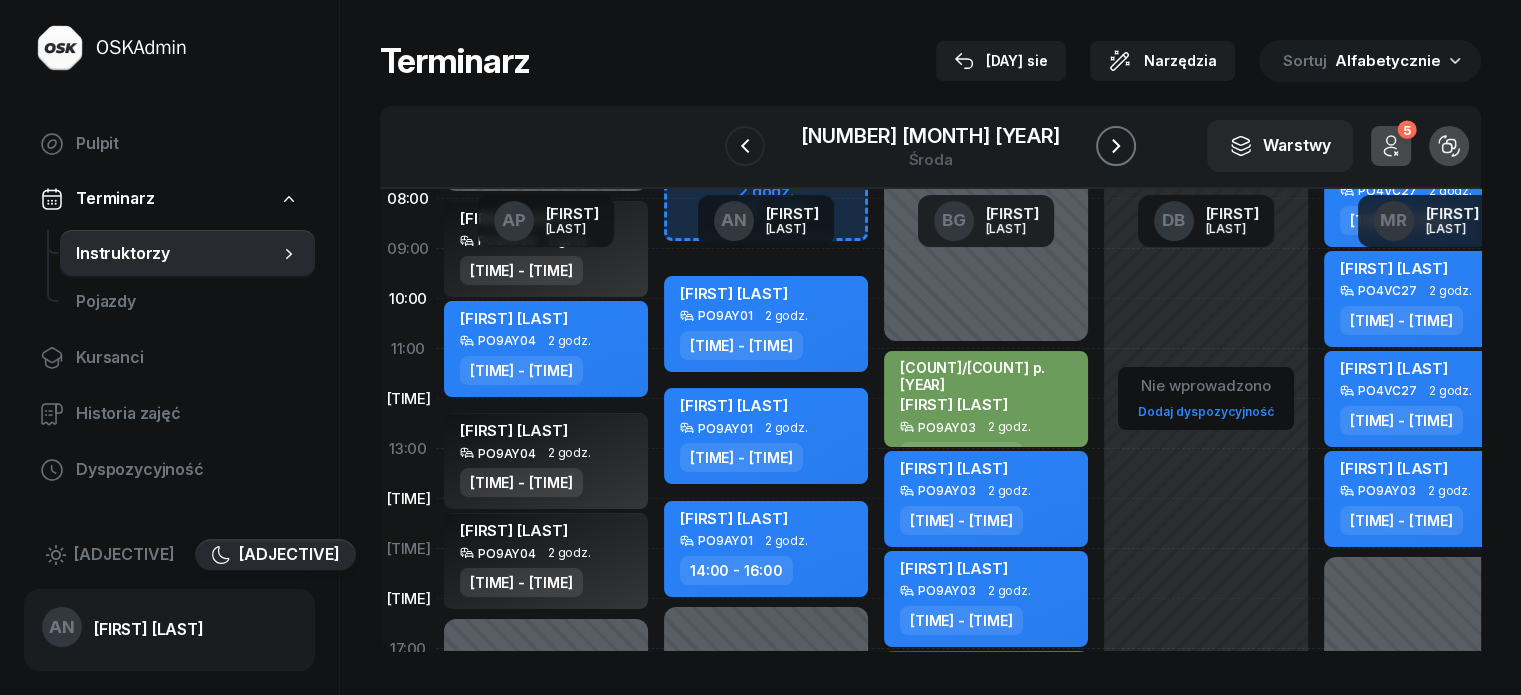 click 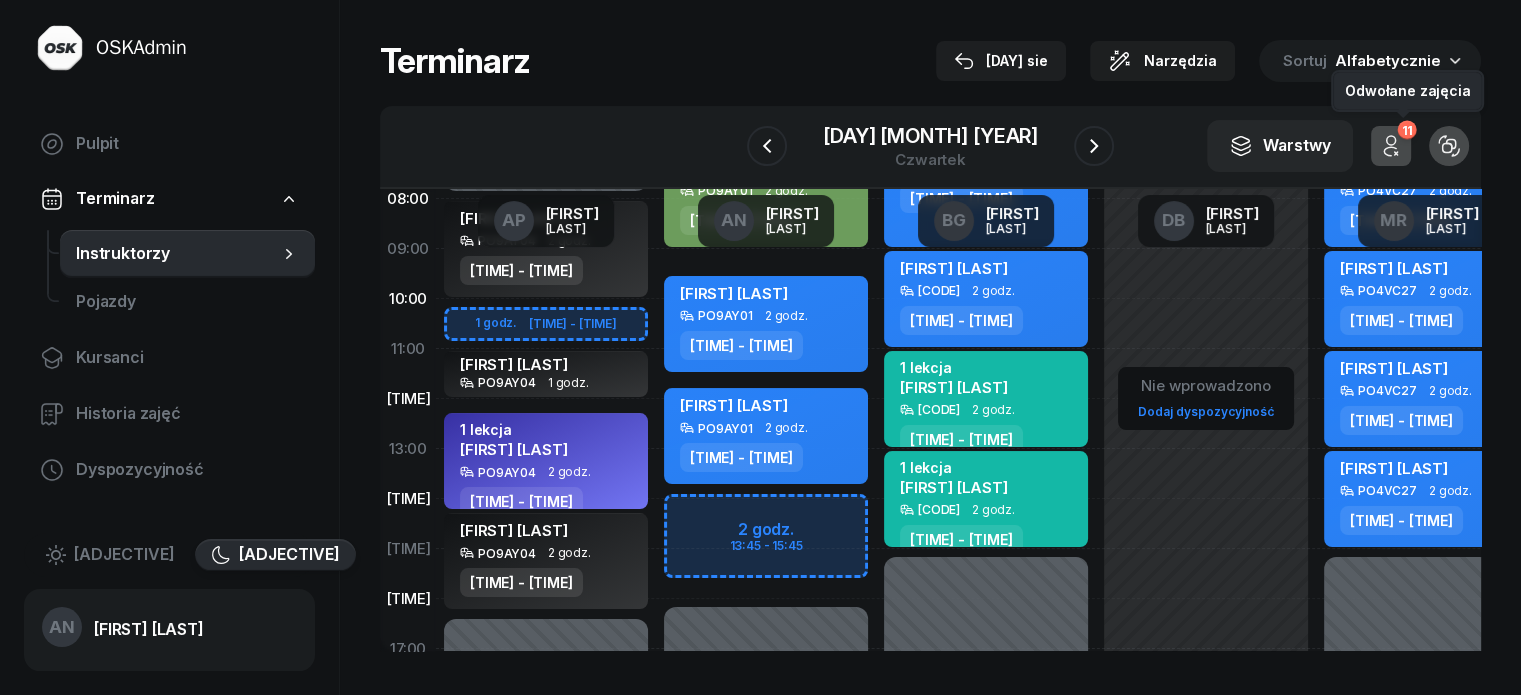 click 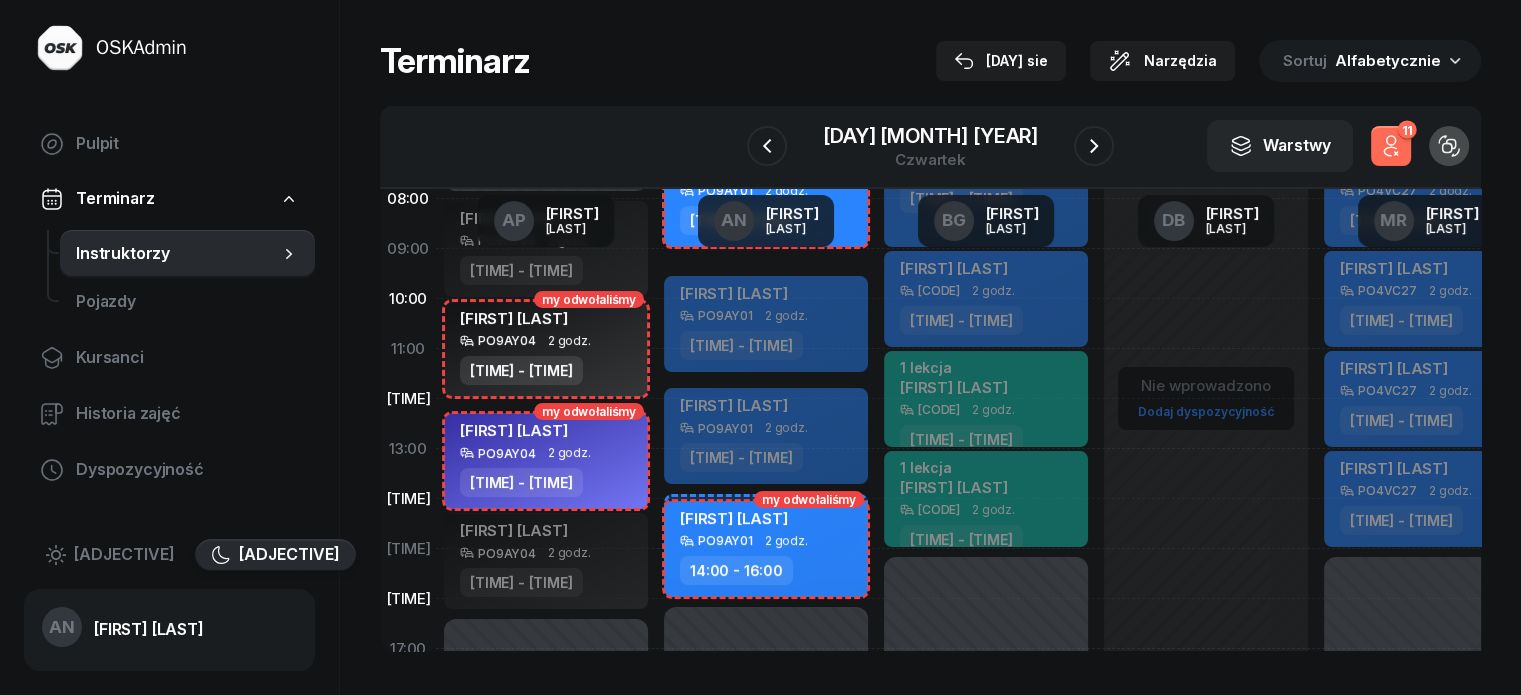 click 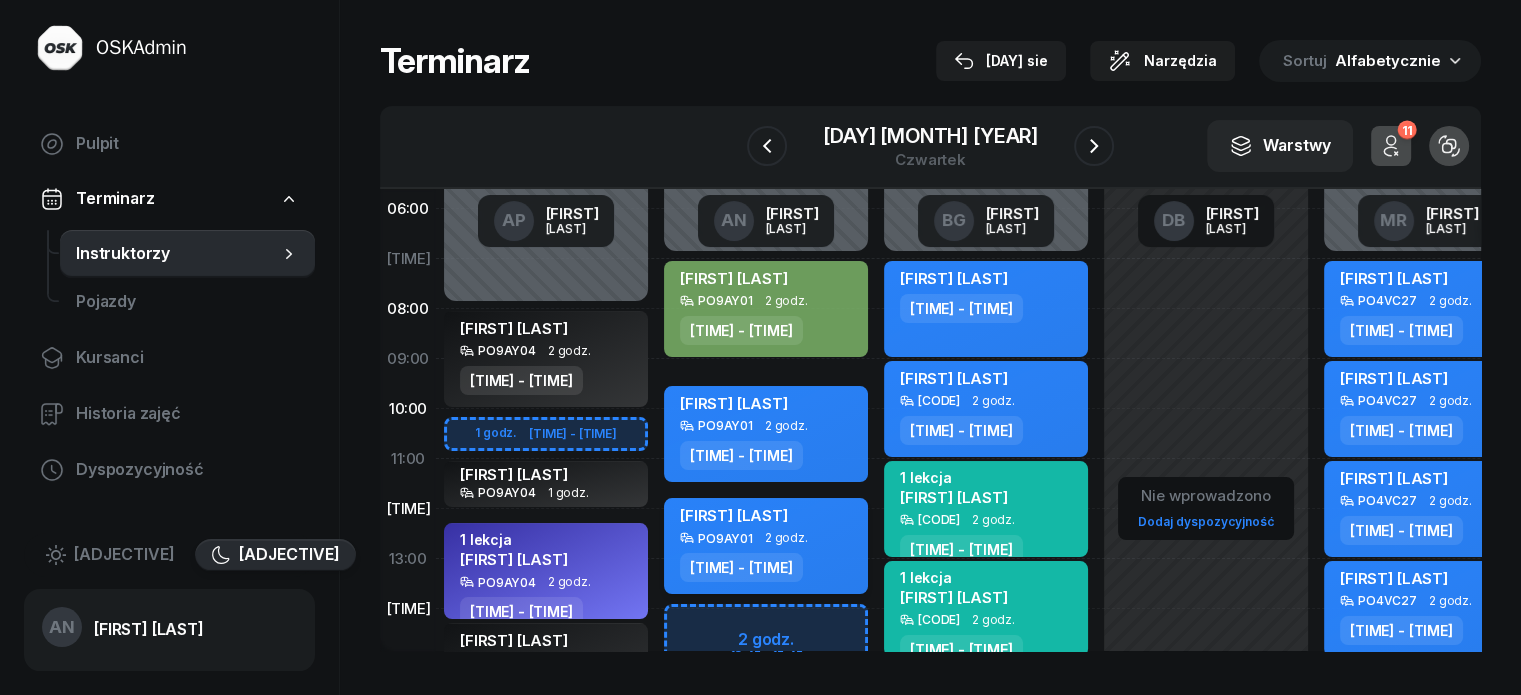 scroll, scrollTop: 0, scrollLeft: 0, axis: both 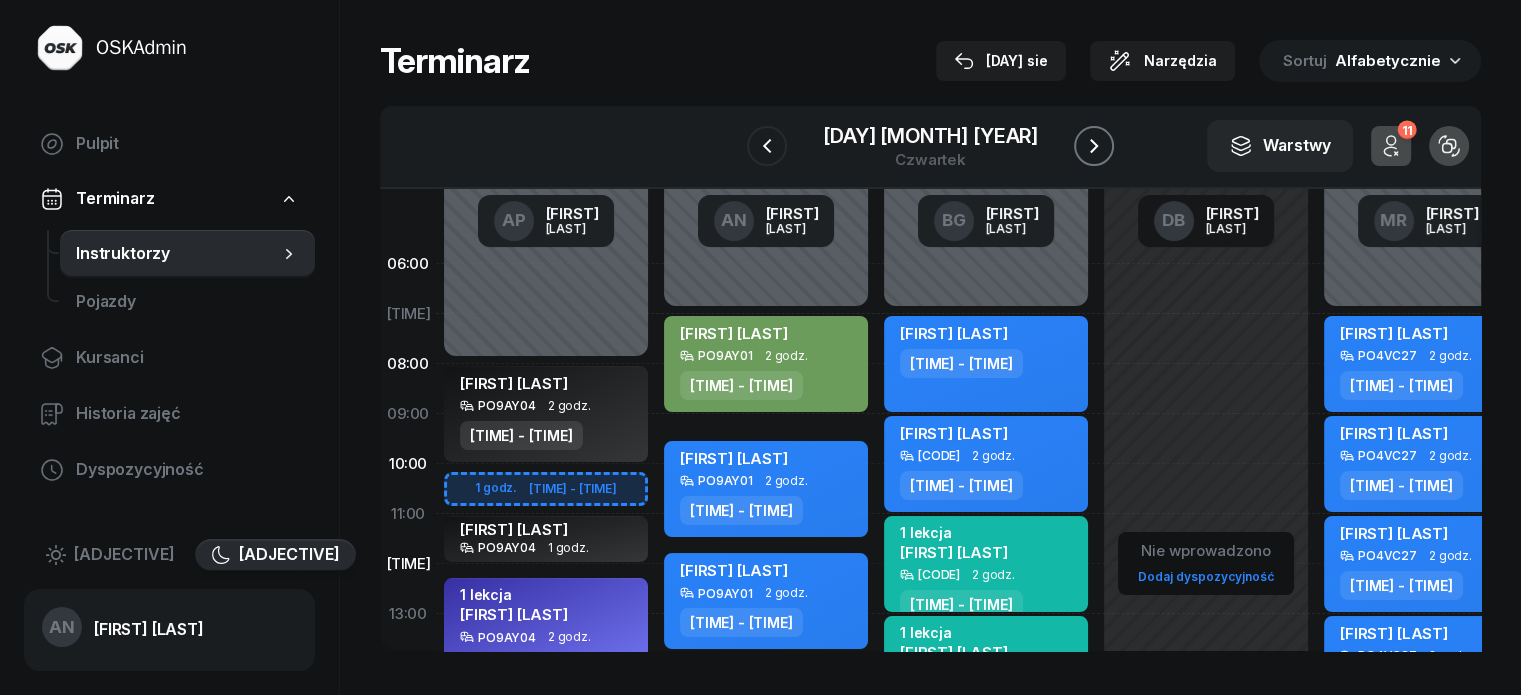 click at bounding box center (1094, 146) 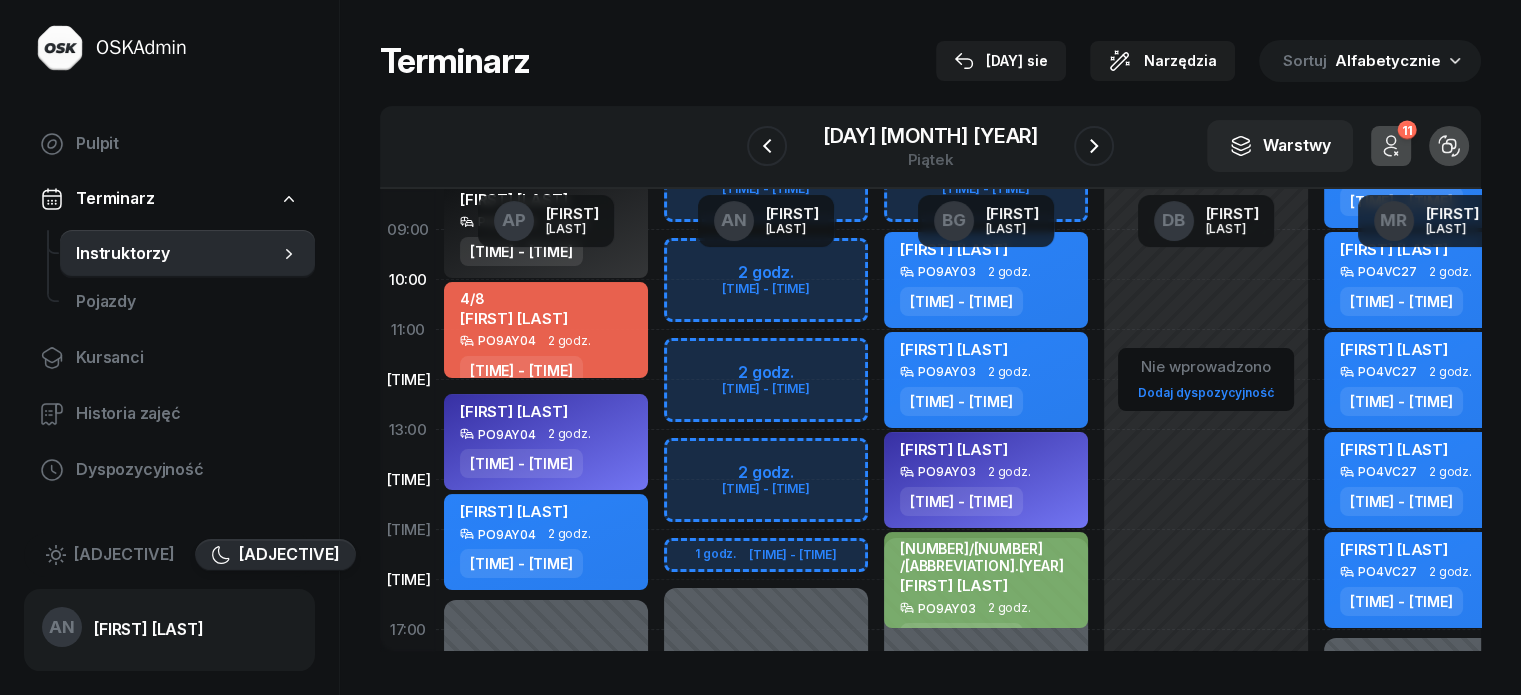 scroll, scrollTop: 0, scrollLeft: 0, axis: both 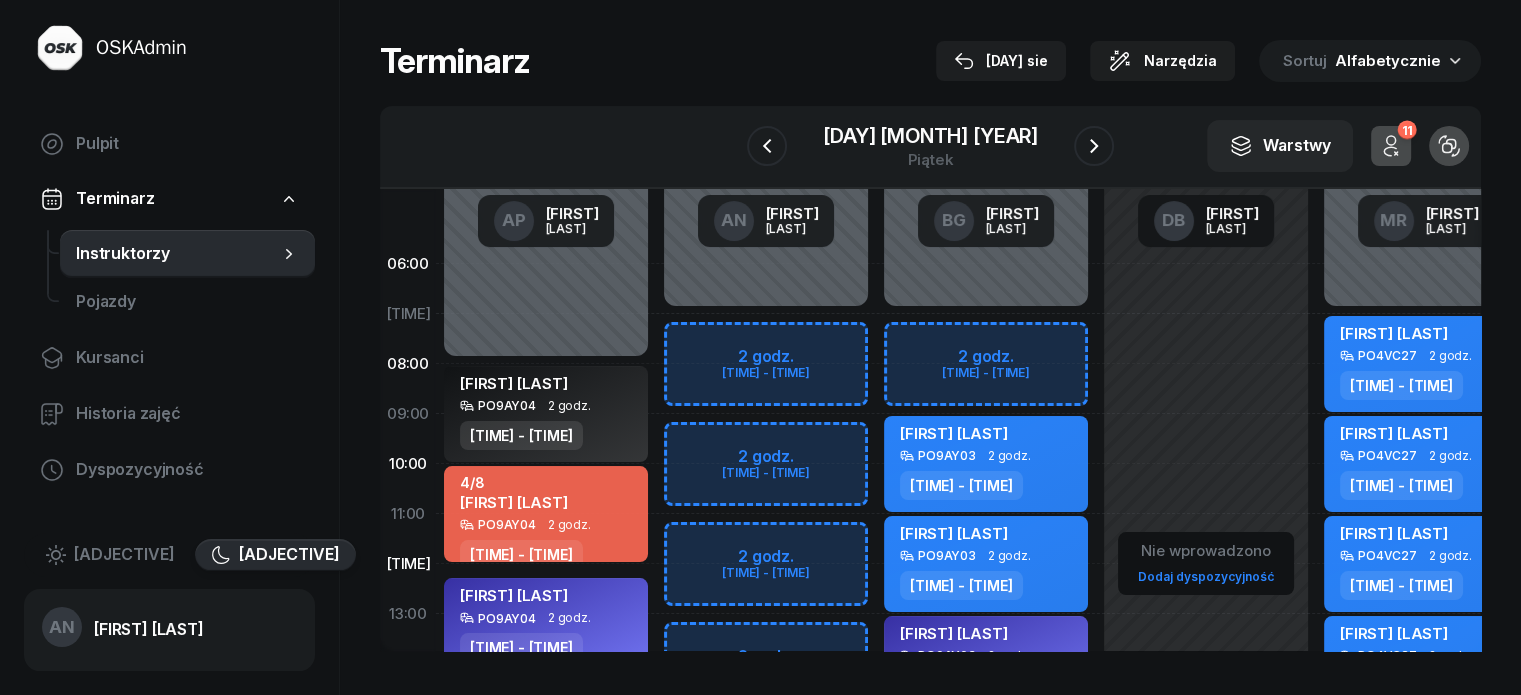click 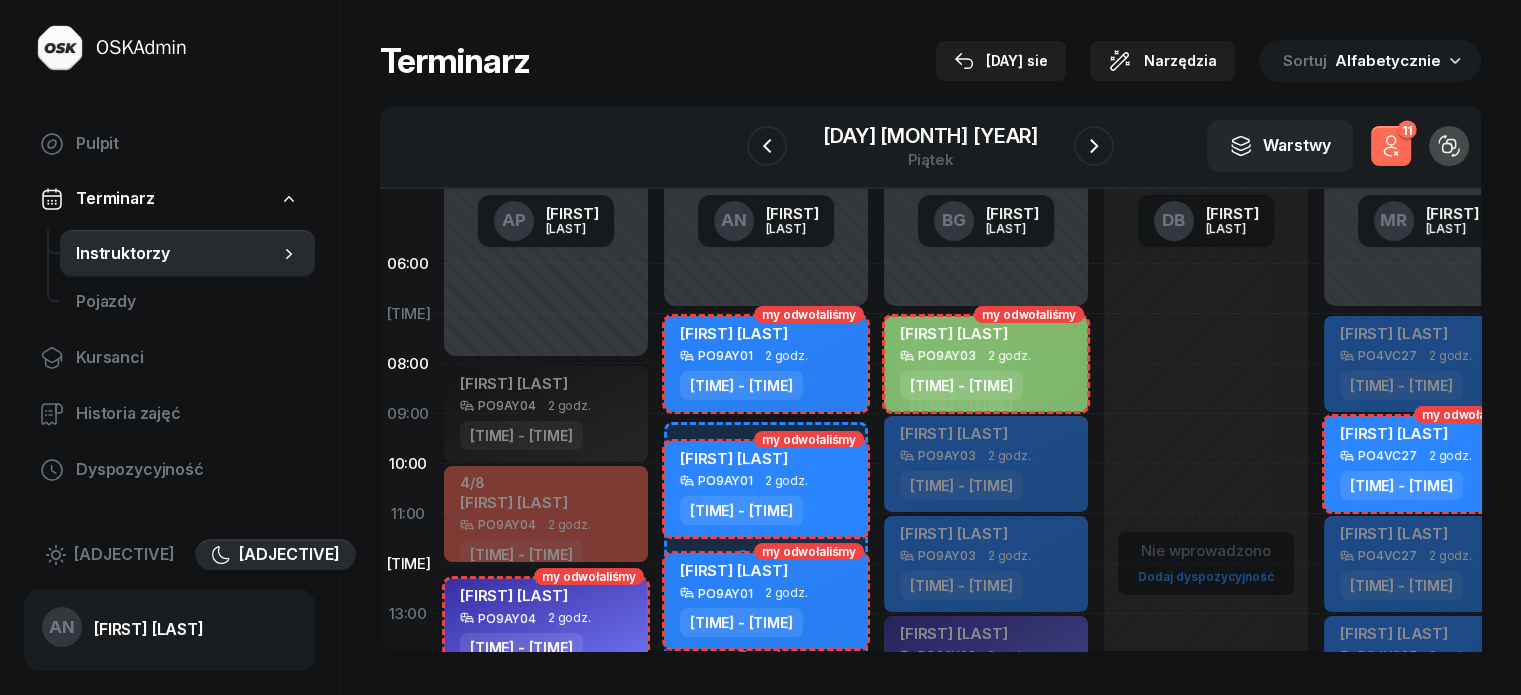 click 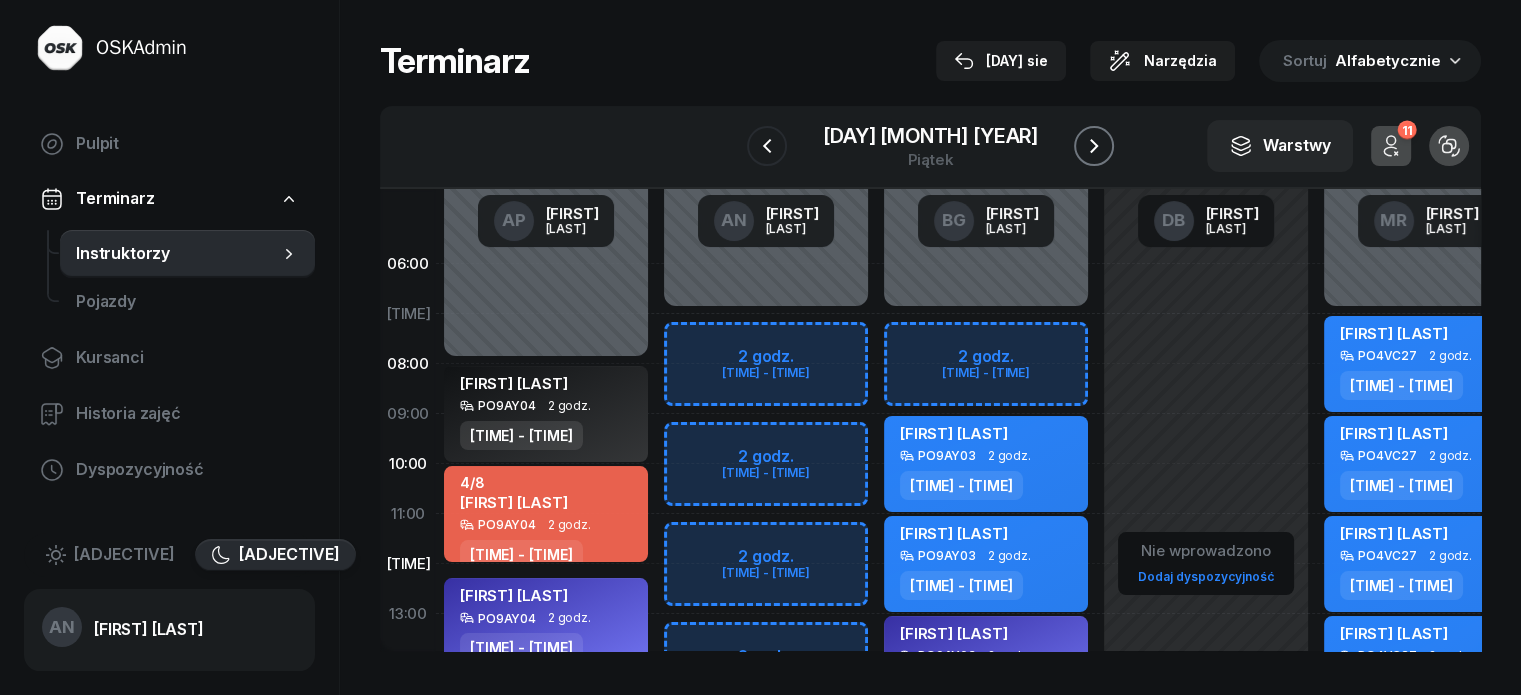 click 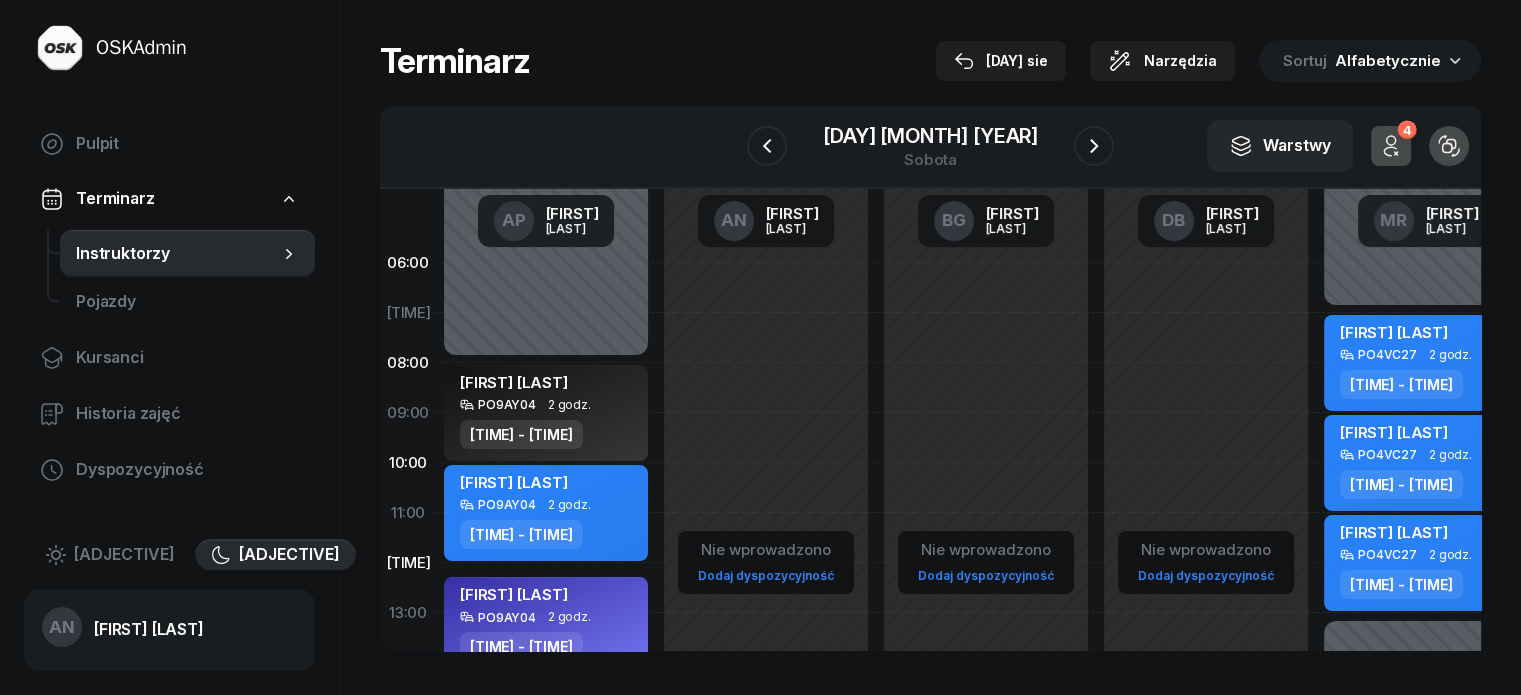 scroll, scrollTop: 0, scrollLeft: 0, axis: both 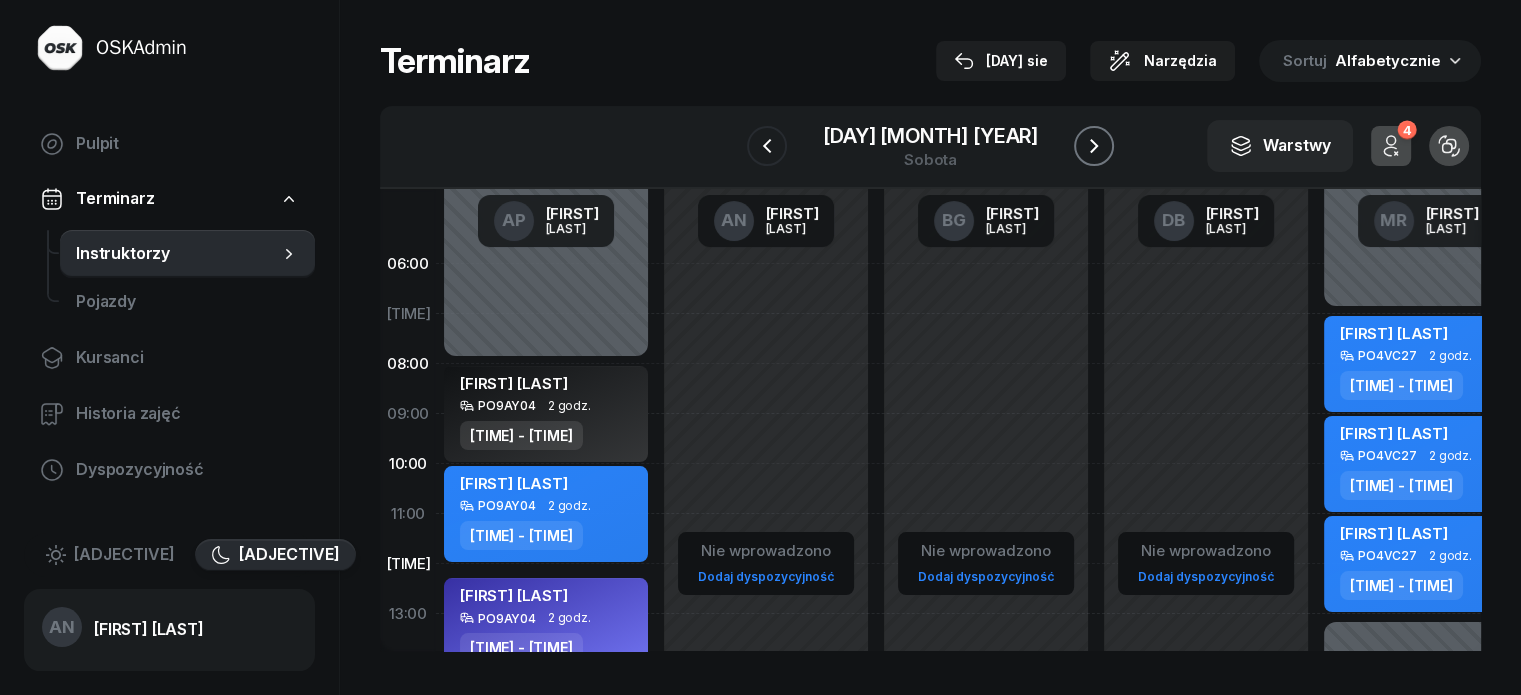 click 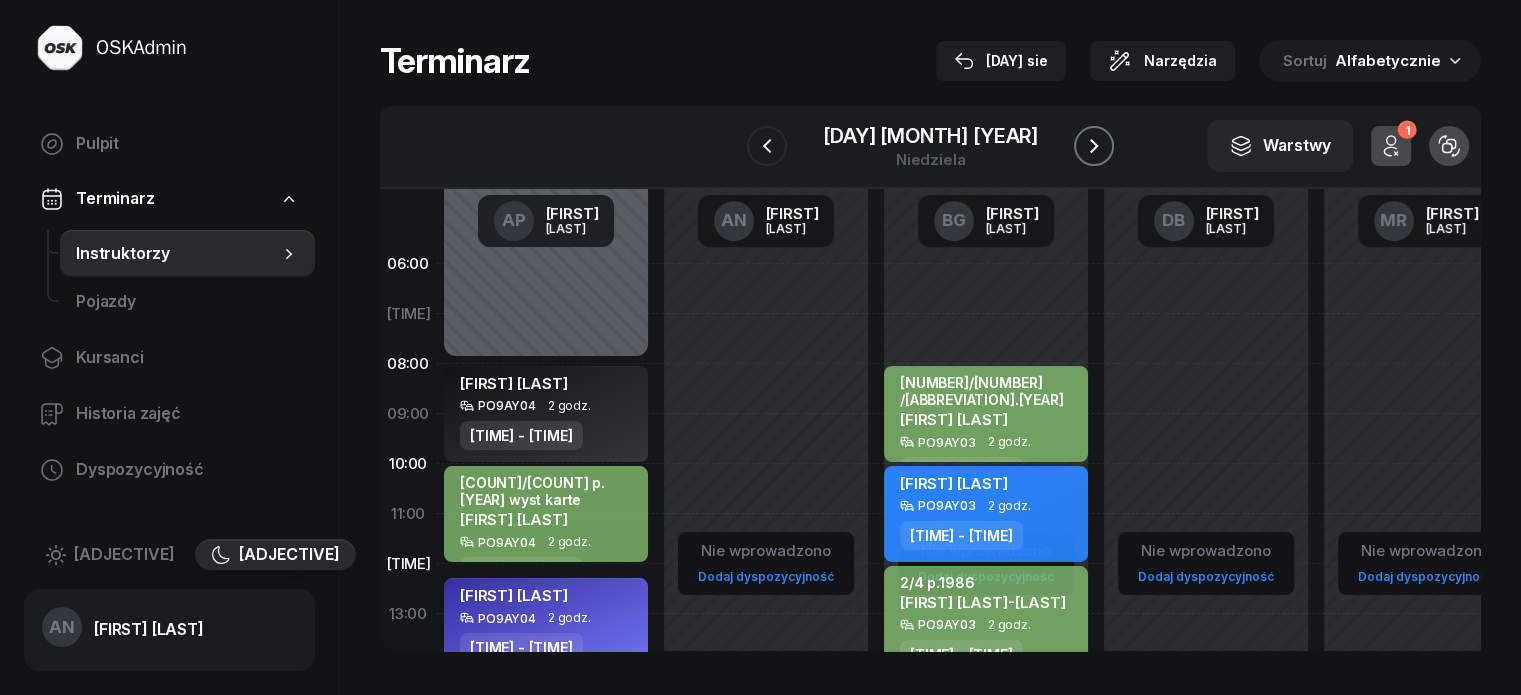 click 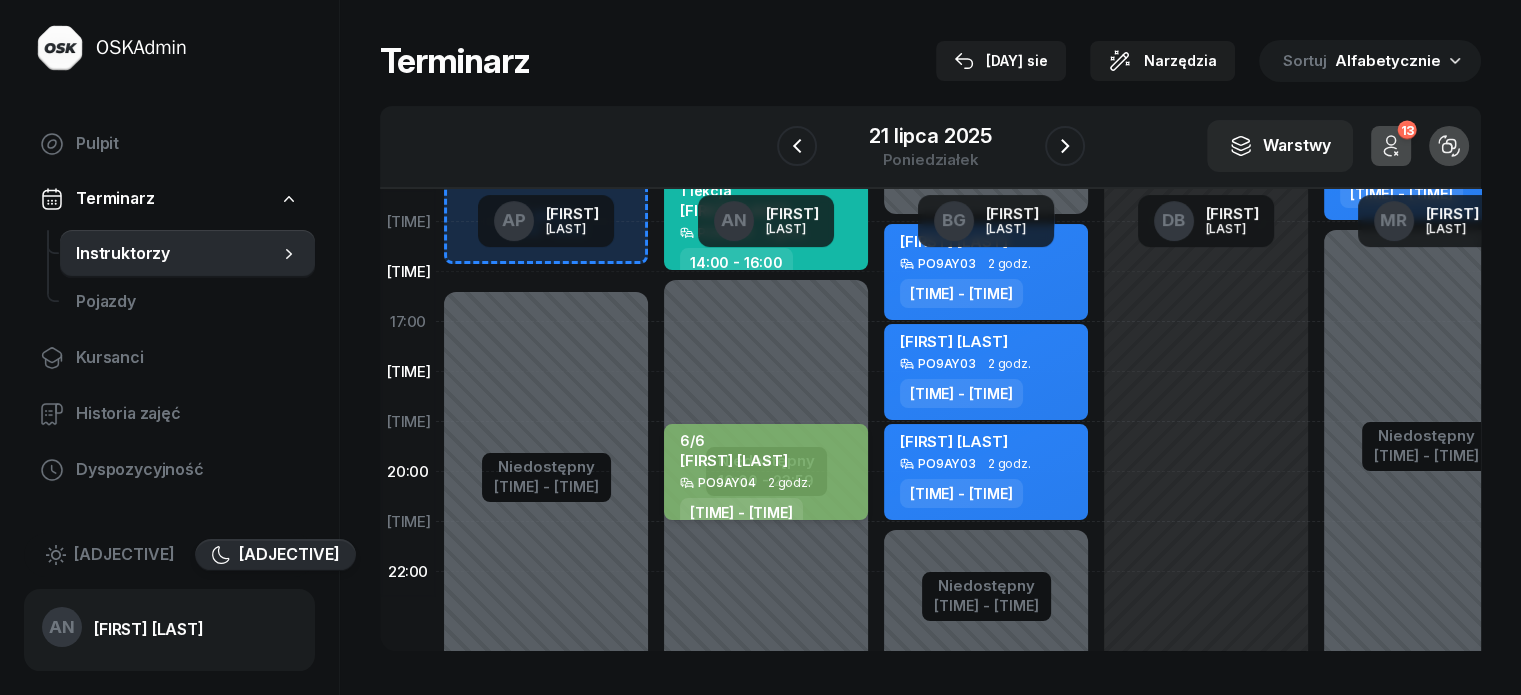 scroll, scrollTop: 500, scrollLeft: 0, axis: vertical 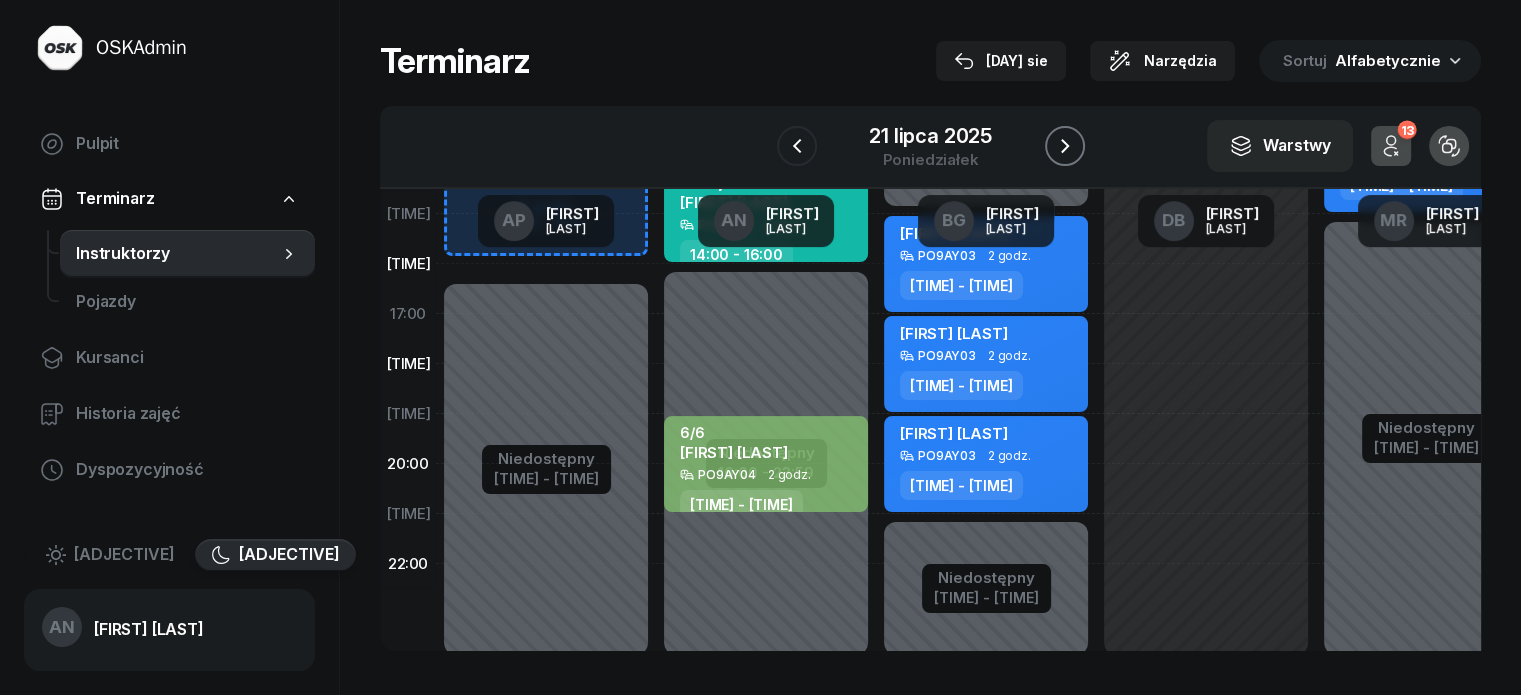 click 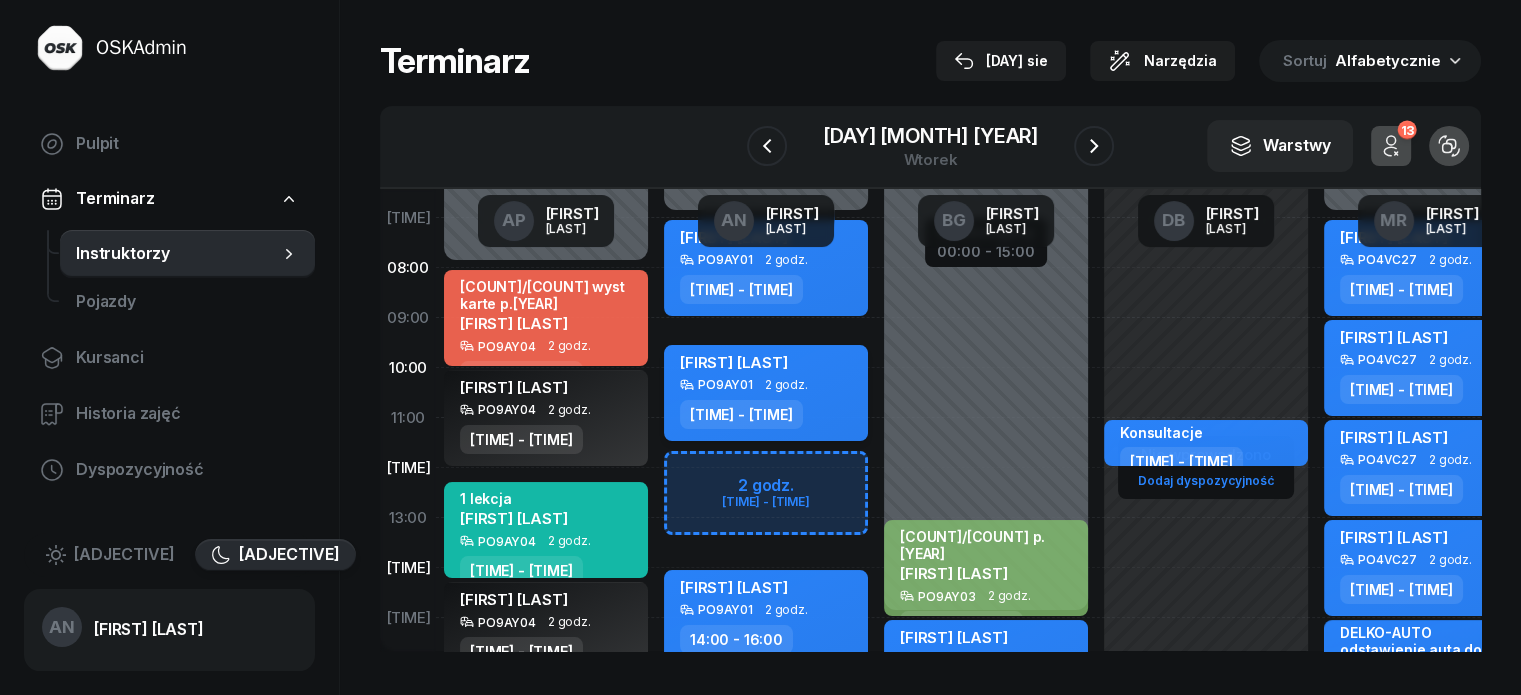 scroll, scrollTop: 100, scrollLeft: 0, axis: vertical 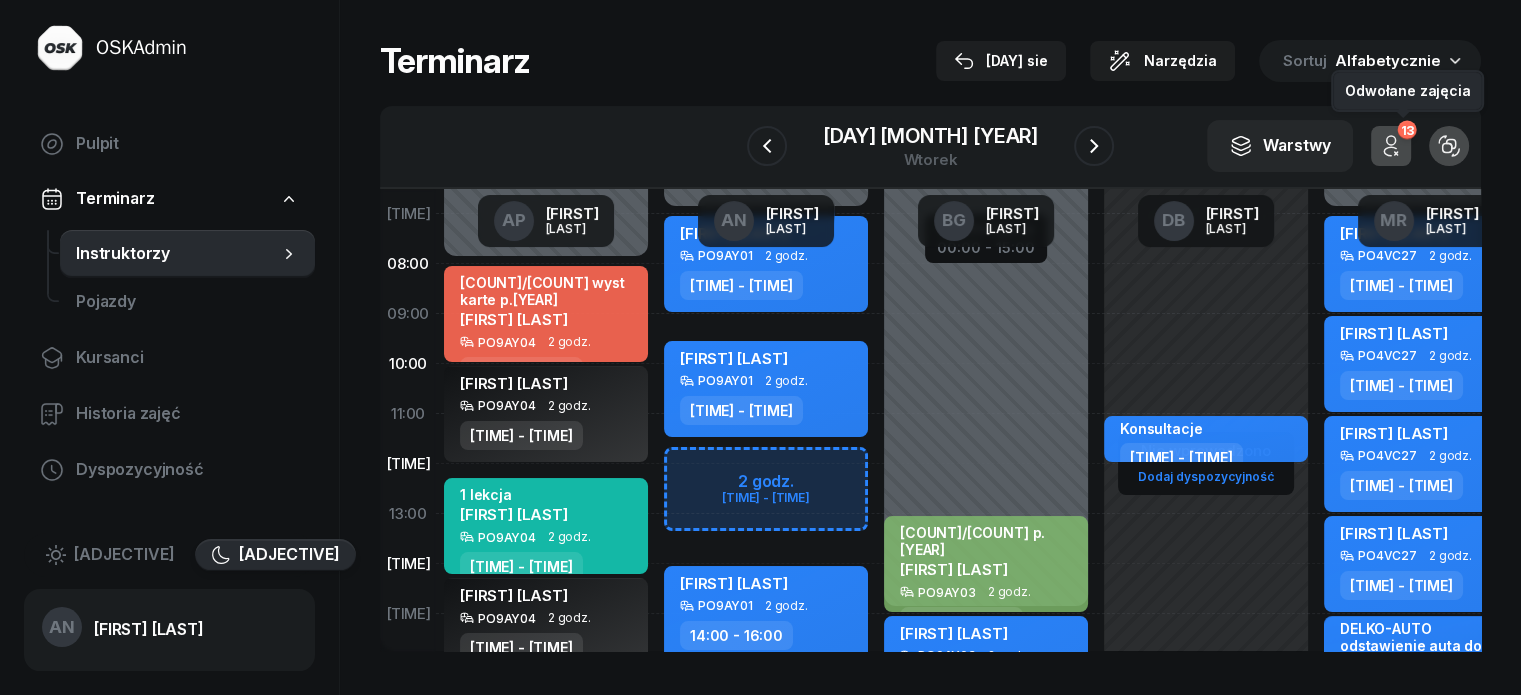 click 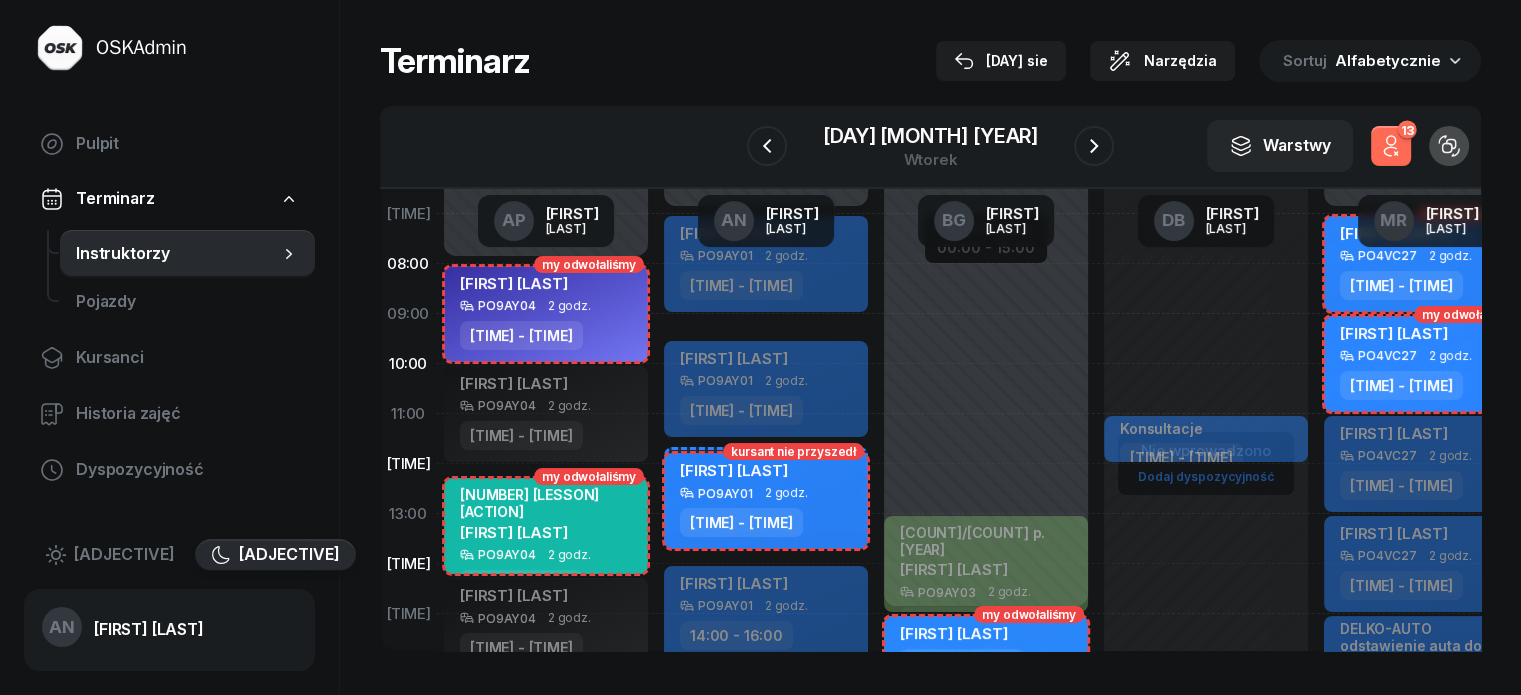 click 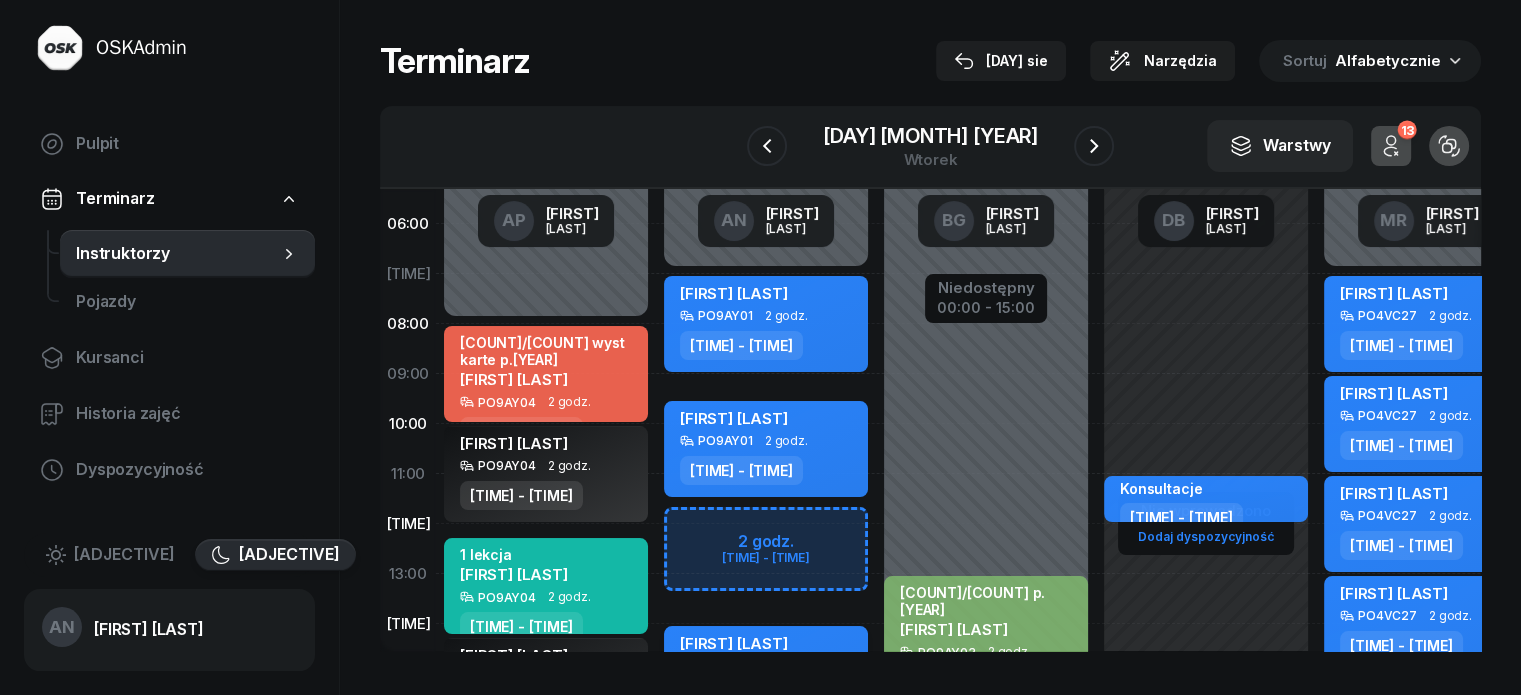 scroll, scrollTop: 200, scrollLeft: 0, axis: vertical 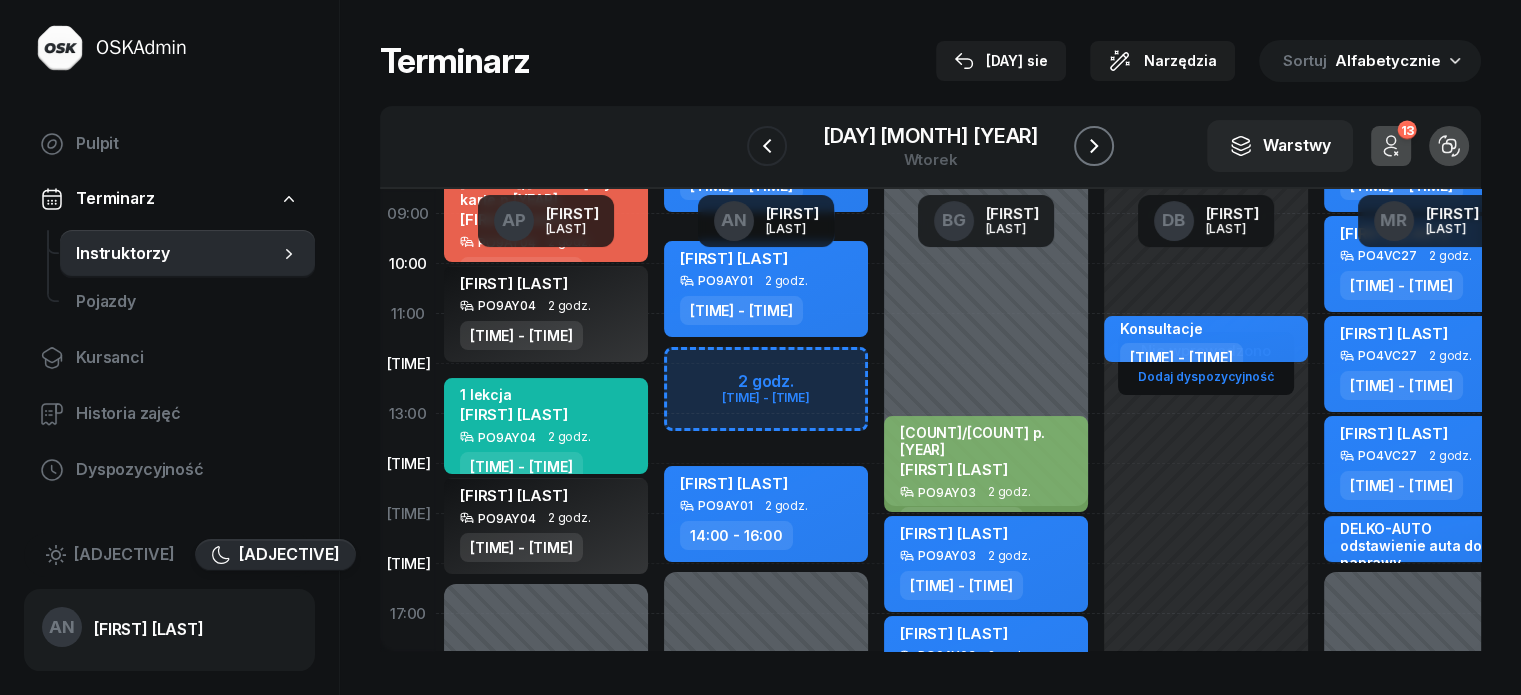 click 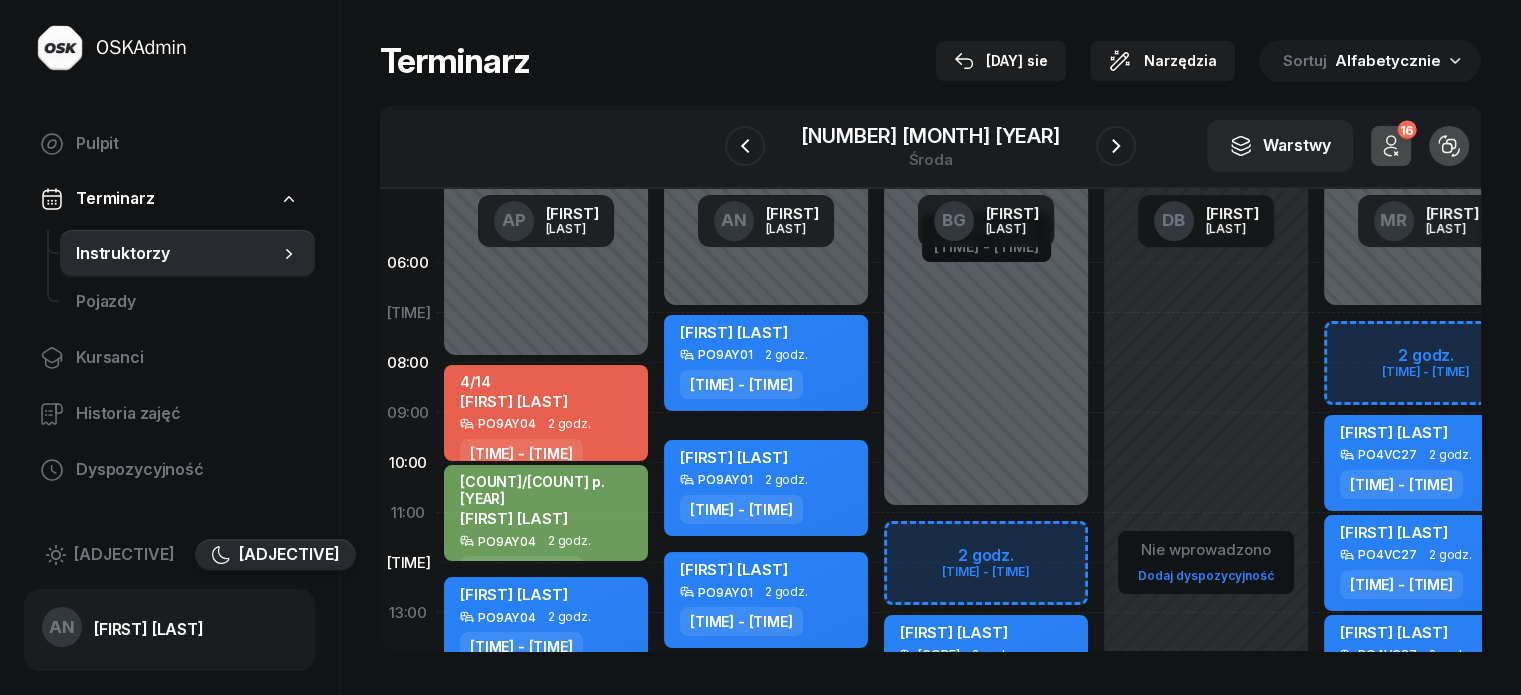 scroll, scrollTop: 0, scrollLeft: 0, axis: both 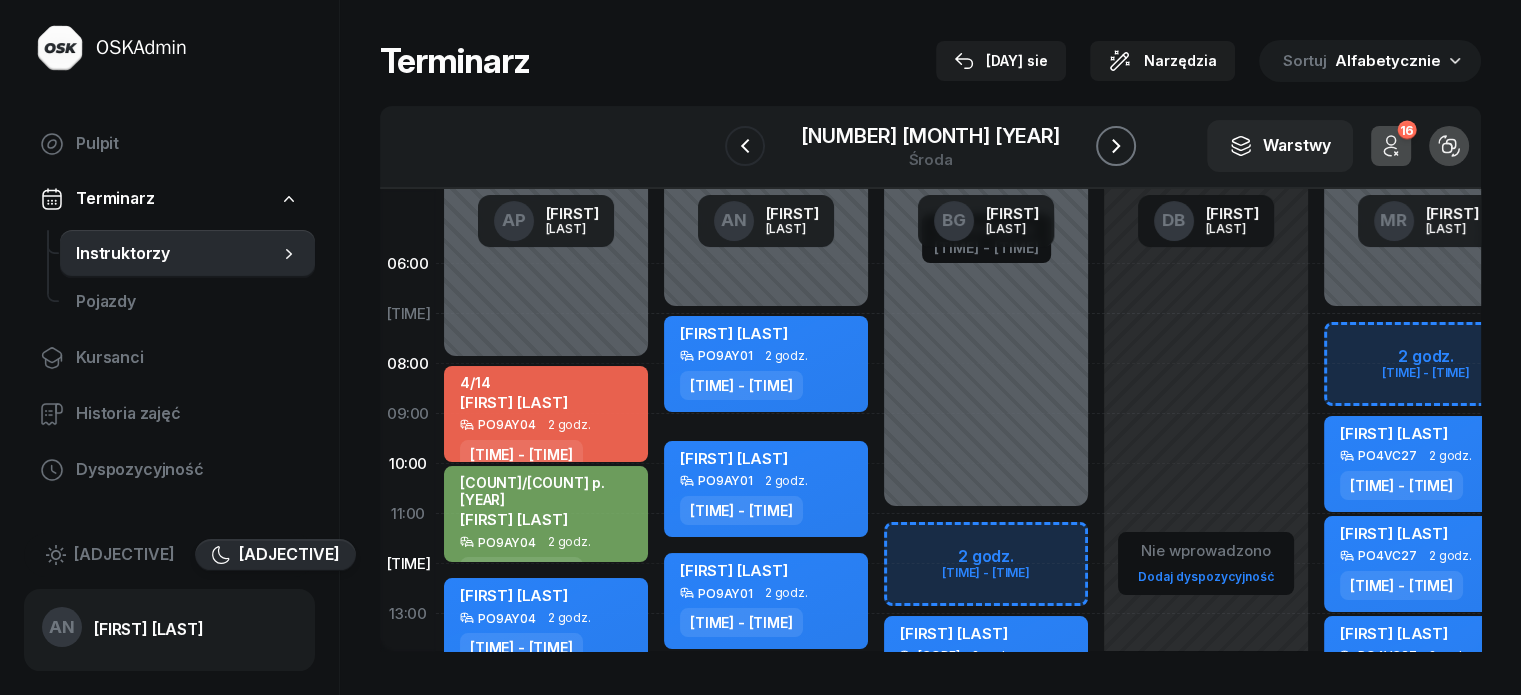click 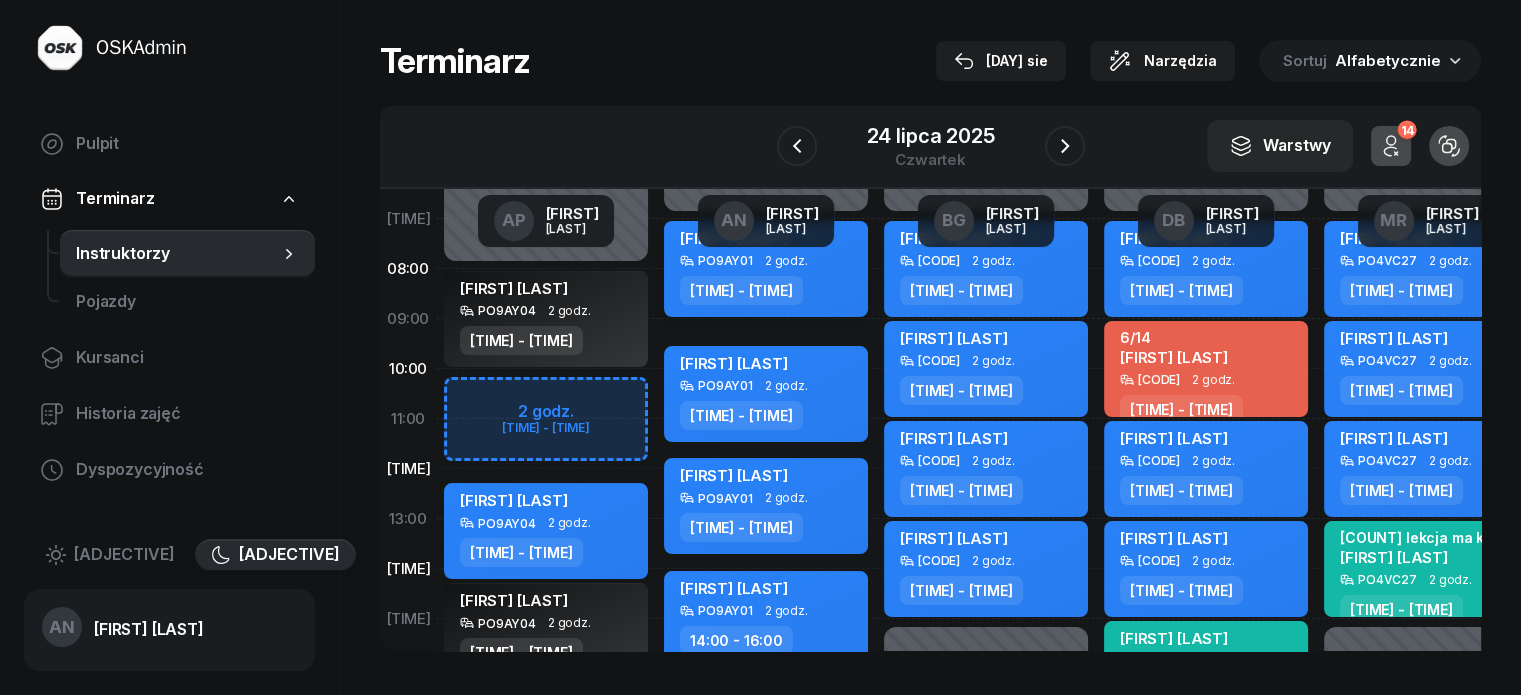 scroll, scrollTop: 100, scrollLeft: 0, axis: vertical 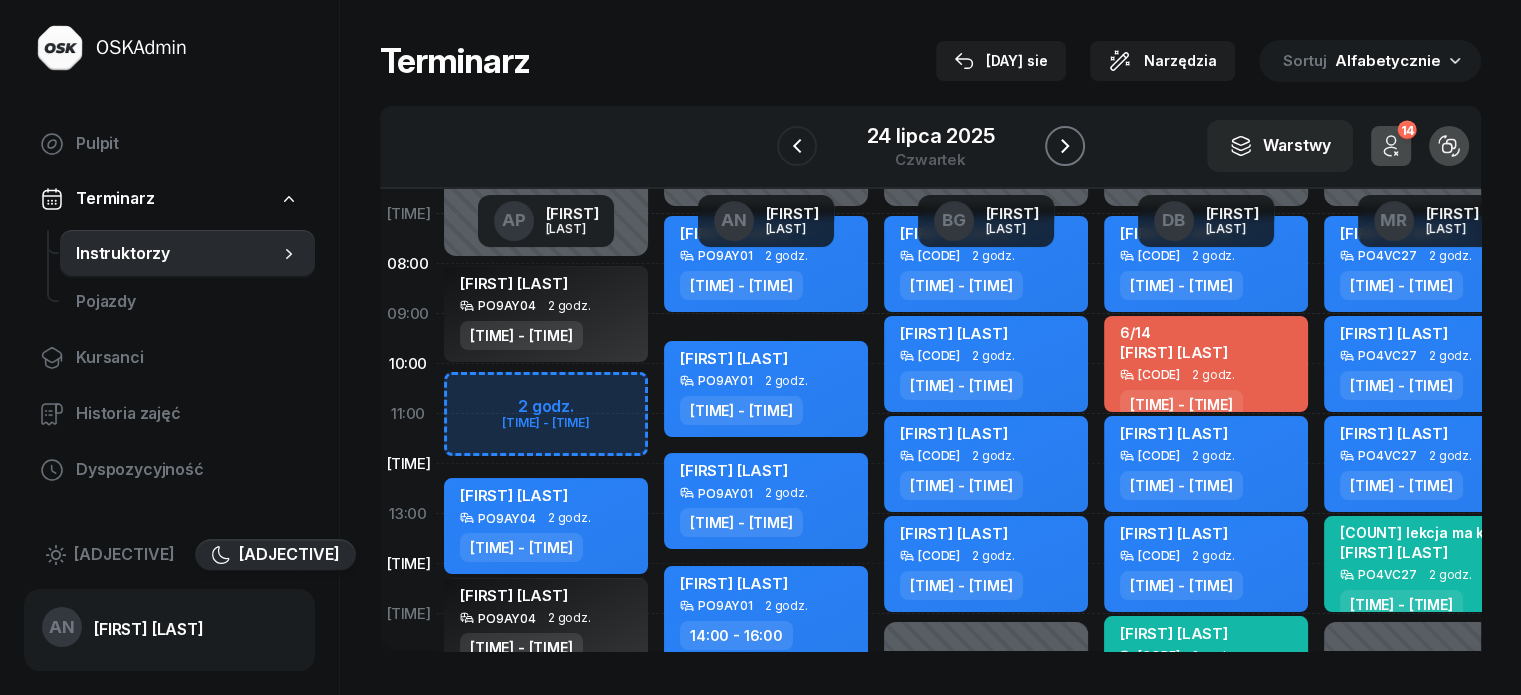 click at bounding box center [1065, 146] 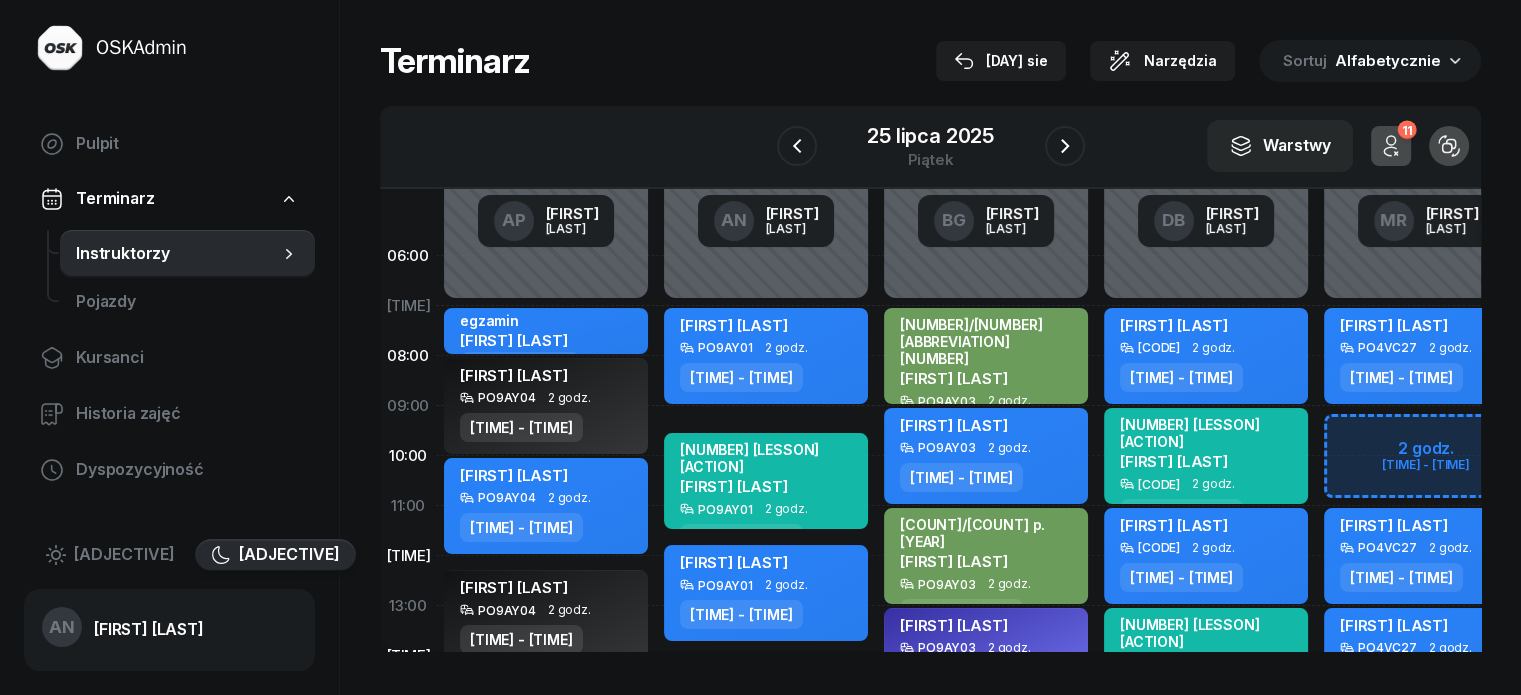 scroll, scrollTop: 0, scrollLeft: 0, axis: both 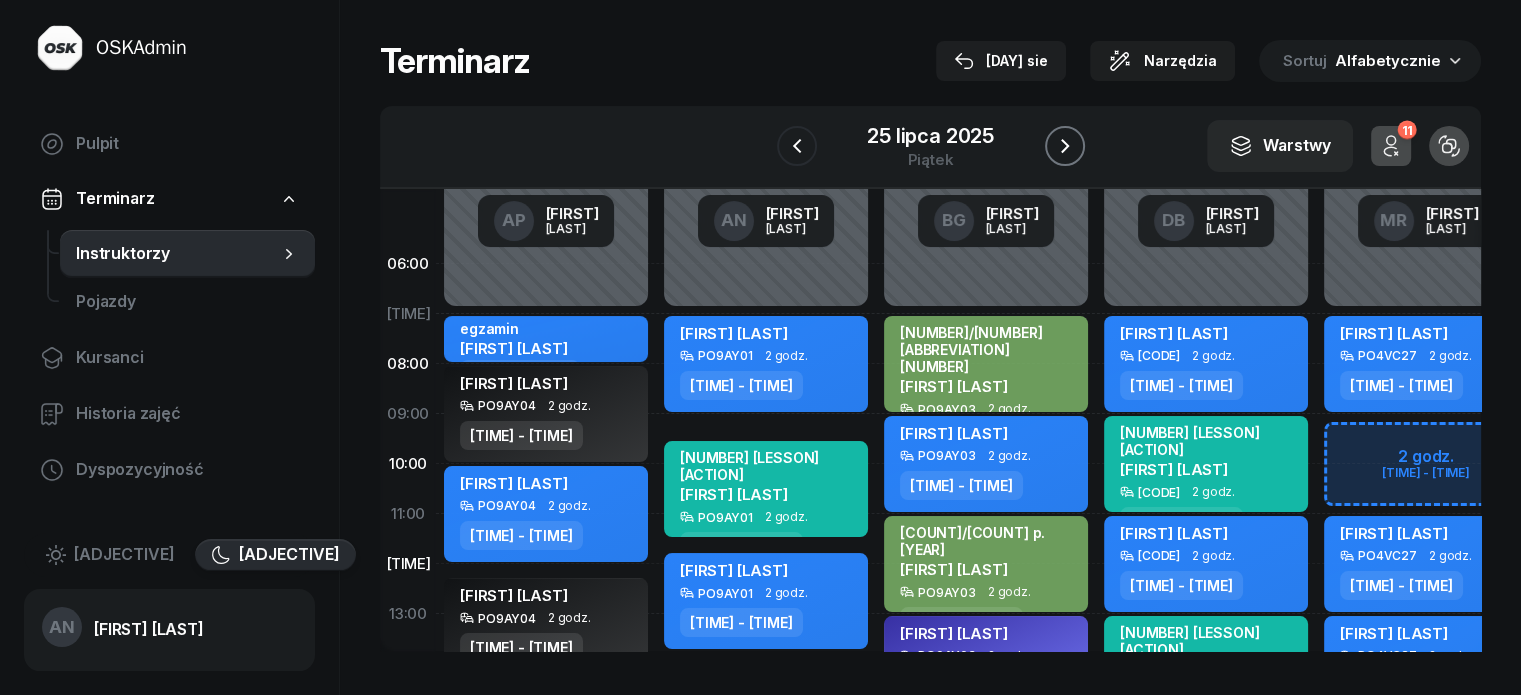 click 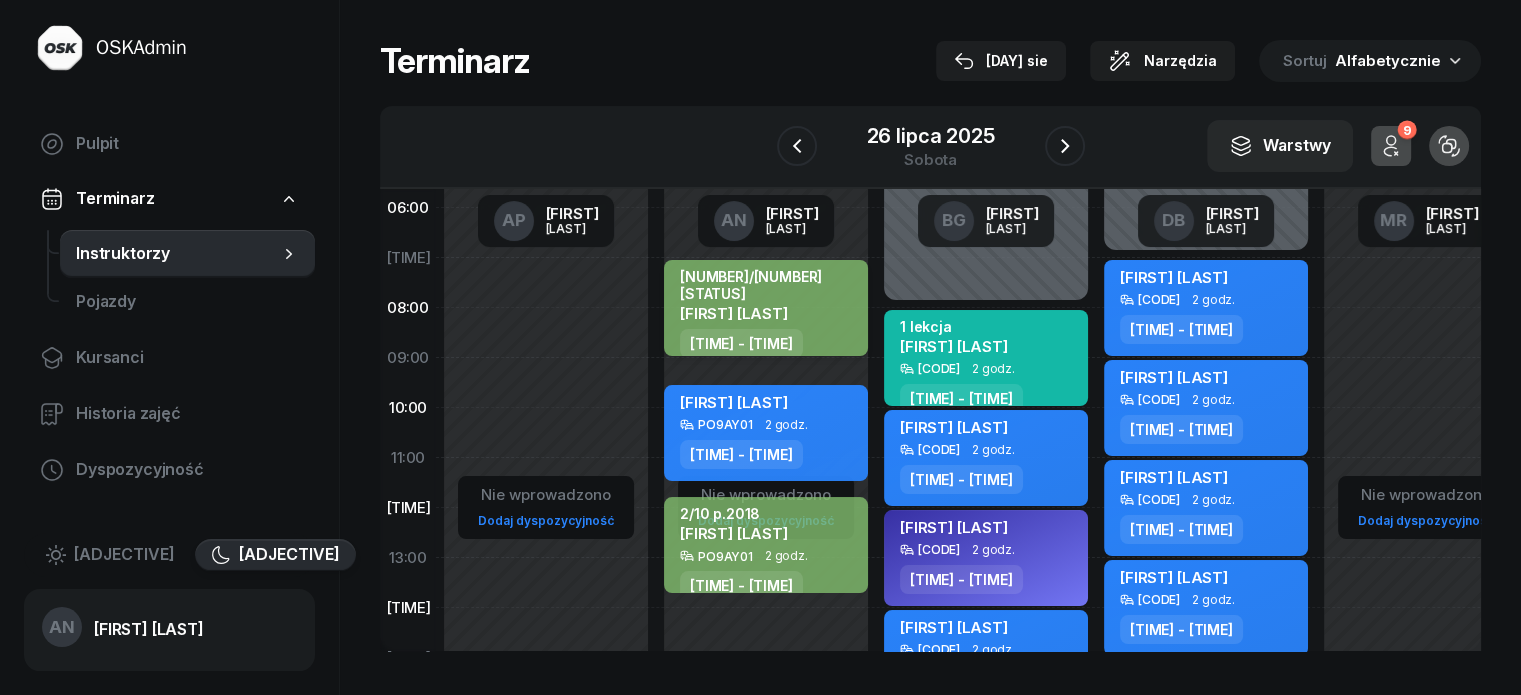 scroll, scrollTop: 0, scrollLeft: 0, axis: both 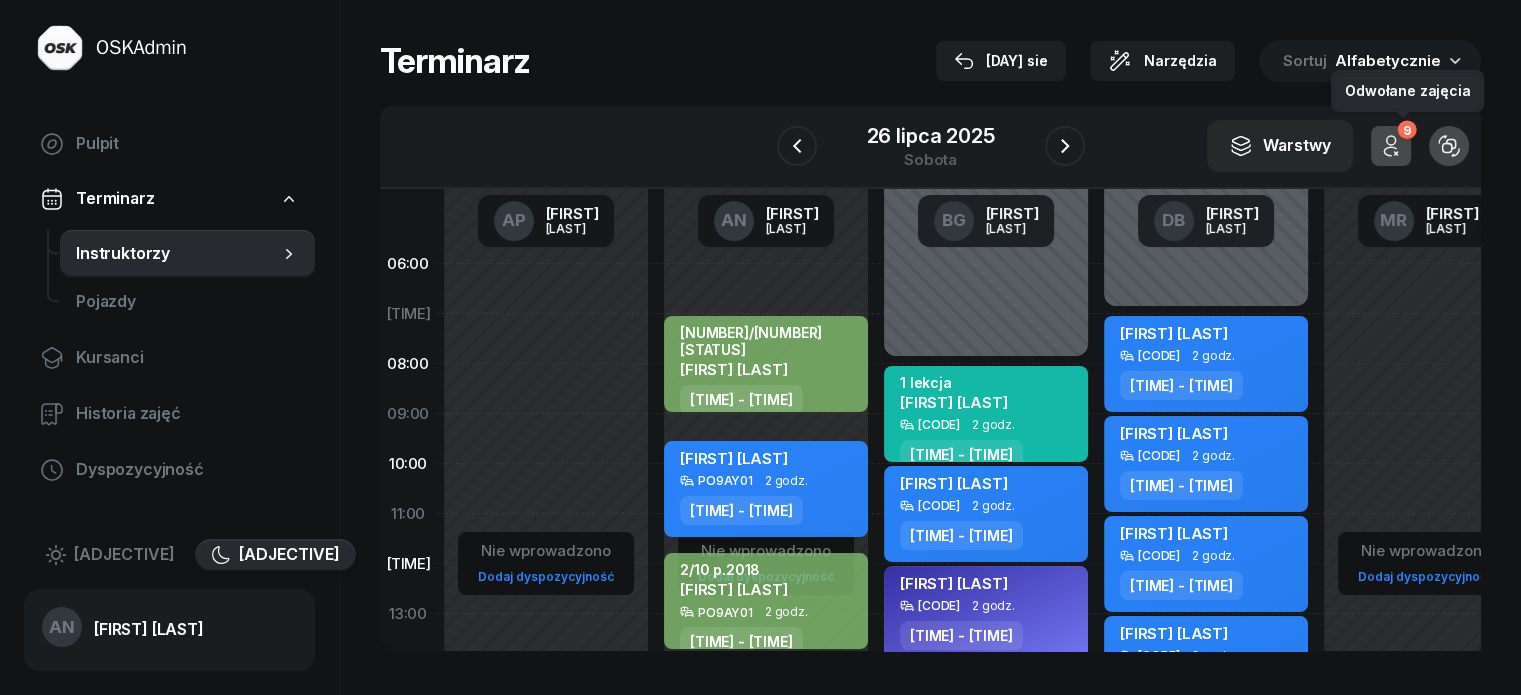 click 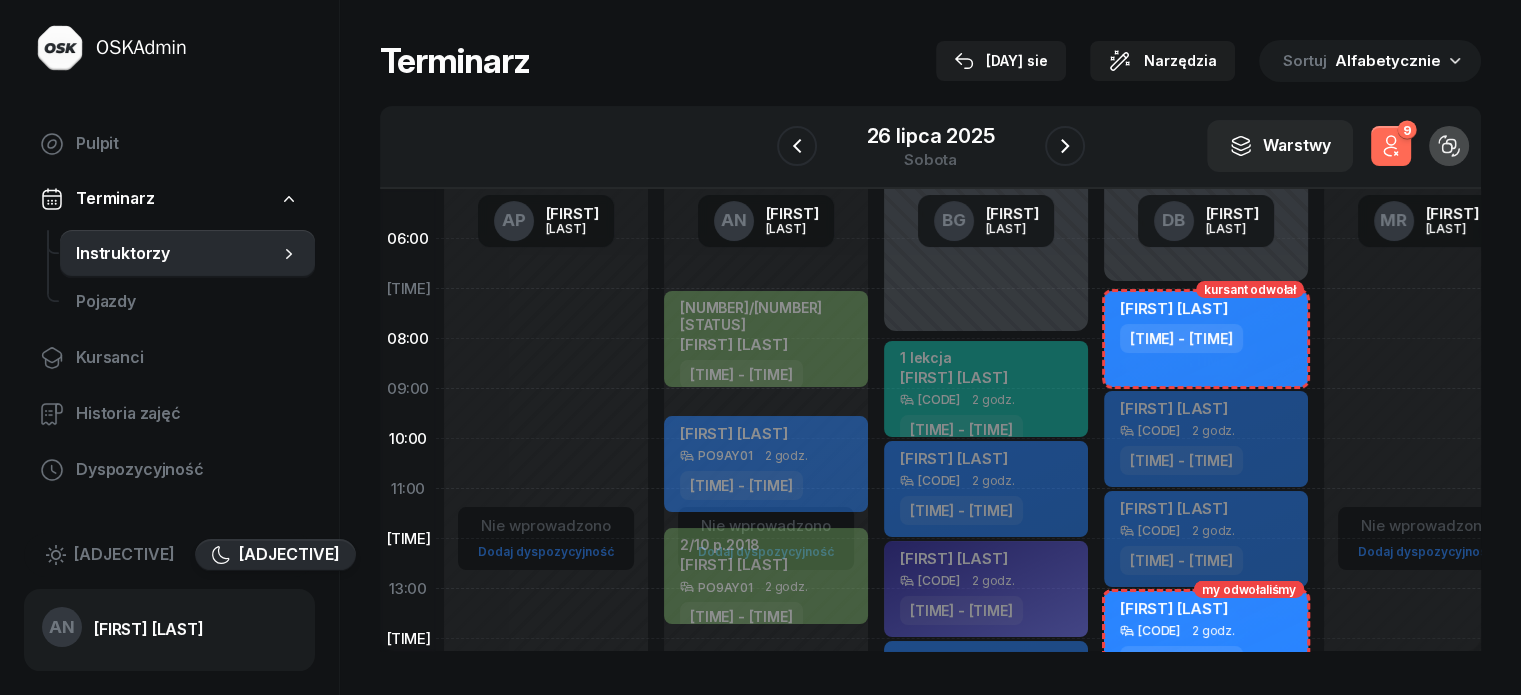 scroll, scrollTop: 0, scrollLeft: 0, axis: both 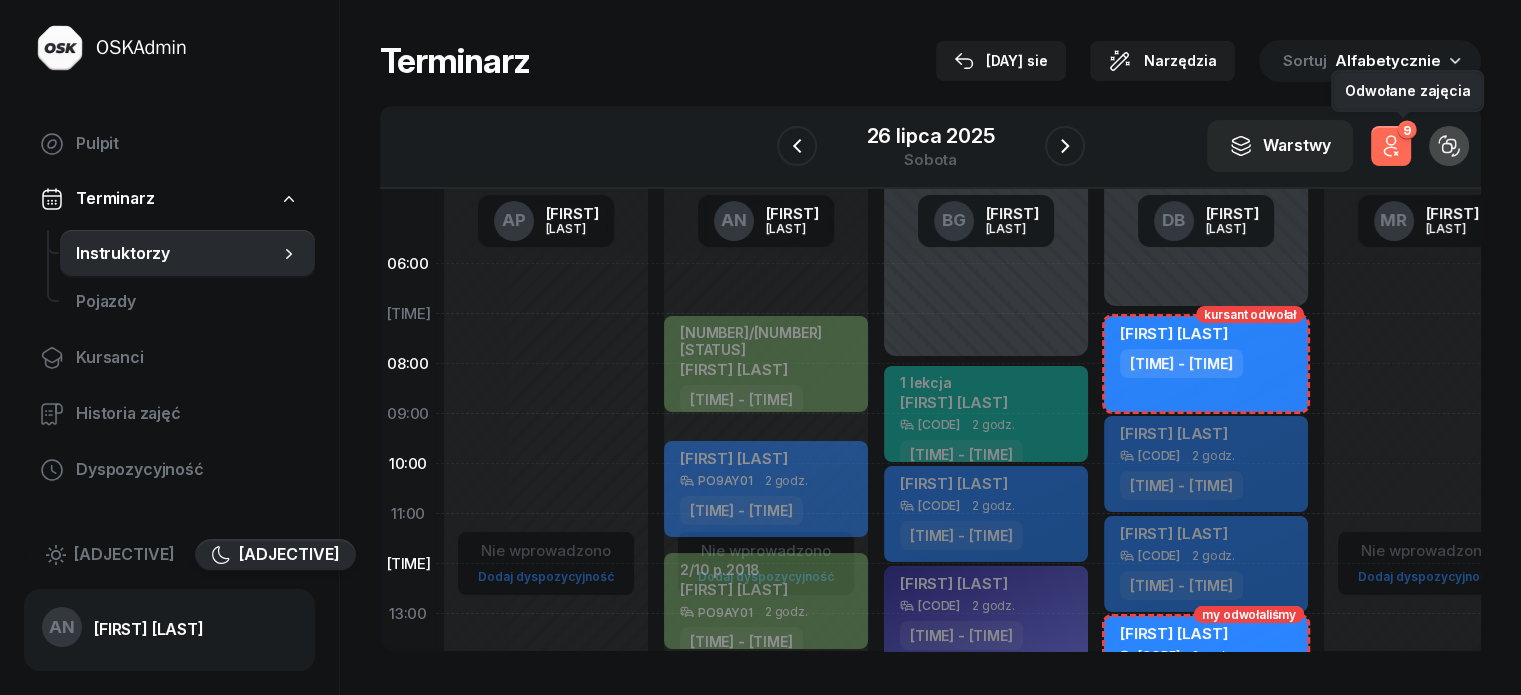 click on "9" 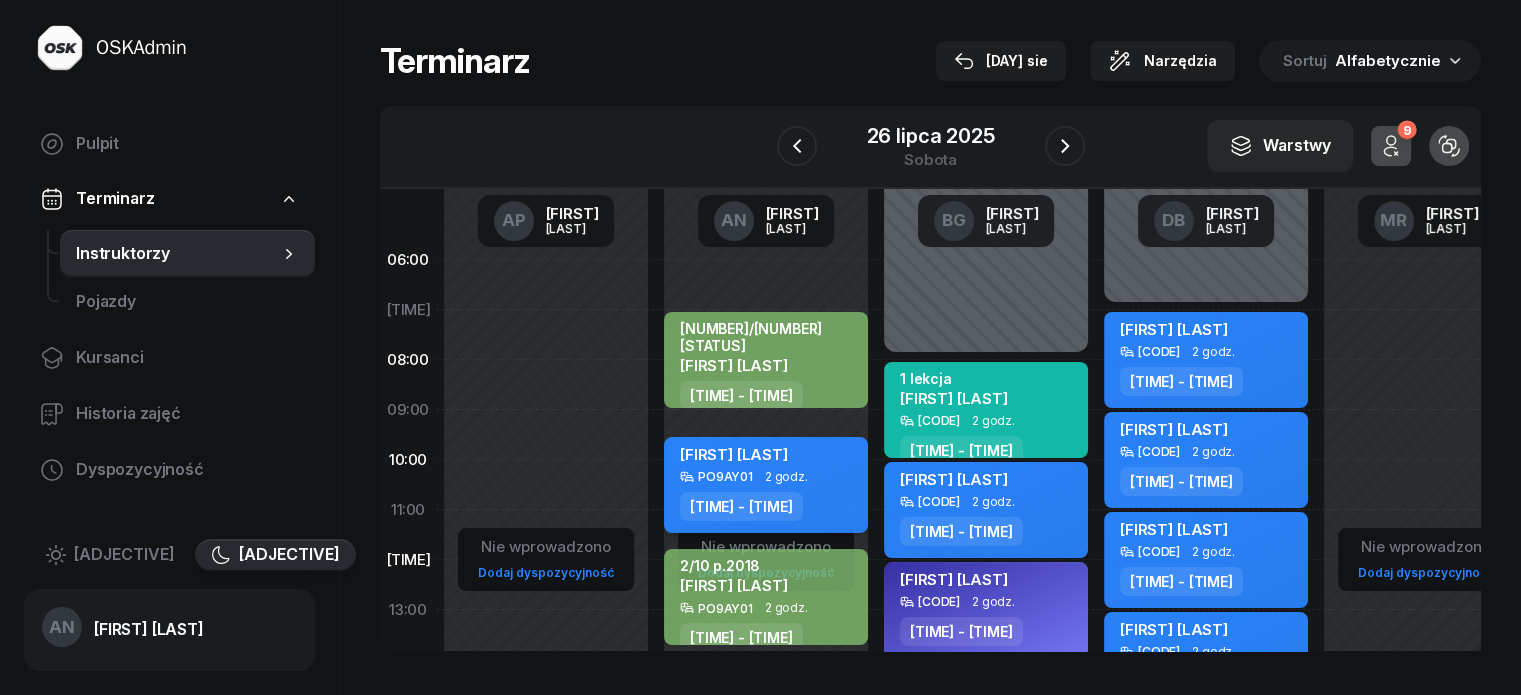 scroll, scrollTop: 0, scrollLeft: 0, axis: both 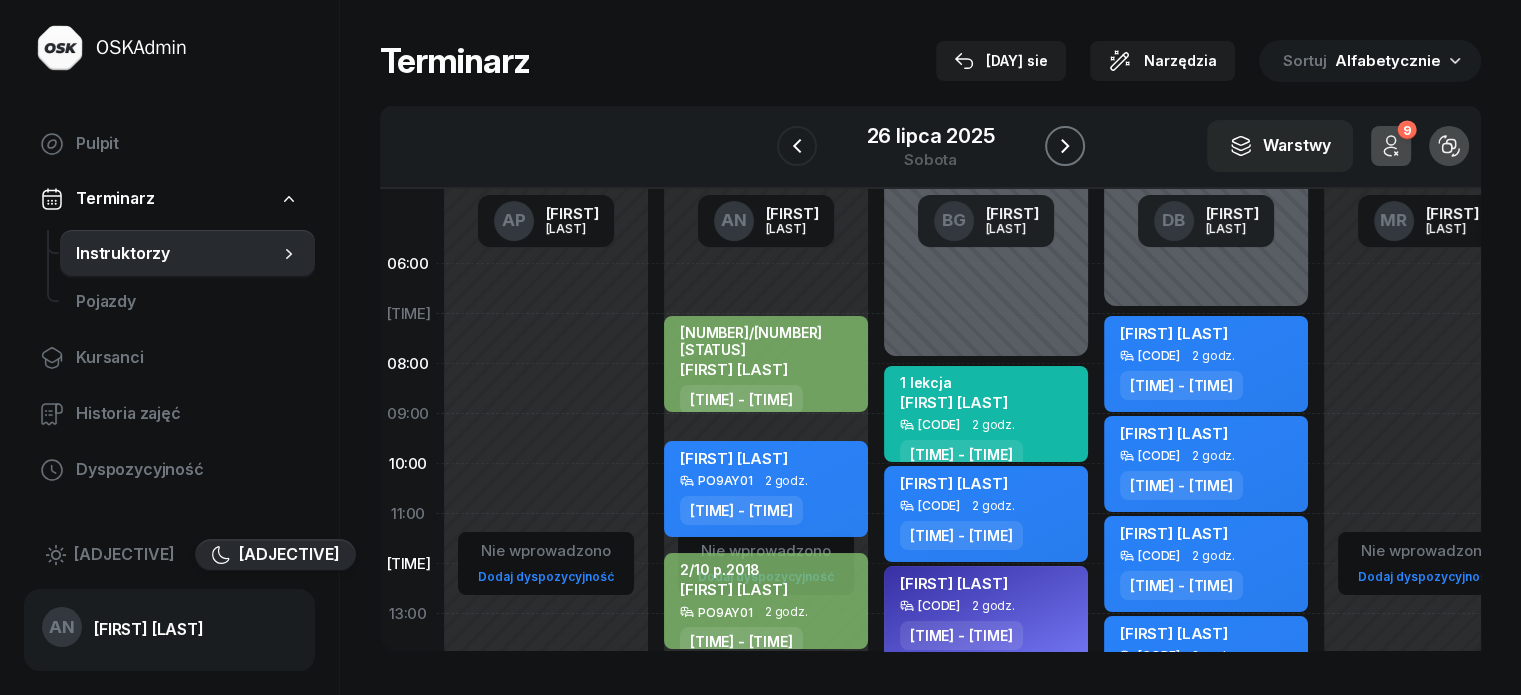 click 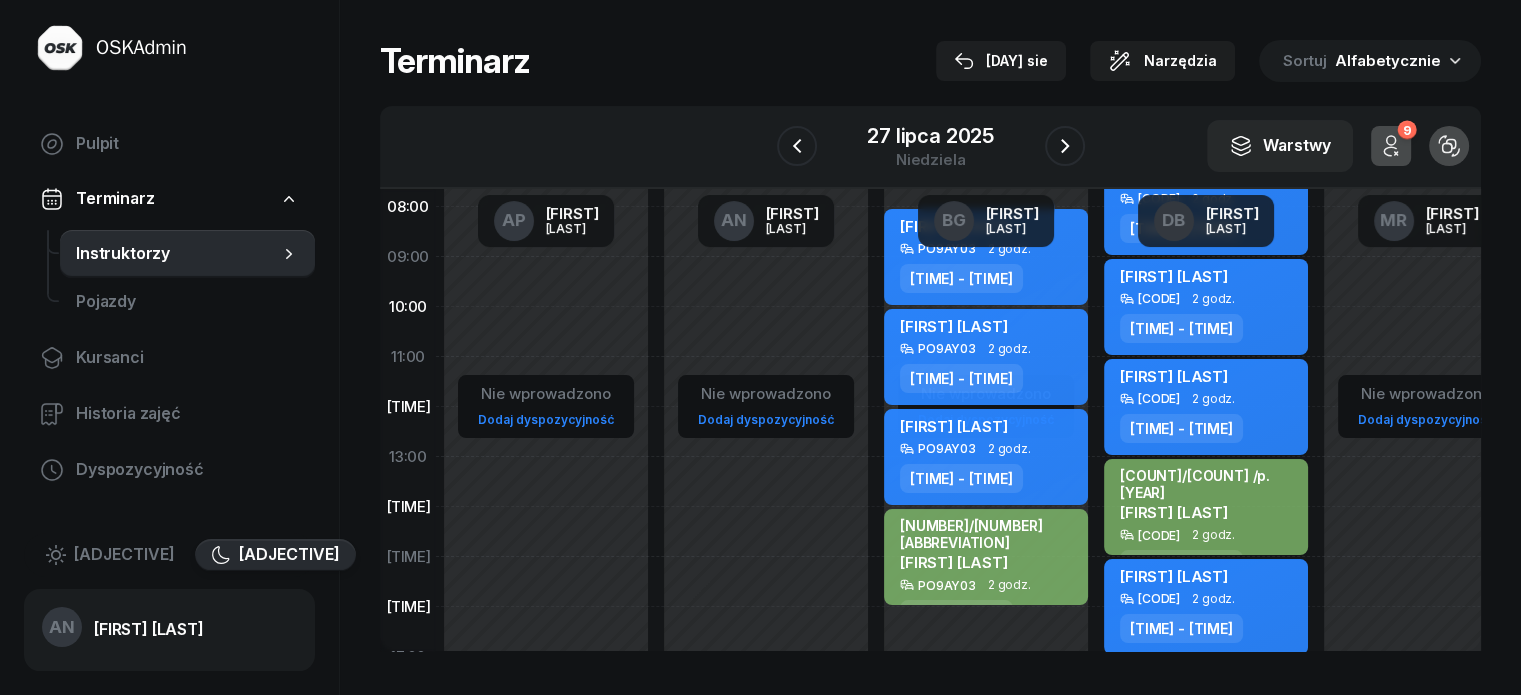 scroll, scrollTop: 200, scrollLeft: 0, axis: vertical 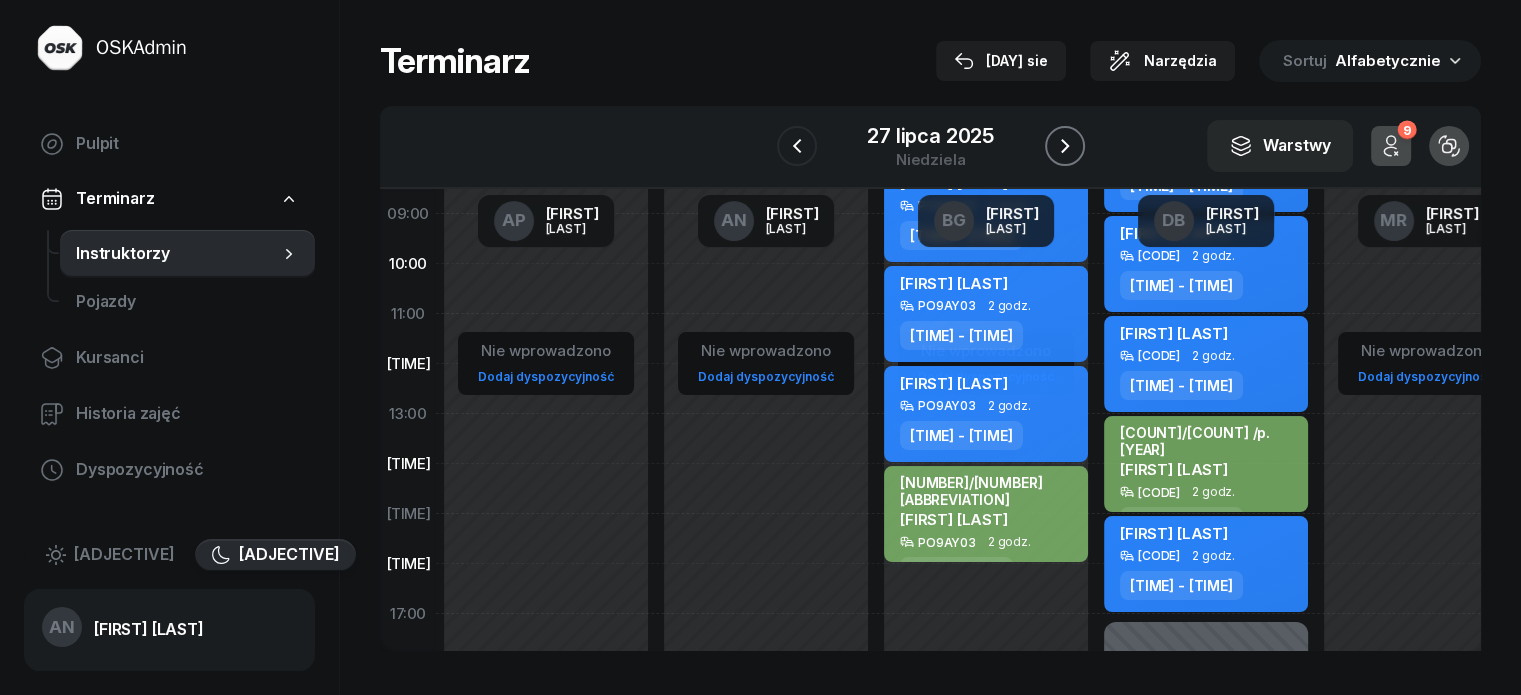 click 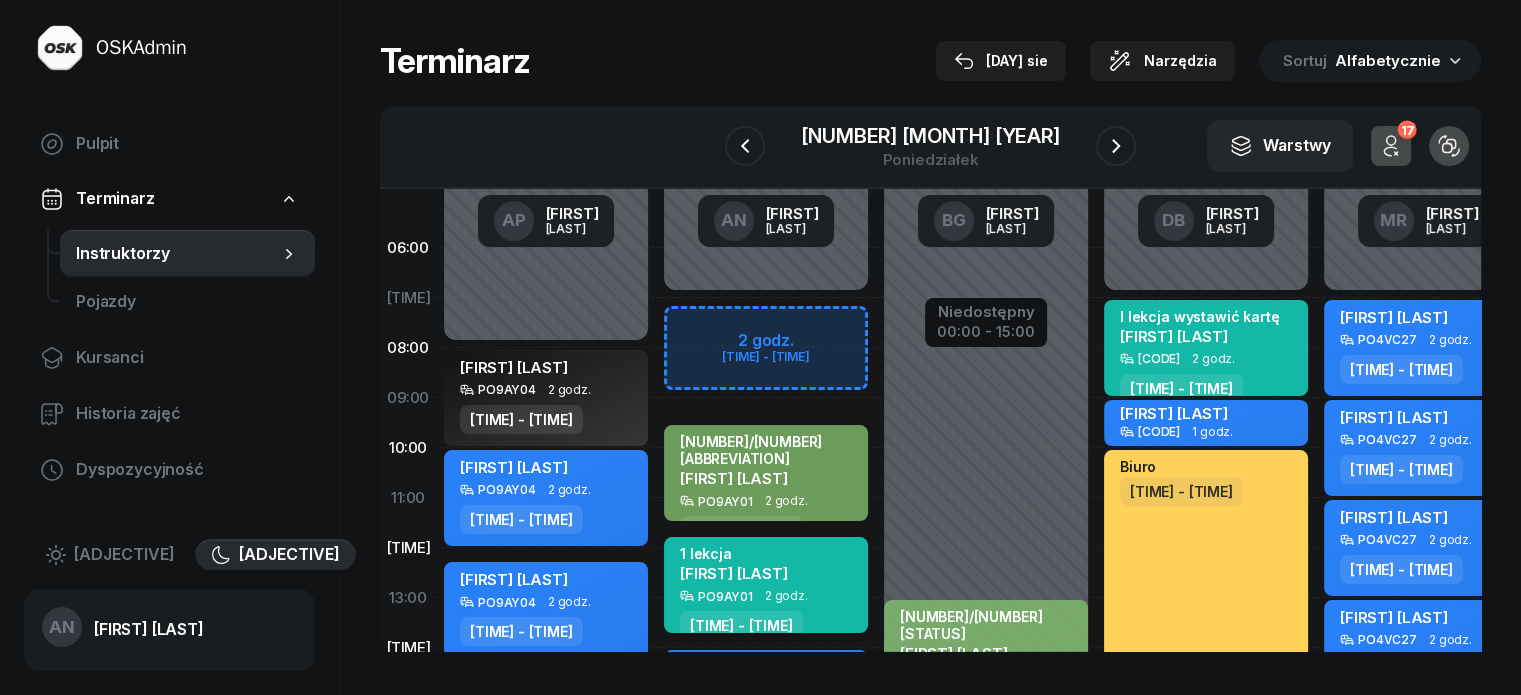 scroll, scrollTop: 0, scrollLeft: 0, axis: both 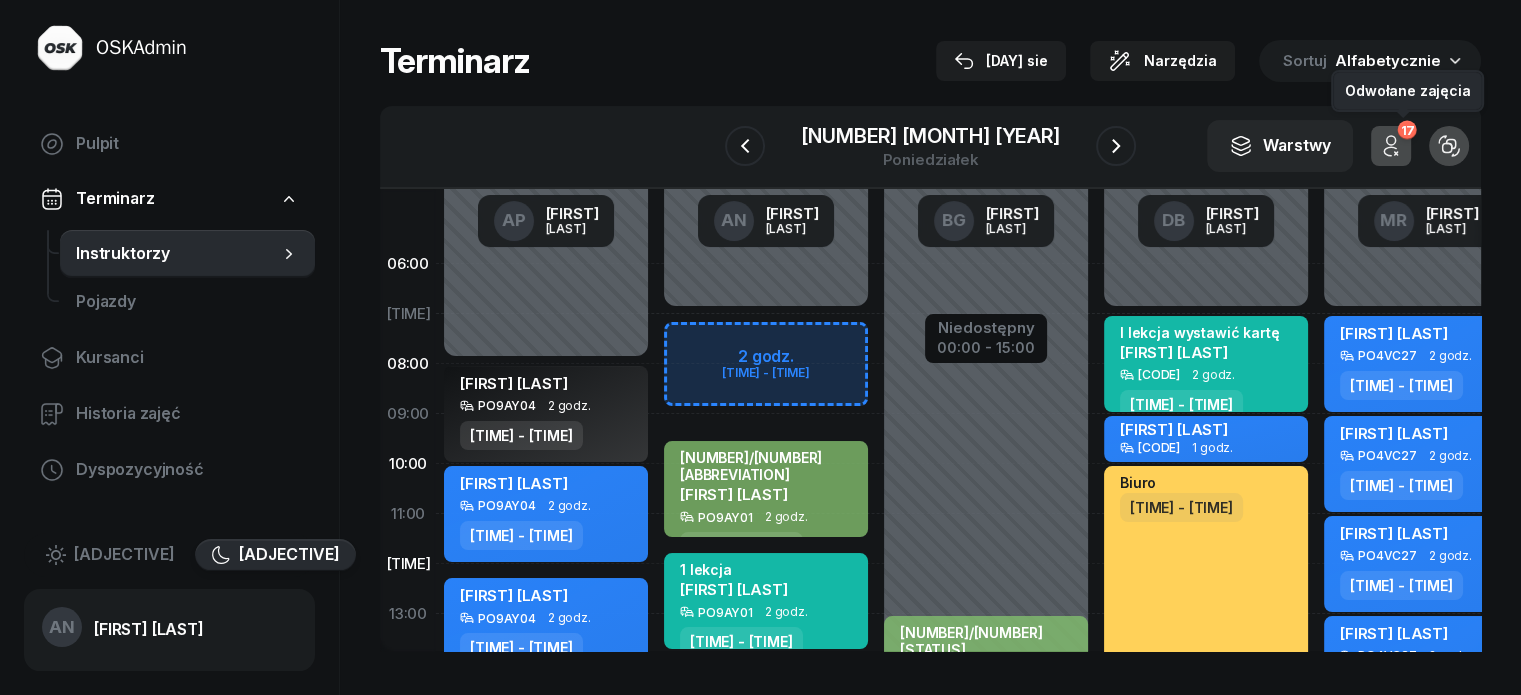 click 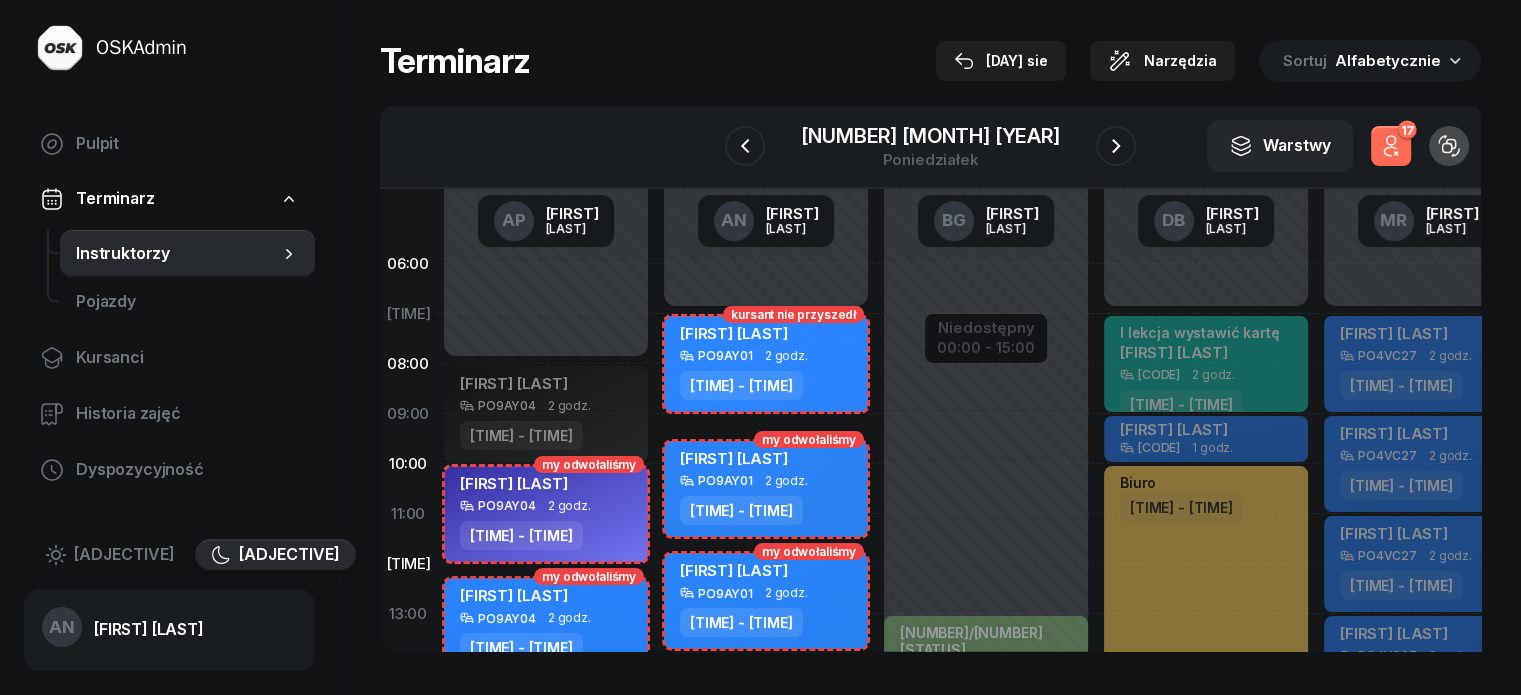 click 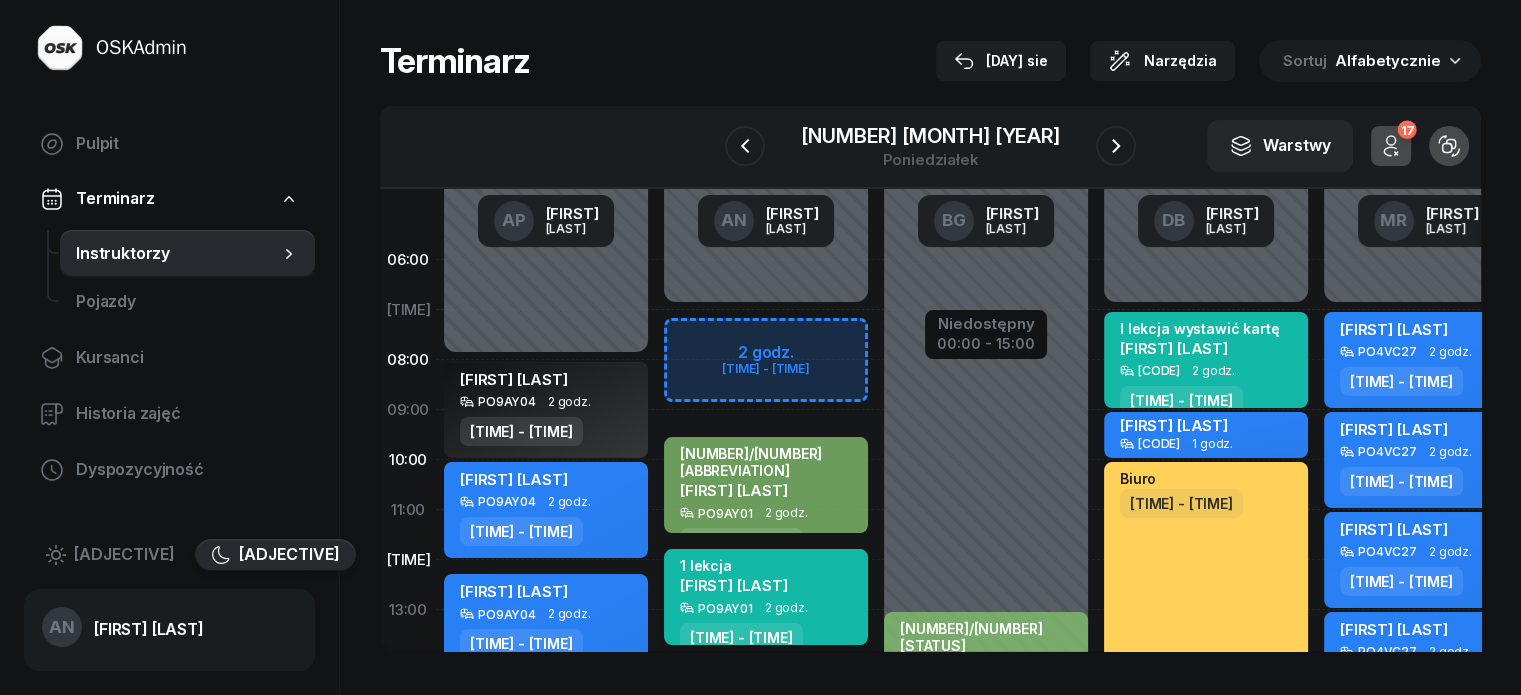 scroll, scrollTop: 0, scrollLeft: 0, axis: both 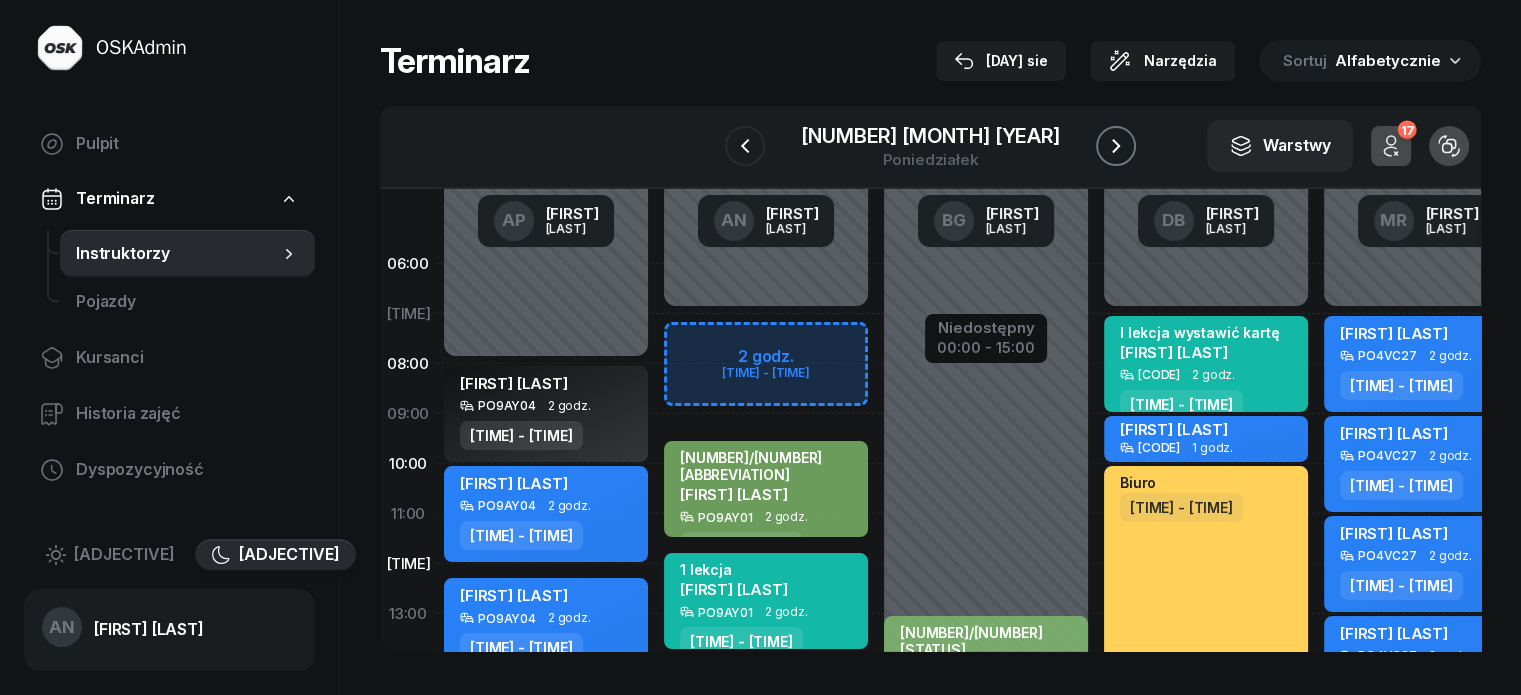 click 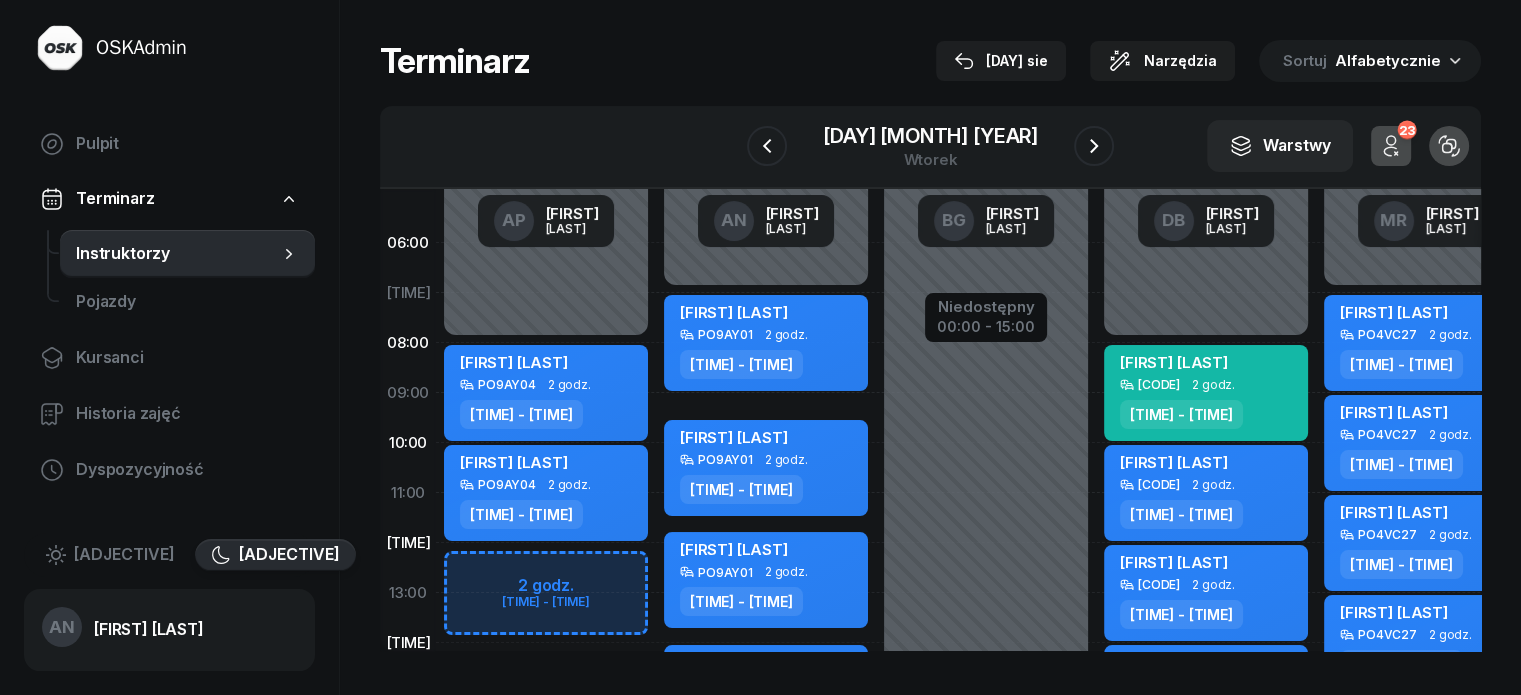 scroll, scrollTop: 0, scrollLeft: 0, axis: both 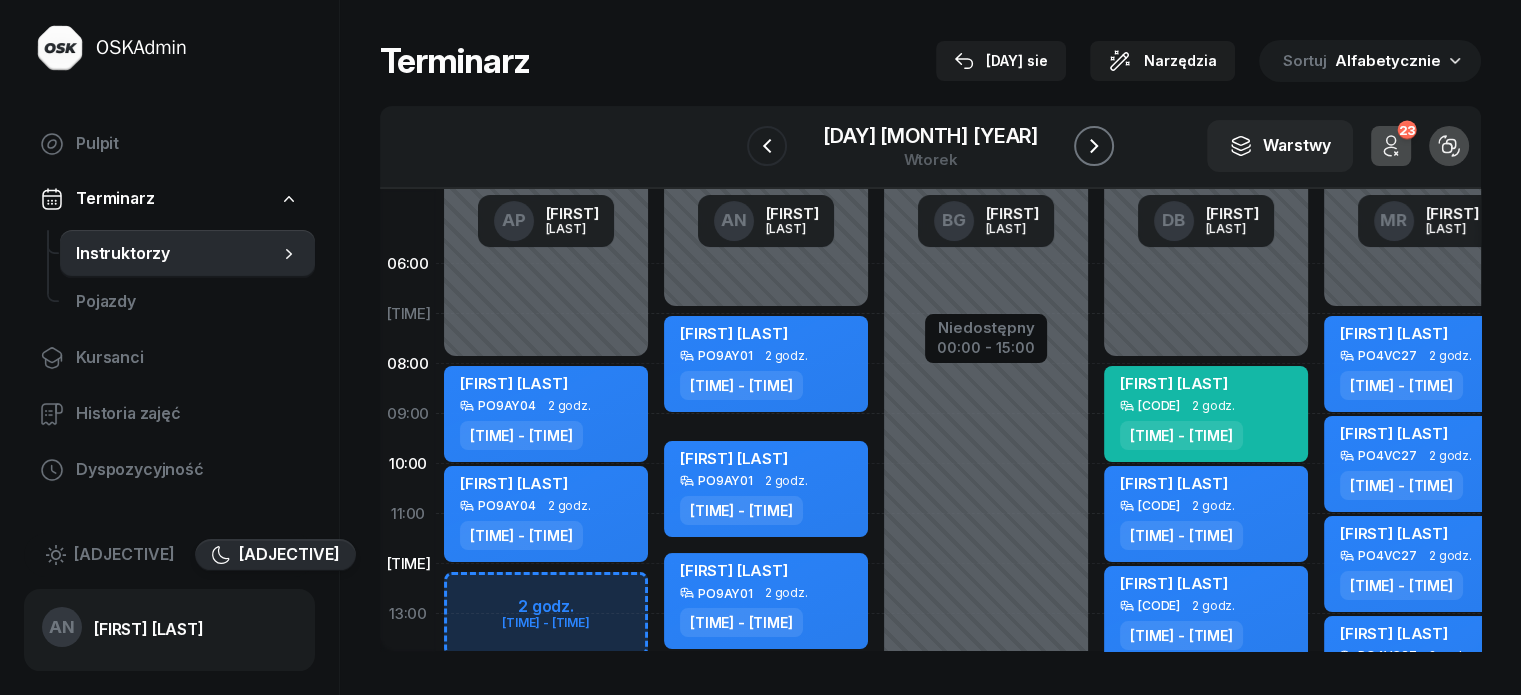 click 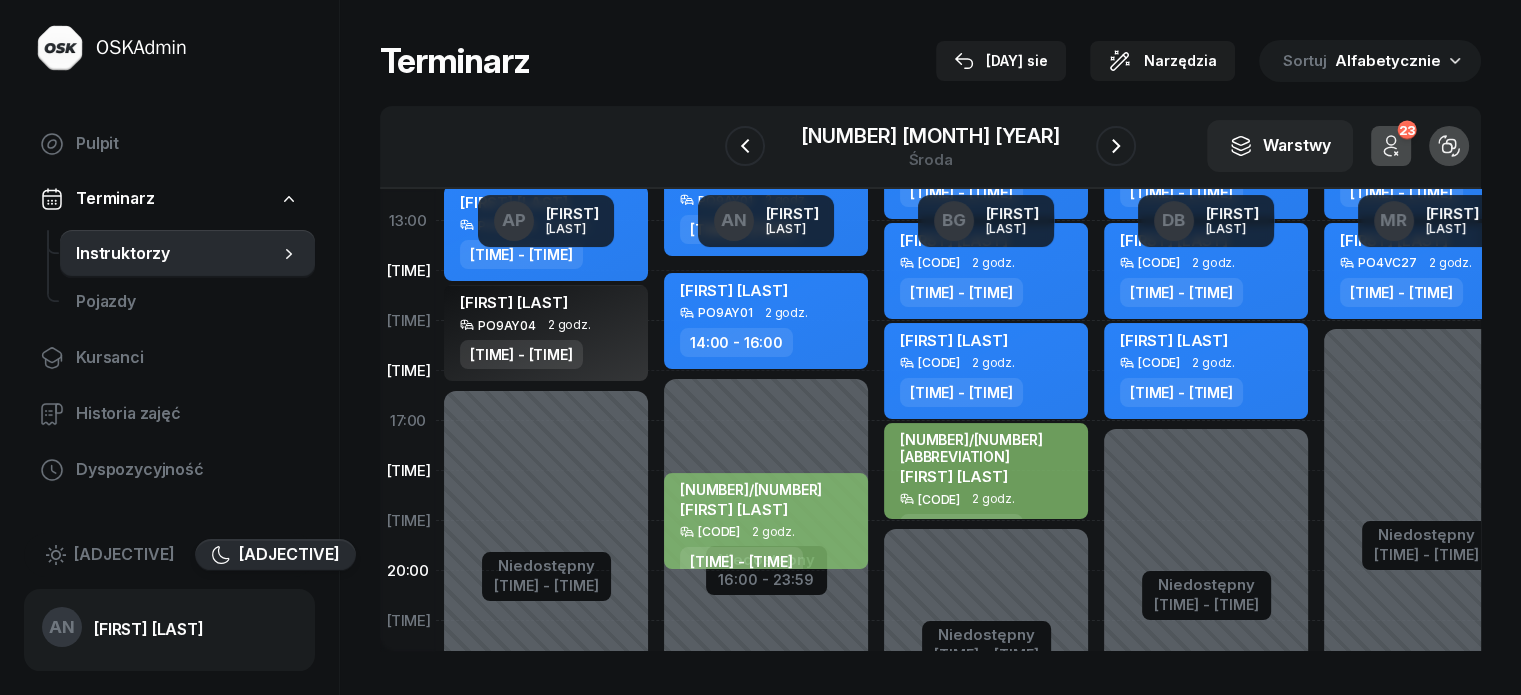 scroll, scrollTop: 400, scrollLeft: 0, axis: vertical 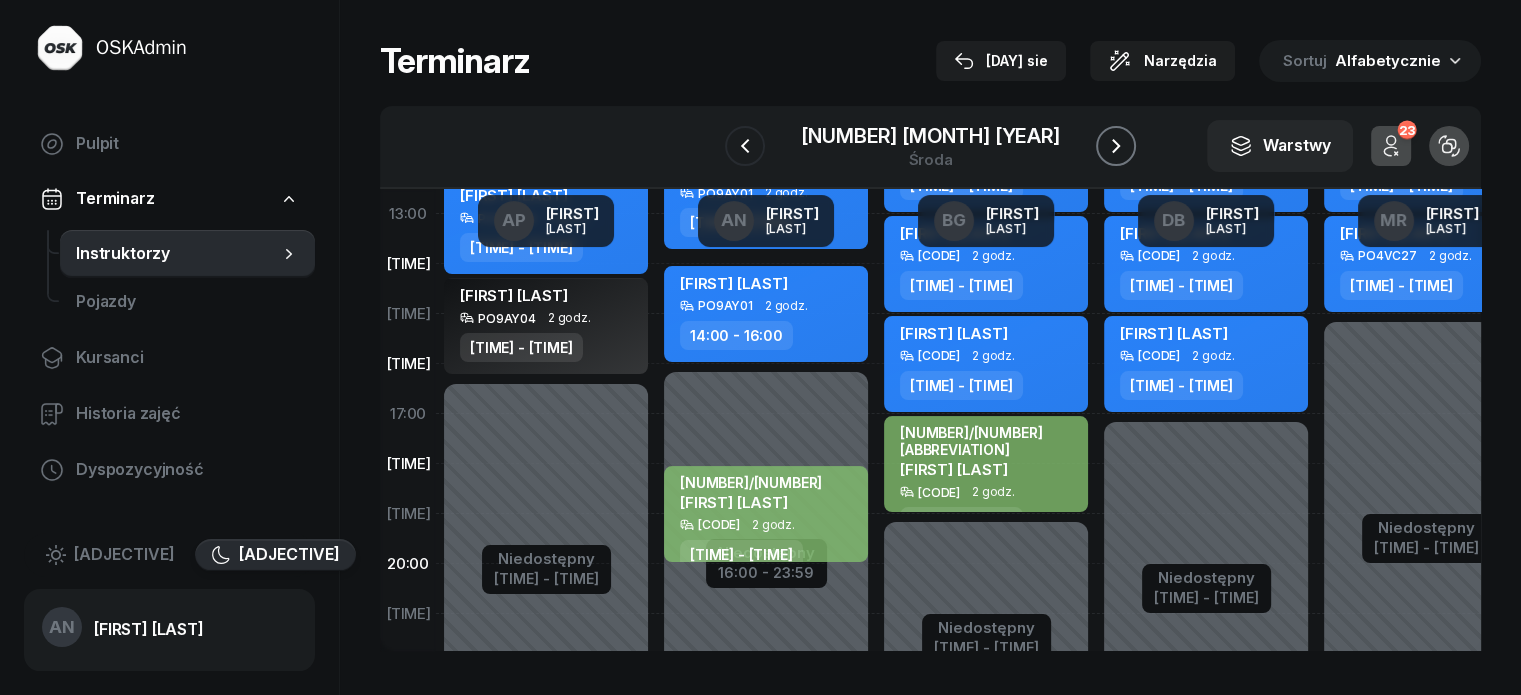 click 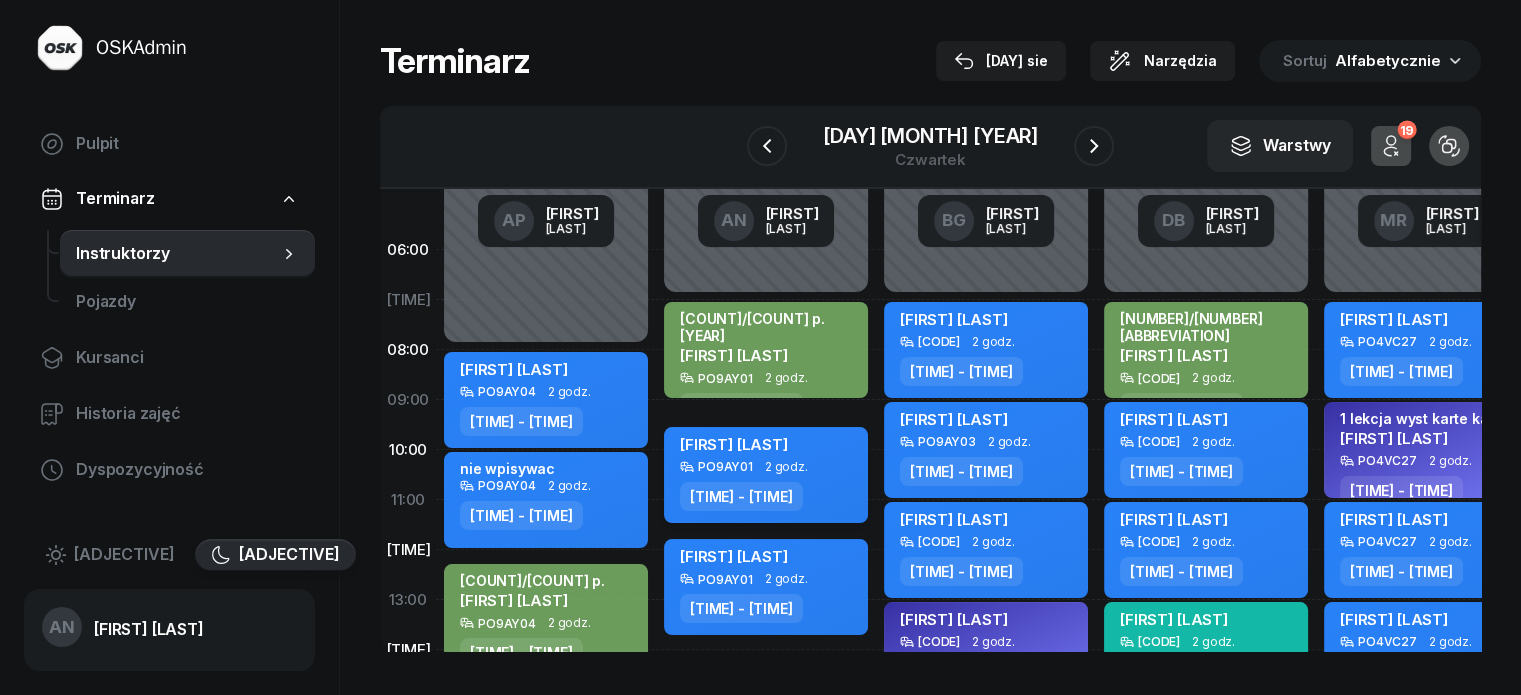 scroll, scrollTop: 0, scrollLeft: 0, axis: both 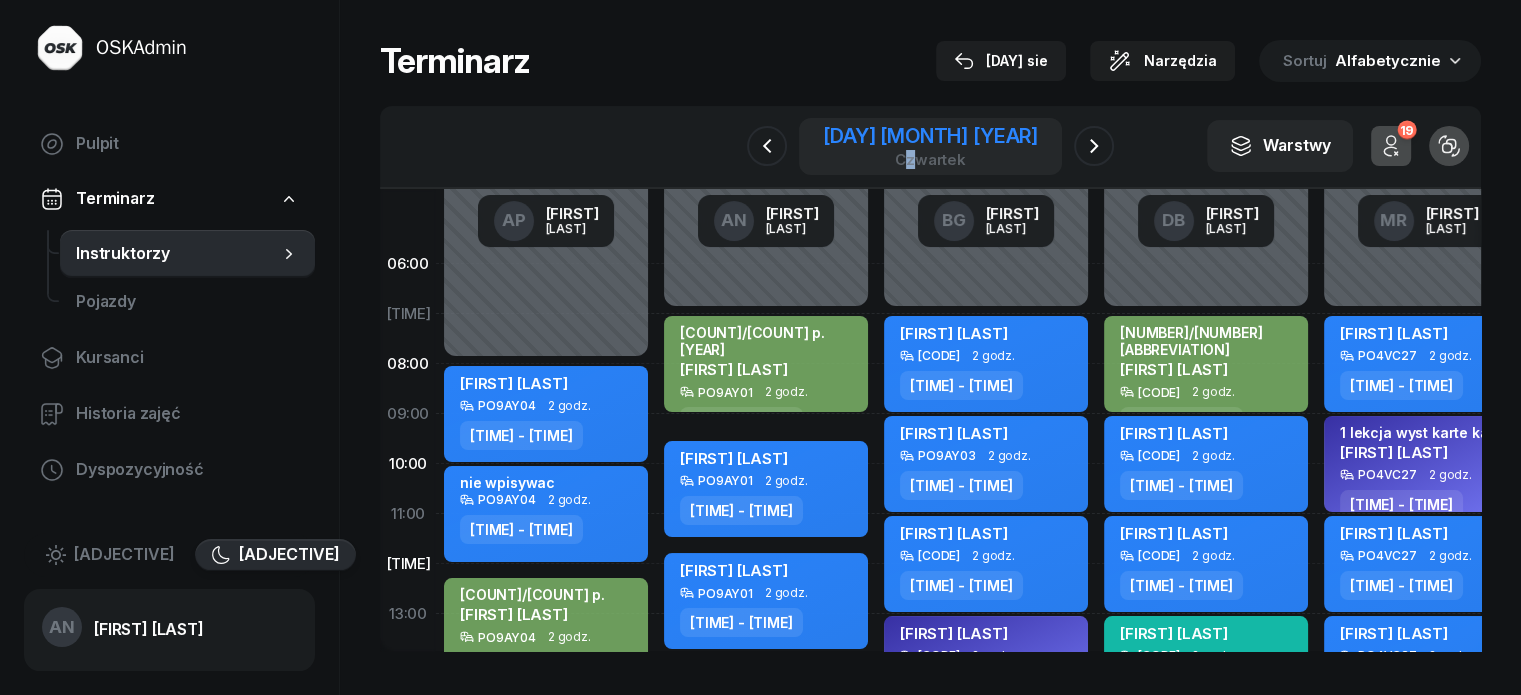 click on "czwartek" at bounding box center (930, 159) 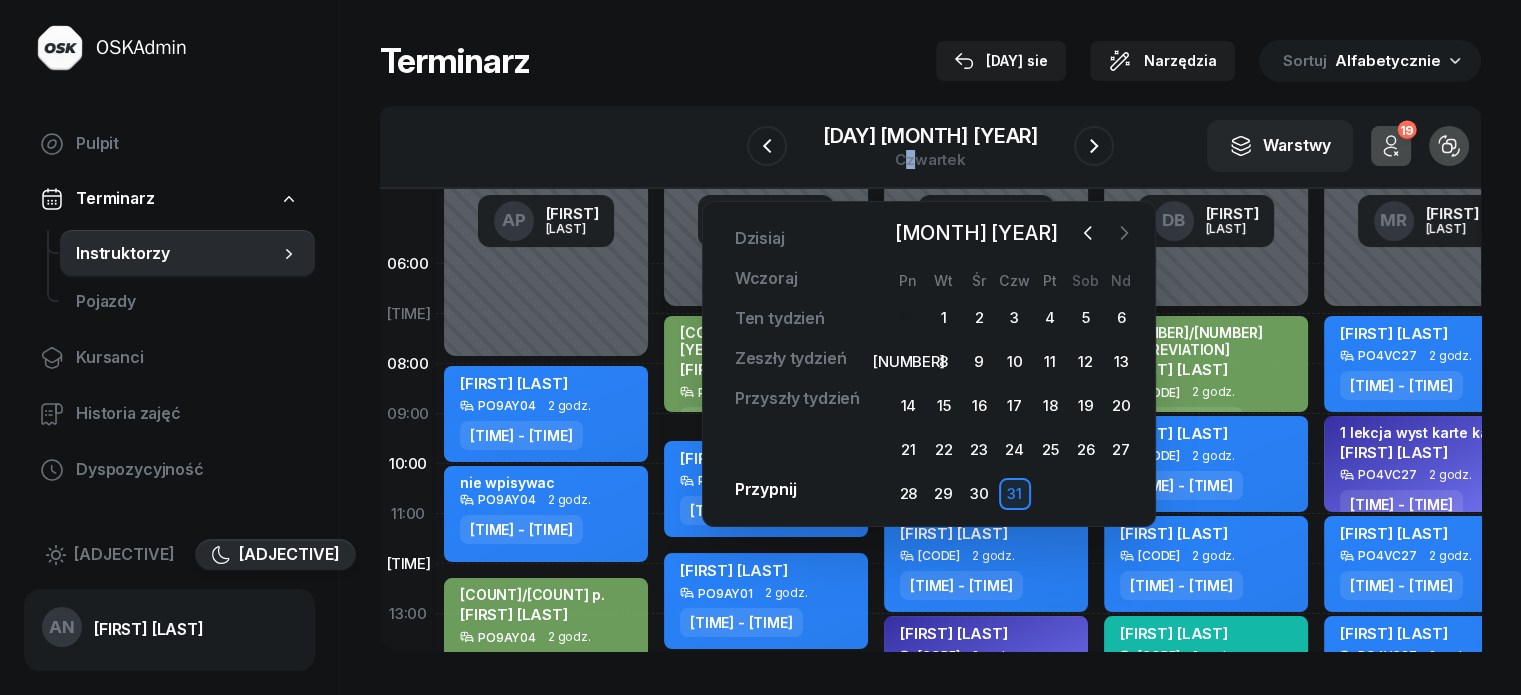 click at bounding box center (1124, 233) 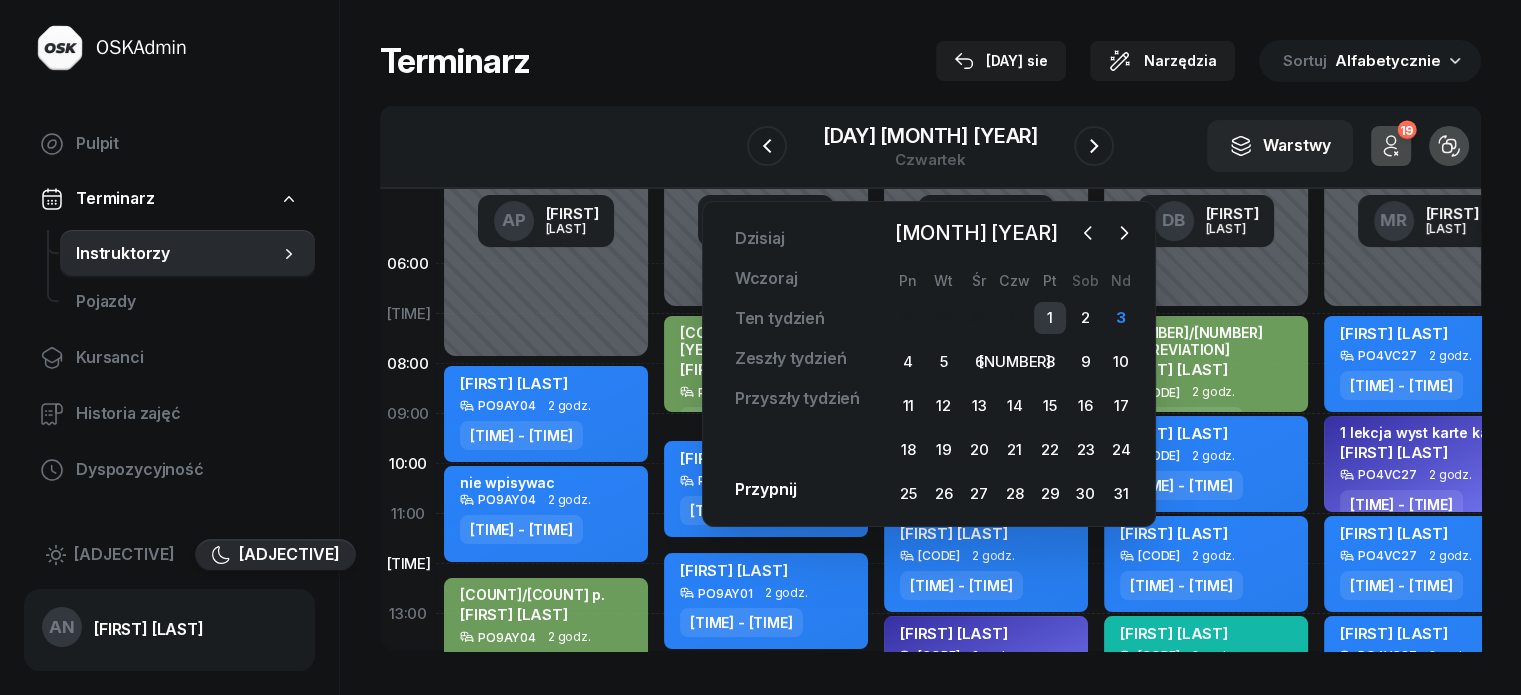 click on "1" at bounding box center [1050, 318] 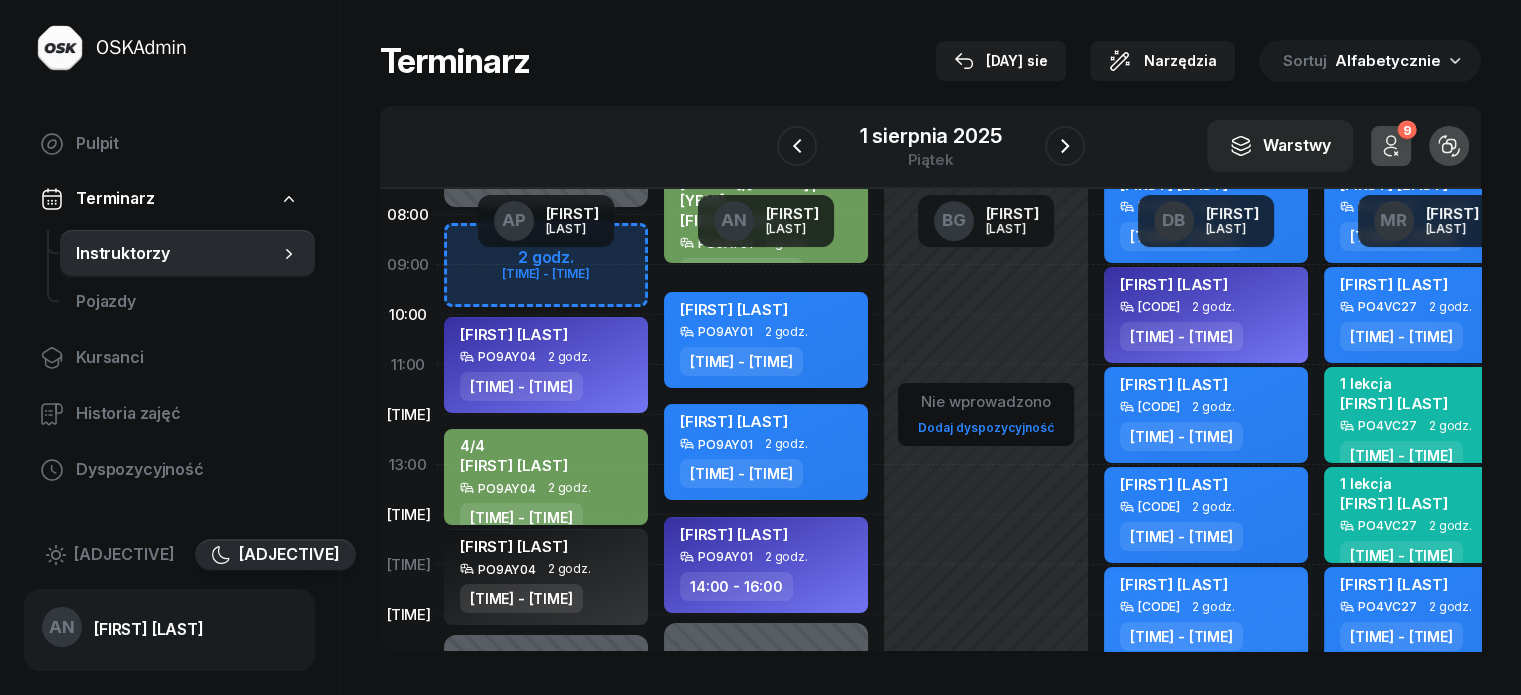 scroll, scrollTop: 200, scrollLeft: 0, axis: vertical 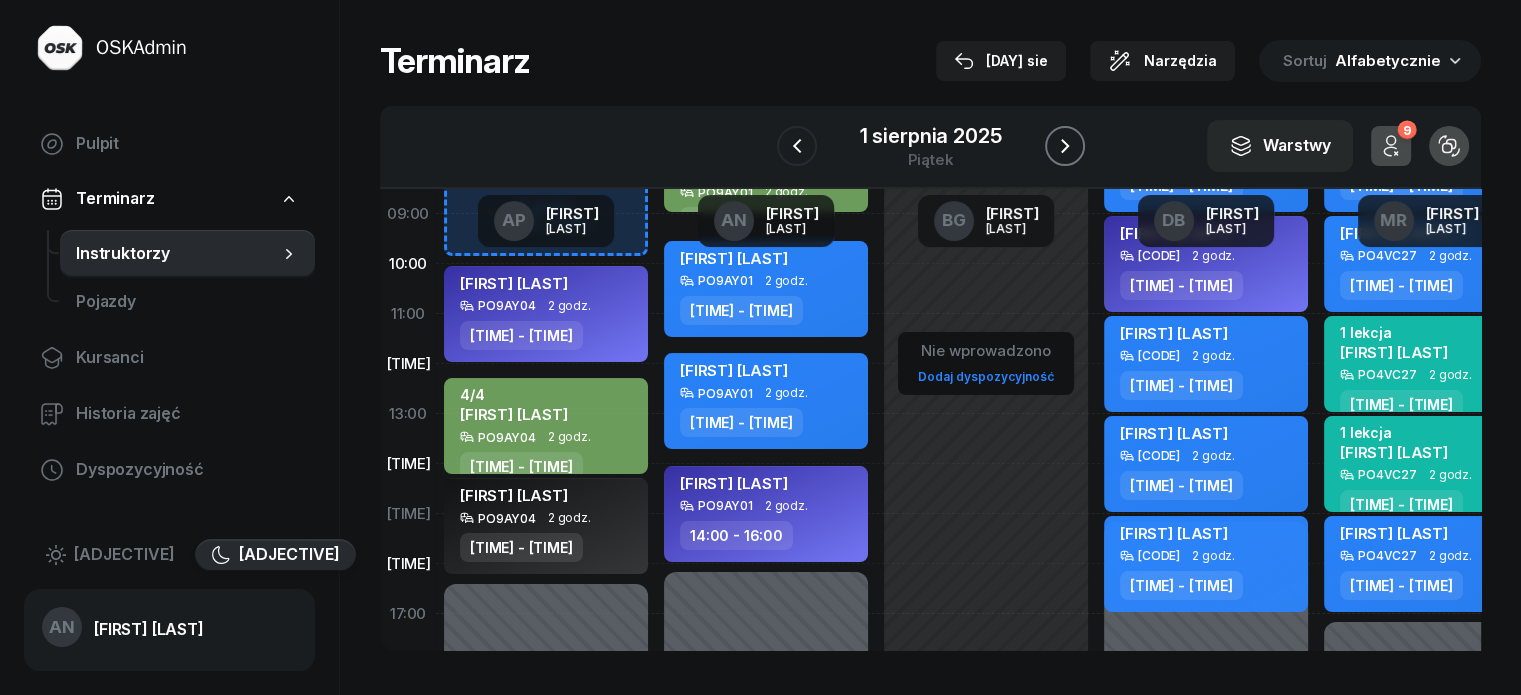 click 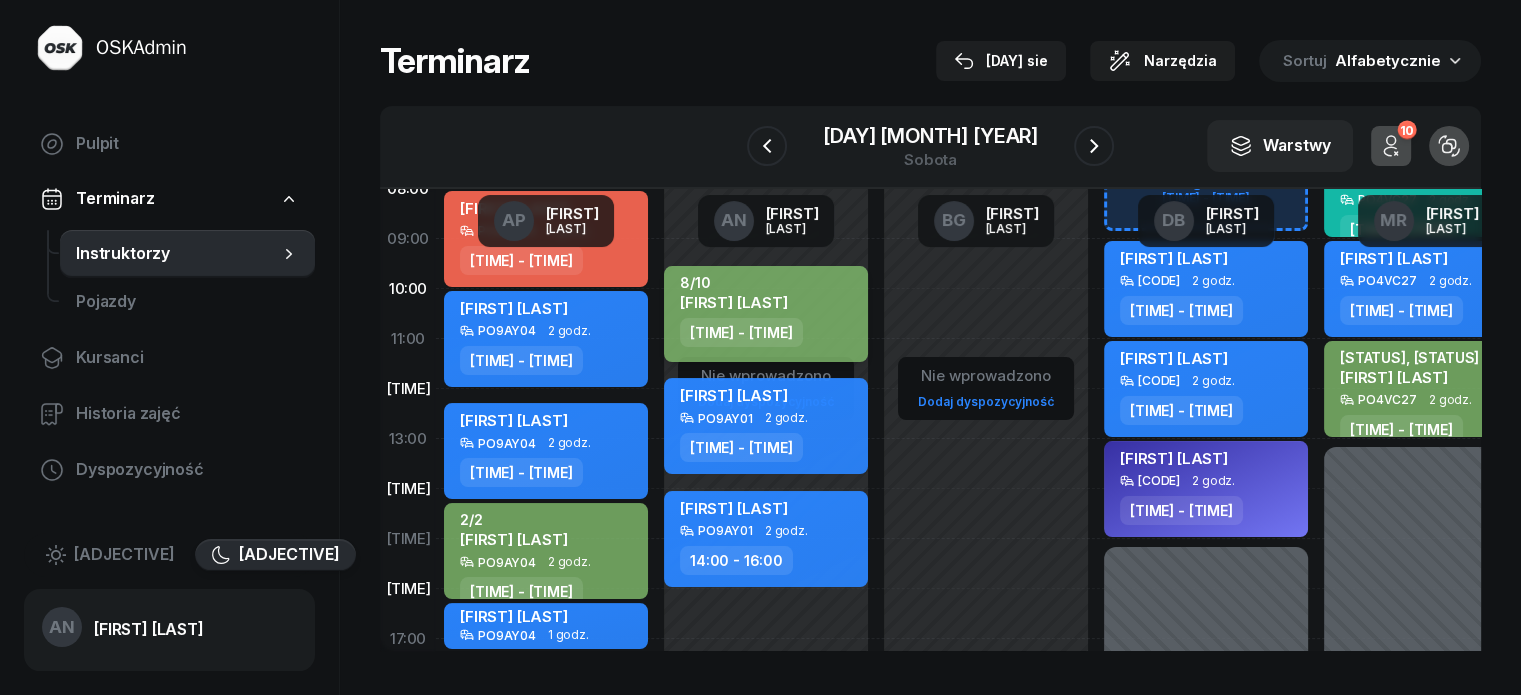 scroll, scrollTop: 200, scrollLeft: 0, axis: vertical 